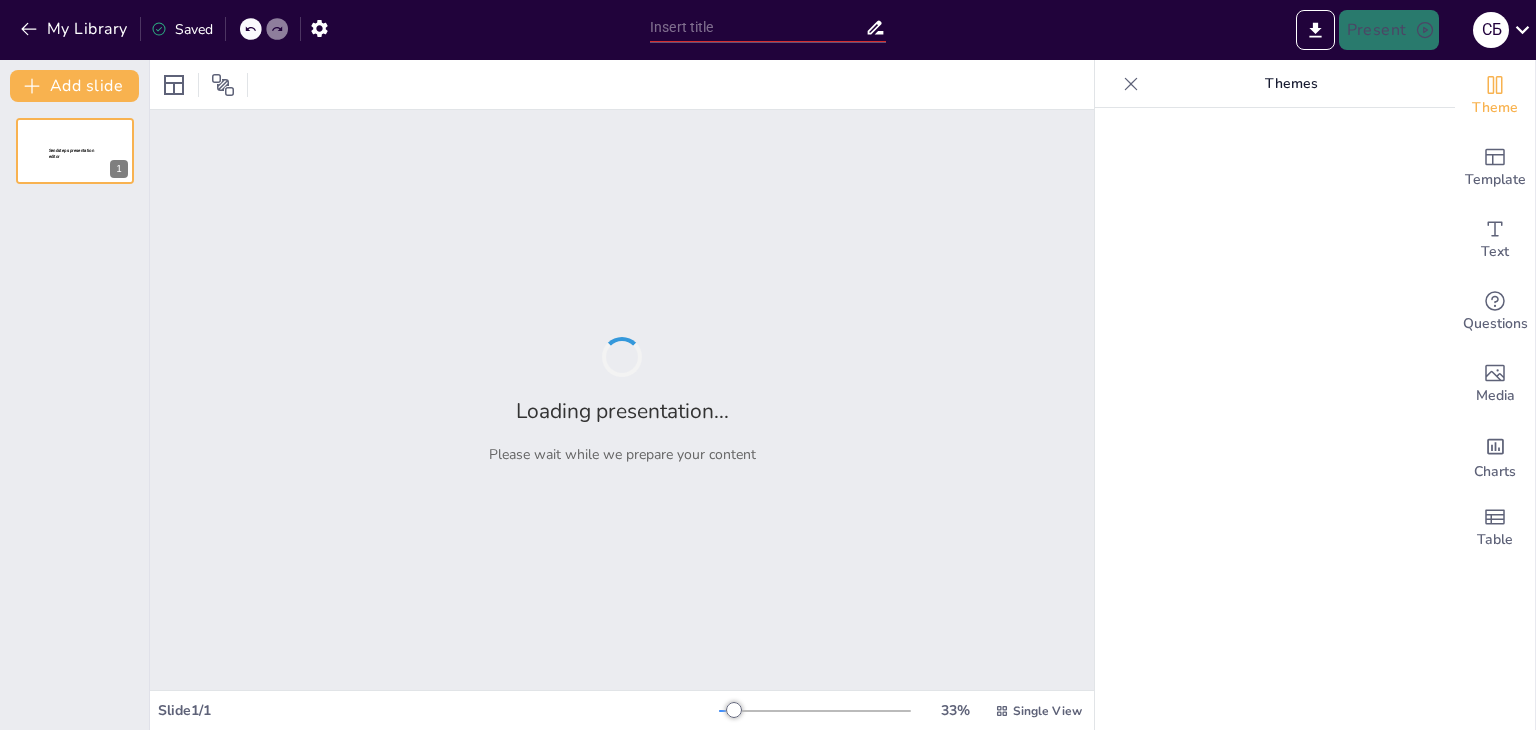 type on "Громадянська освіта в контексті покоління прав людини" 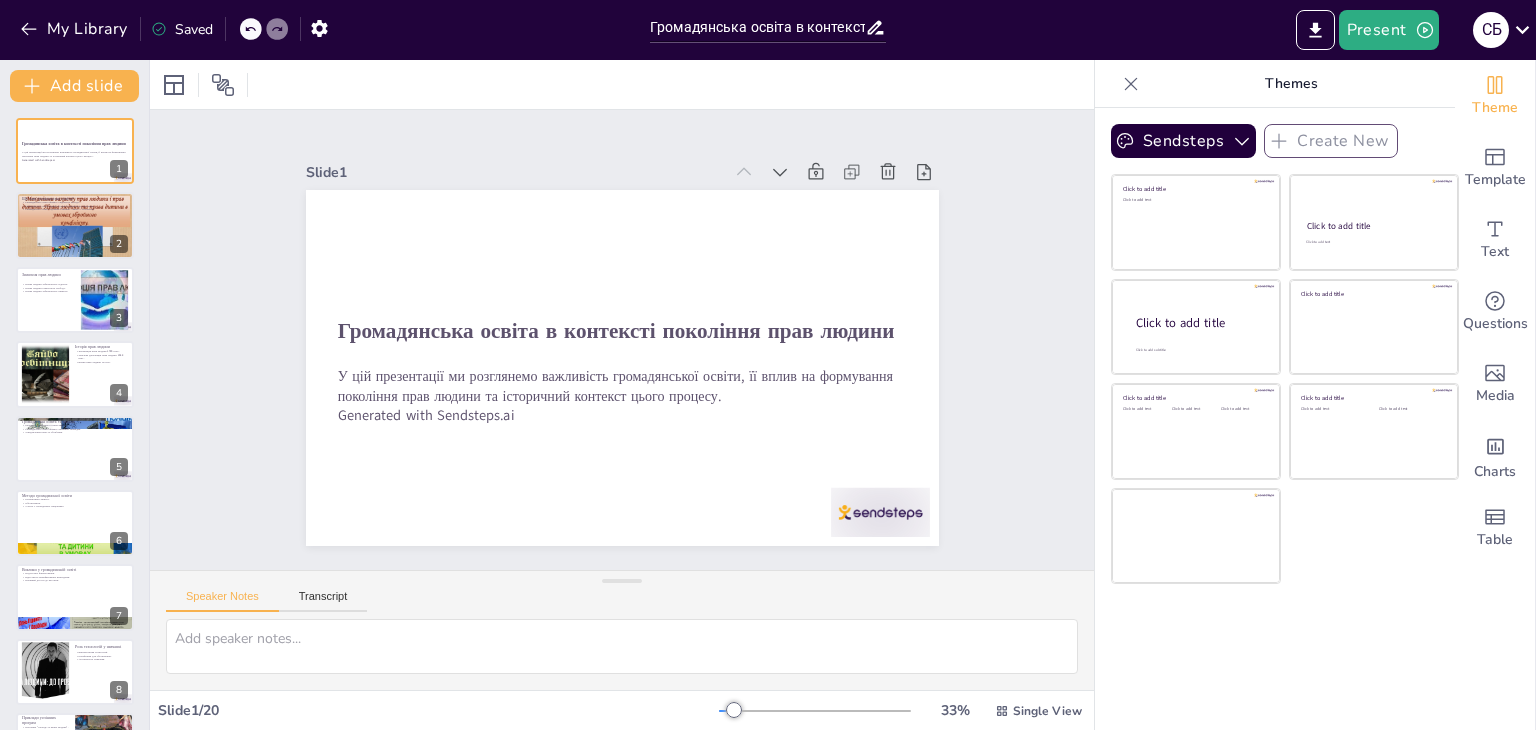 scroll, scrollTop: 0, scrollLeft: 0, axis: both 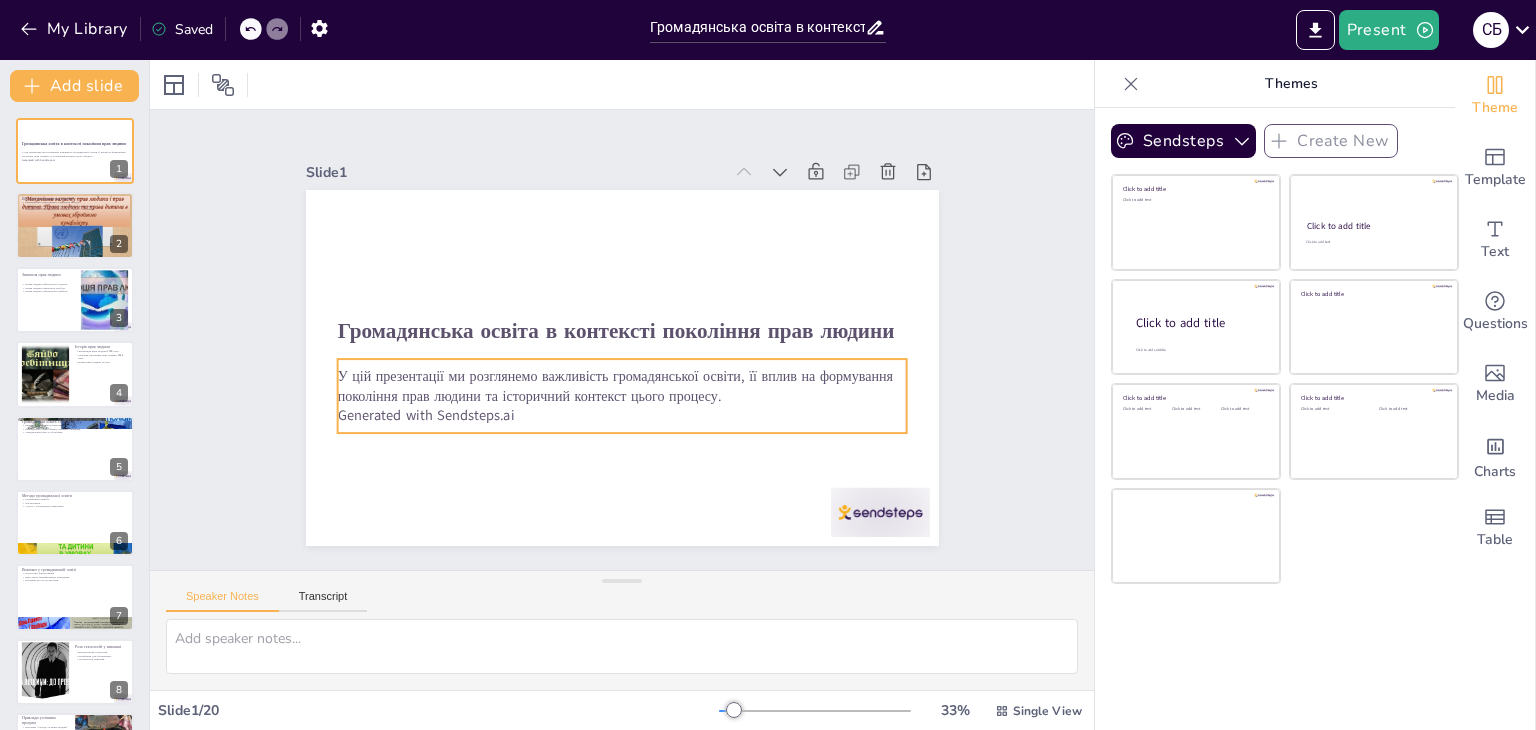 checkbox on "true" 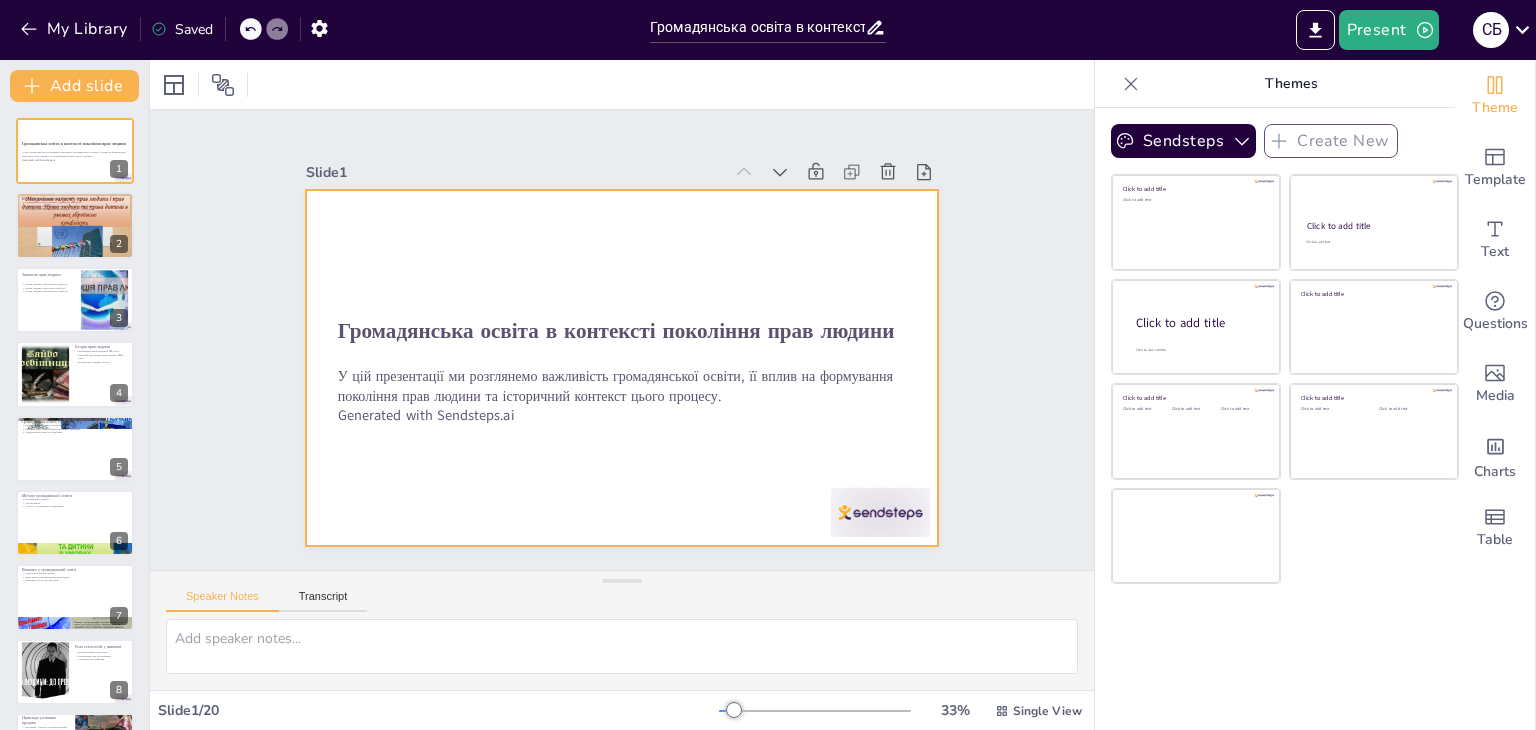 checkbox on "true" 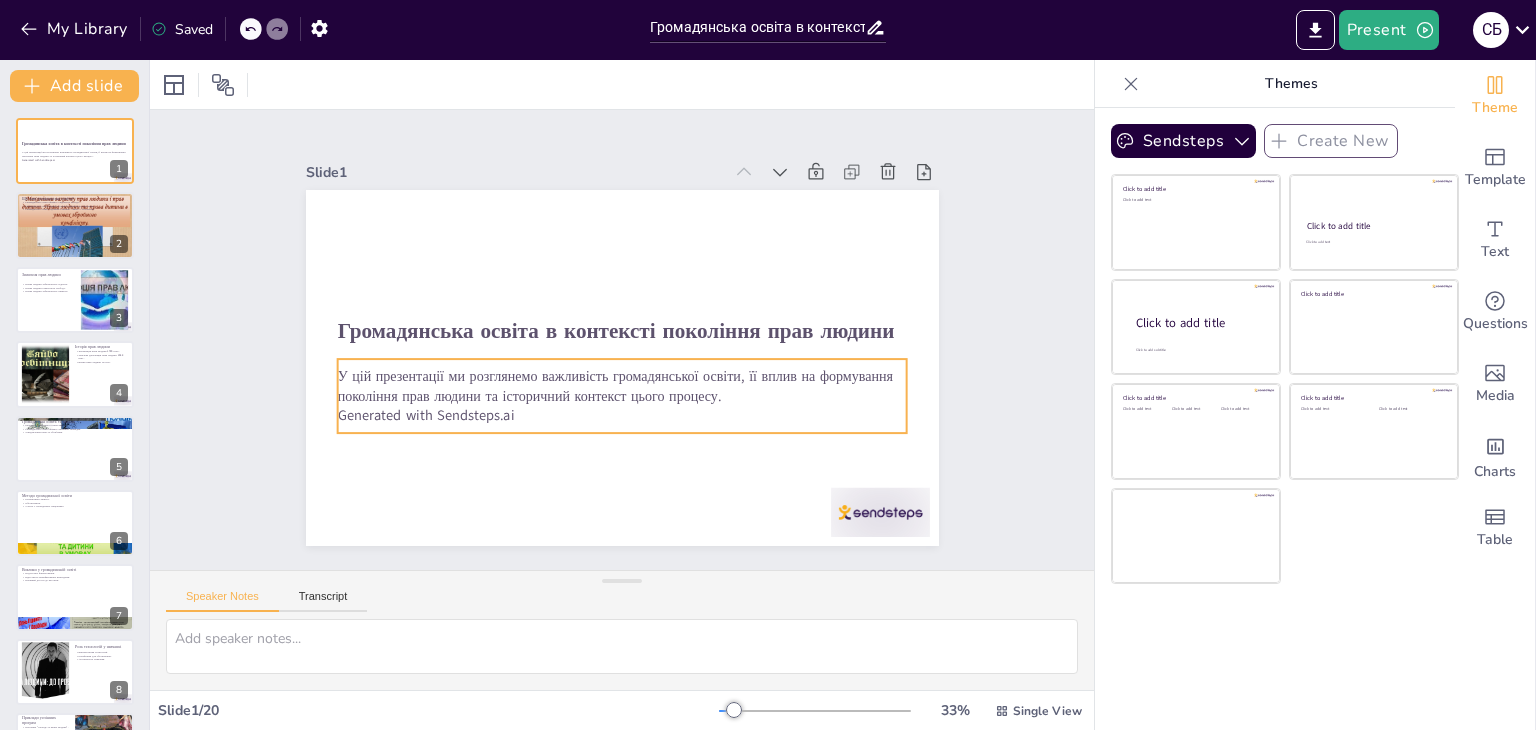 checkbox on "true" 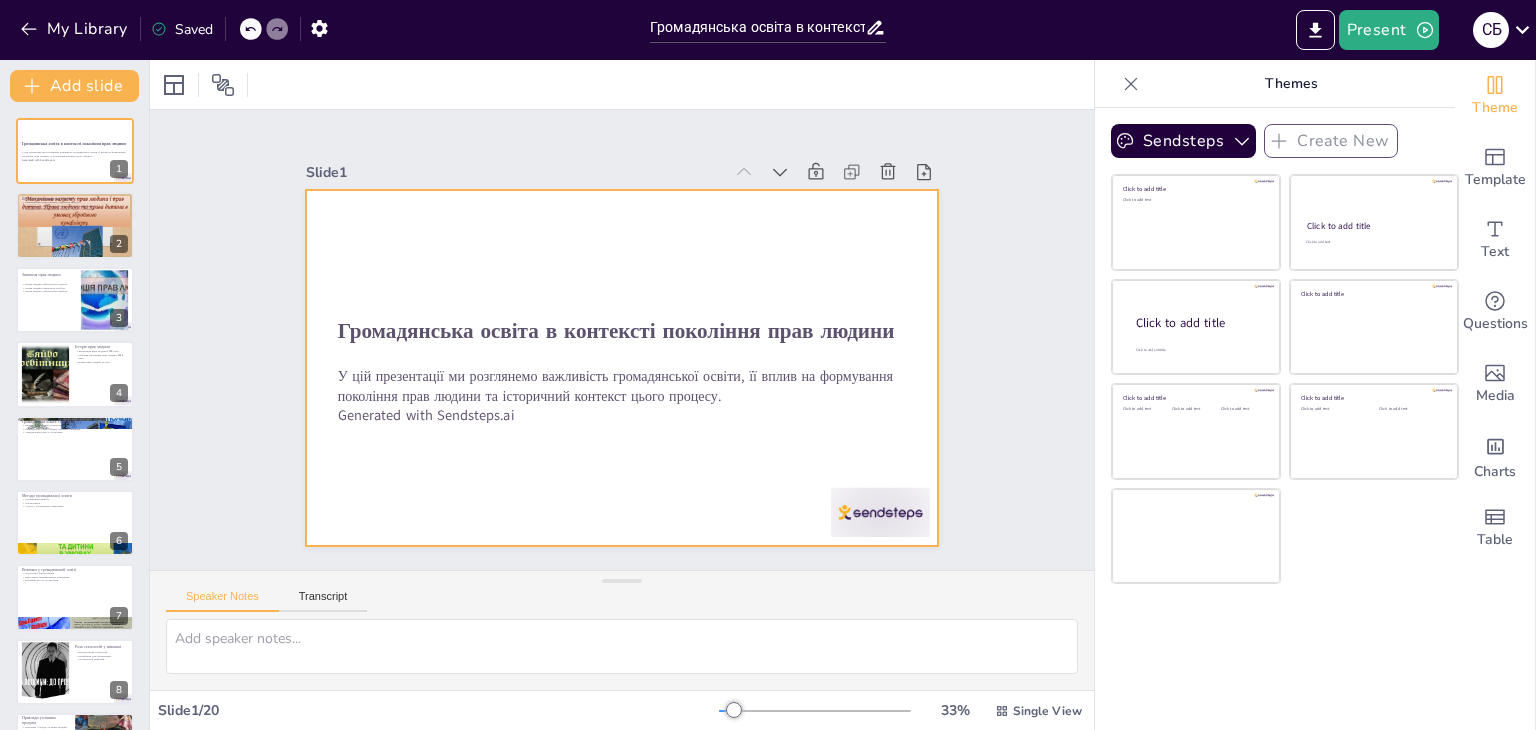 checkbox on "true" 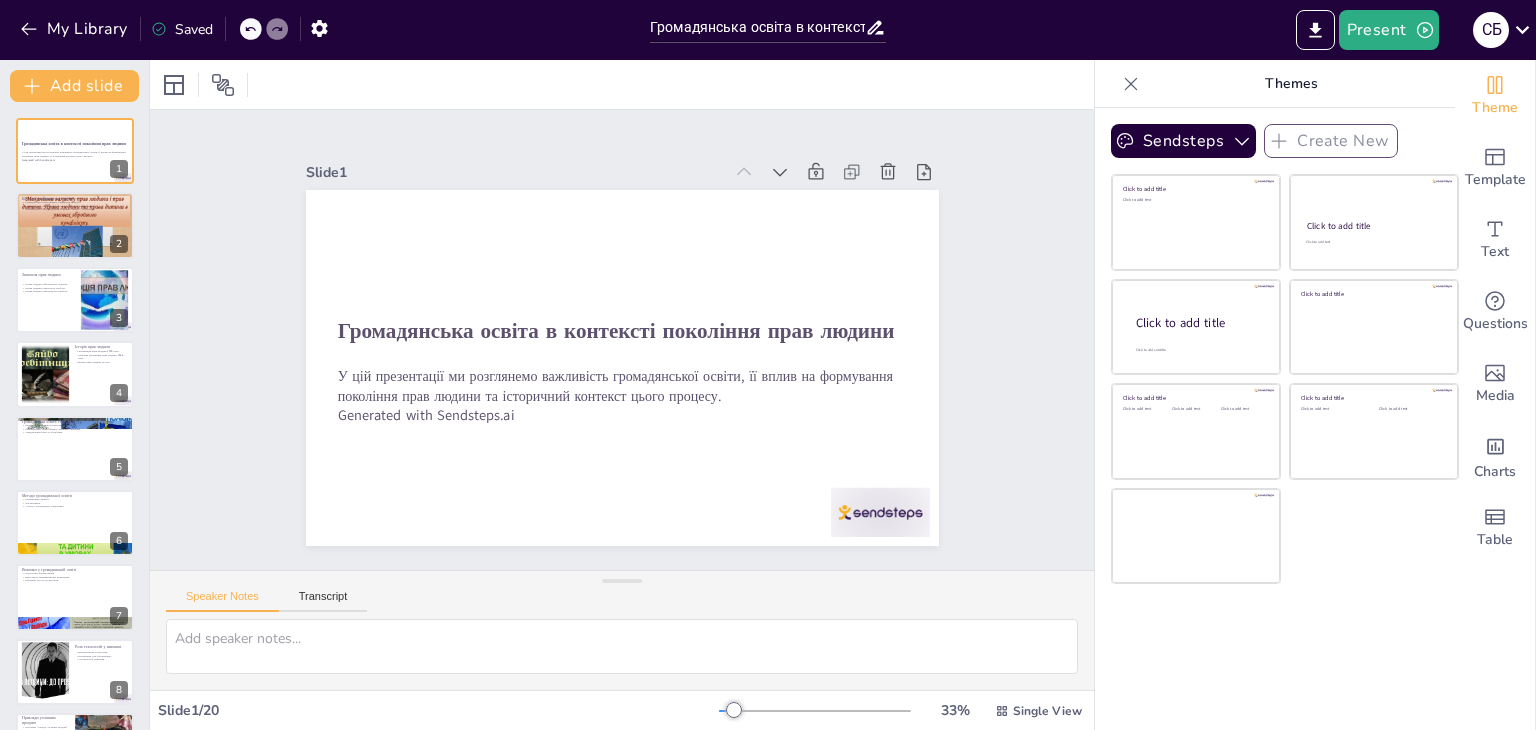 checkbox on "true" 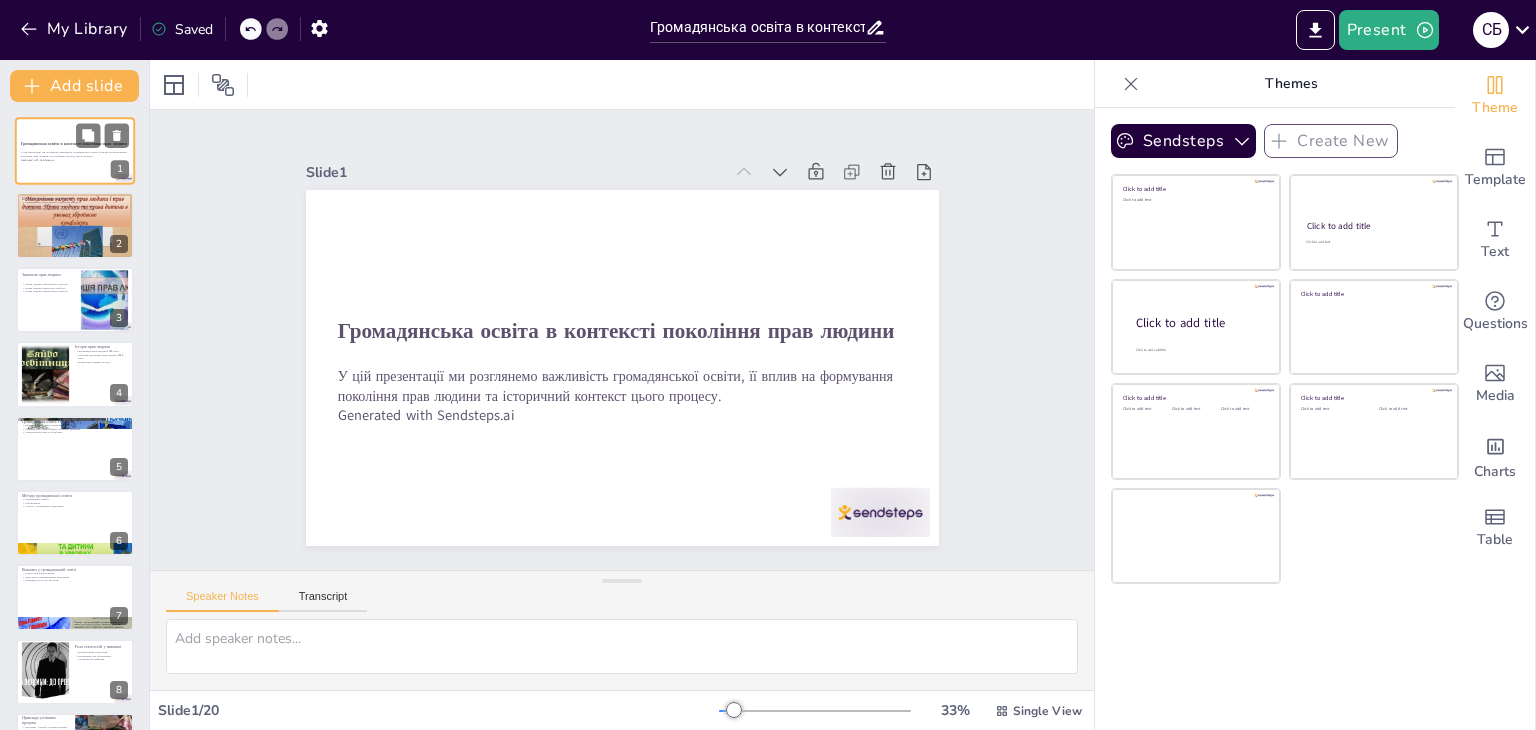 checkbox on "true" 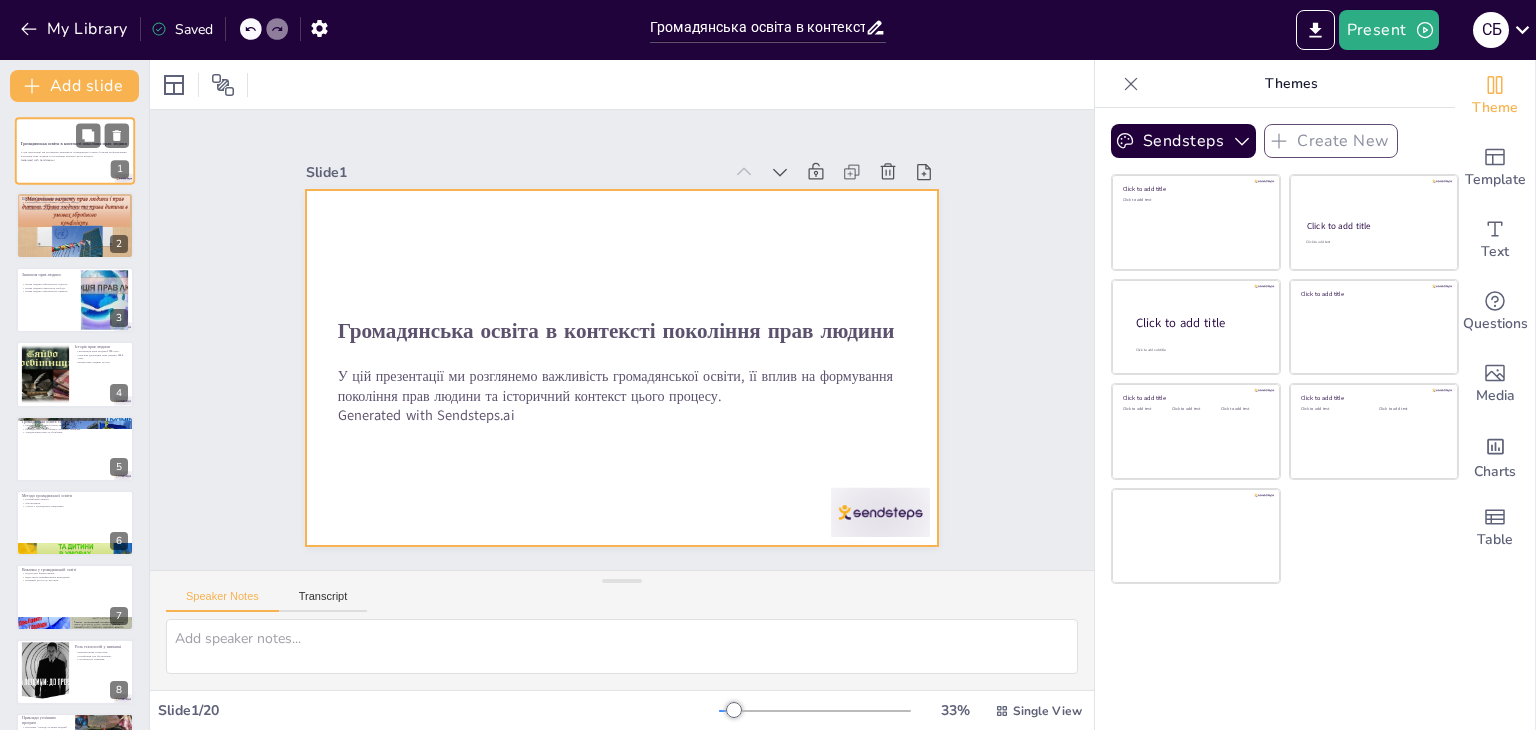checkbox on "true" 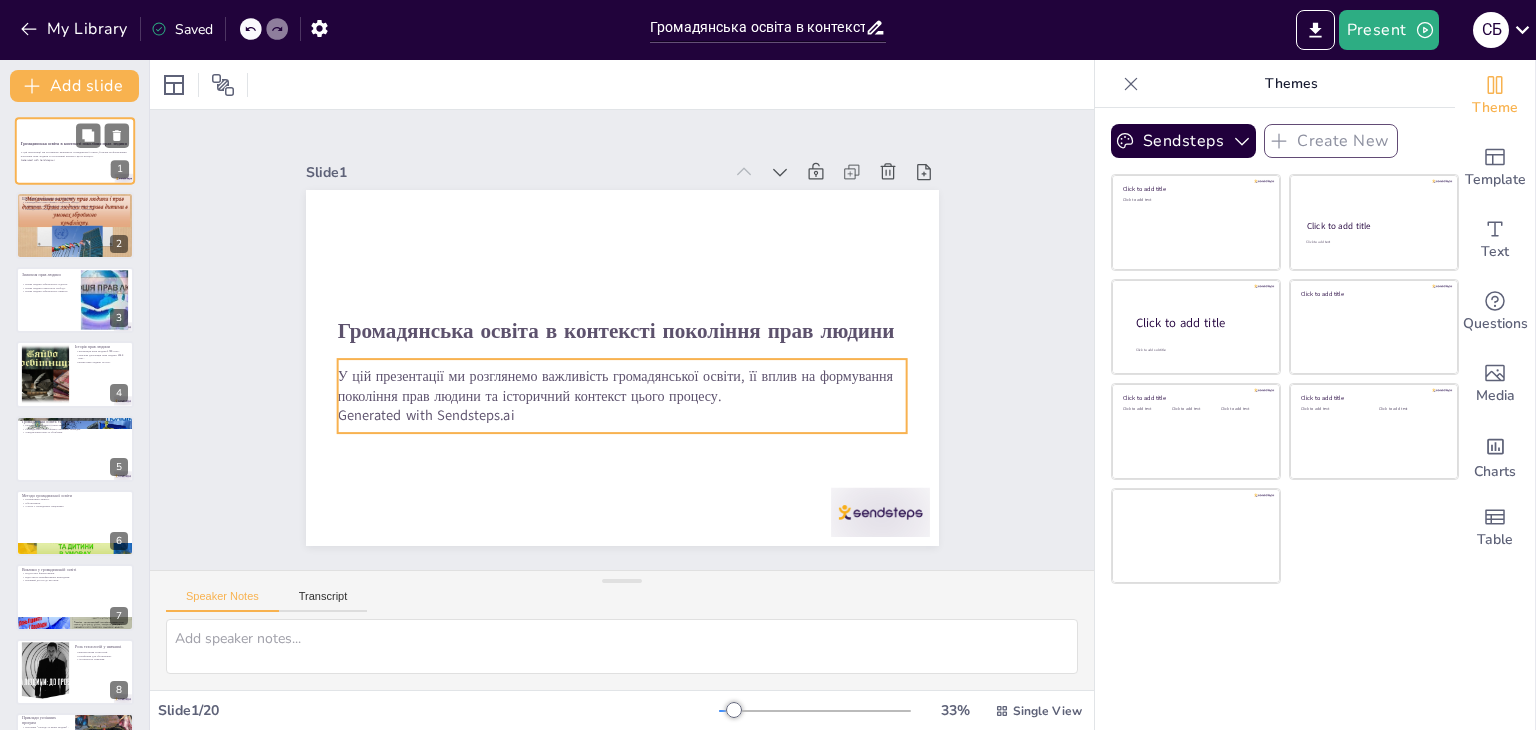 click on "У цій презентації ми розглянемо важливість громадянської освіти, її вплив на формування покоління прав людини та історичний контекст цього процесу." at bounding box center (75, 154) 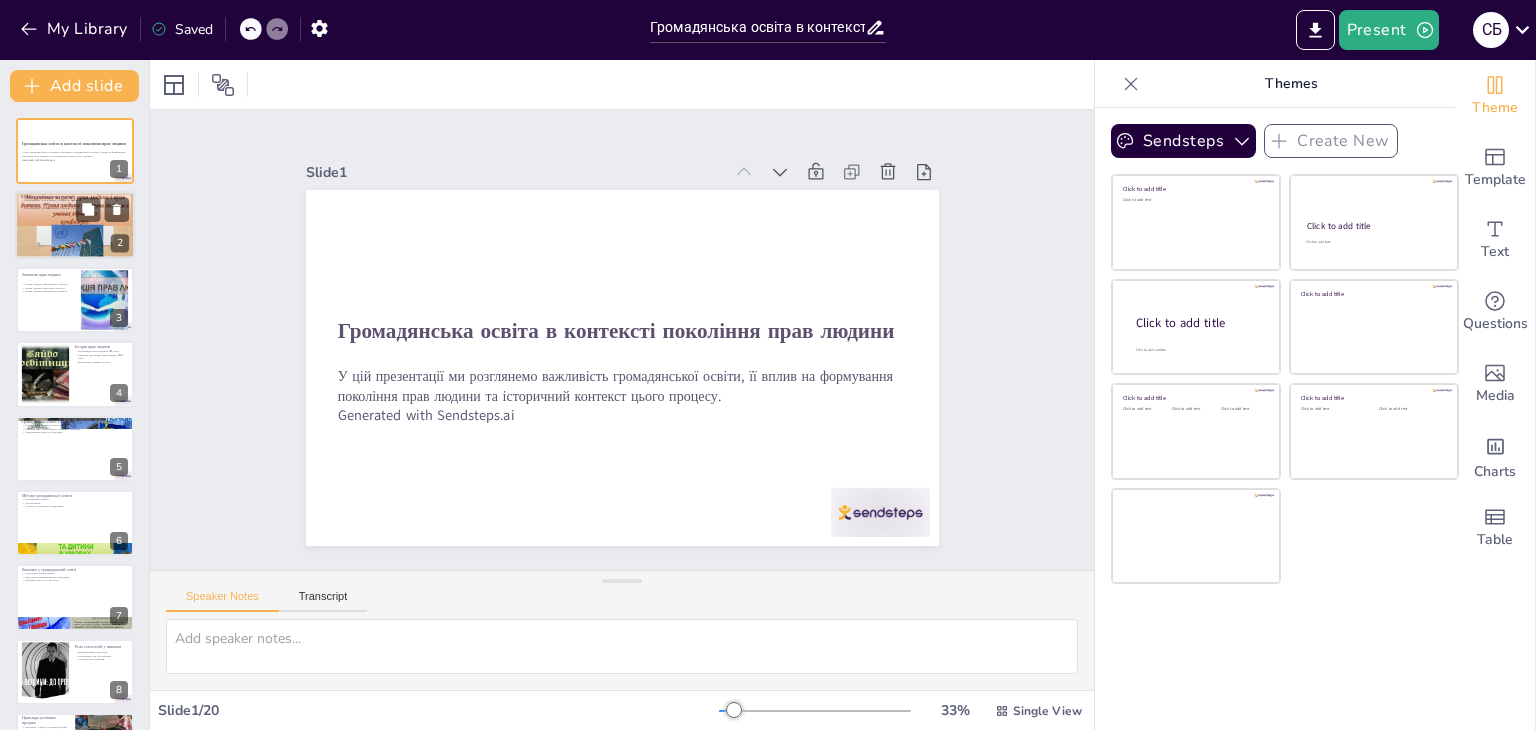 checkbox on "true" 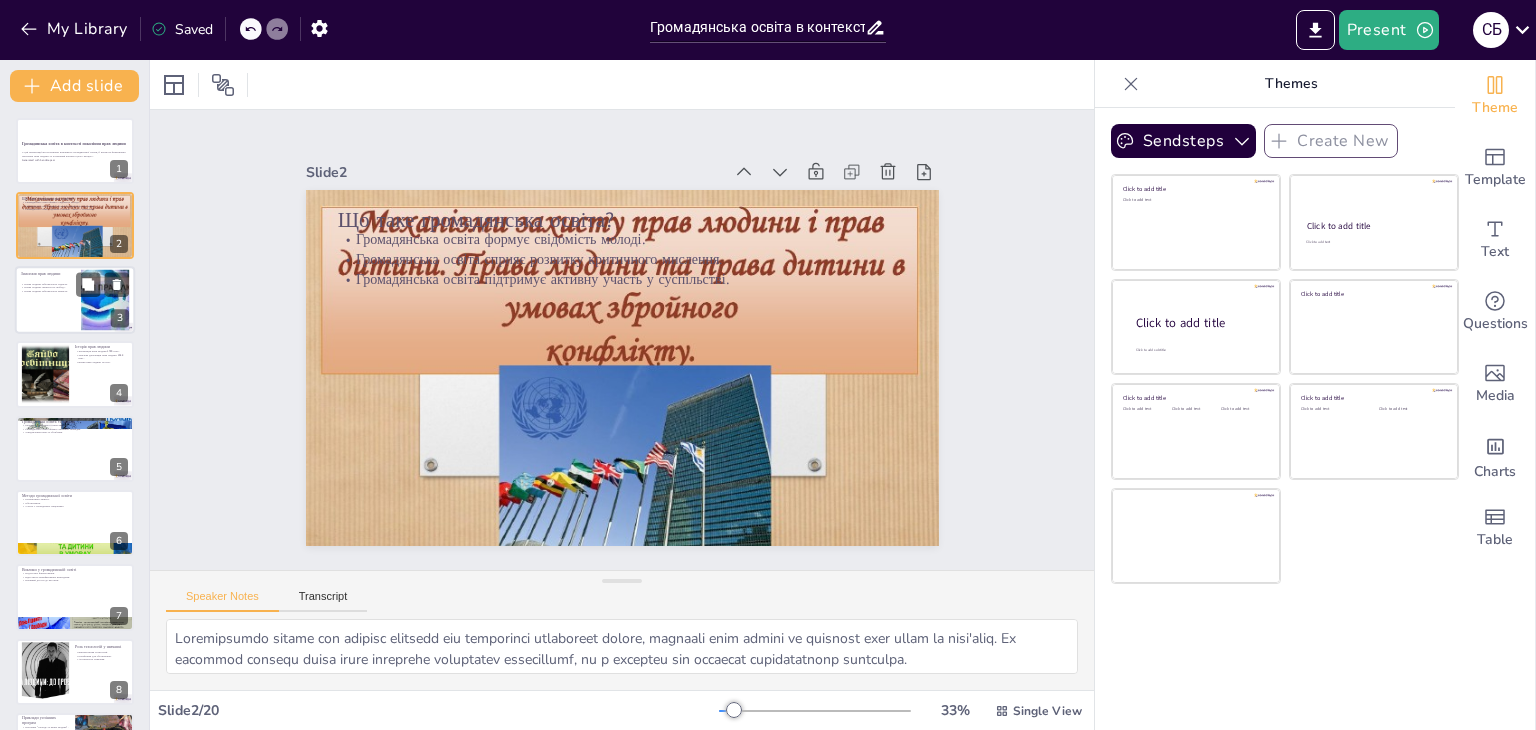 checkbox on "true" 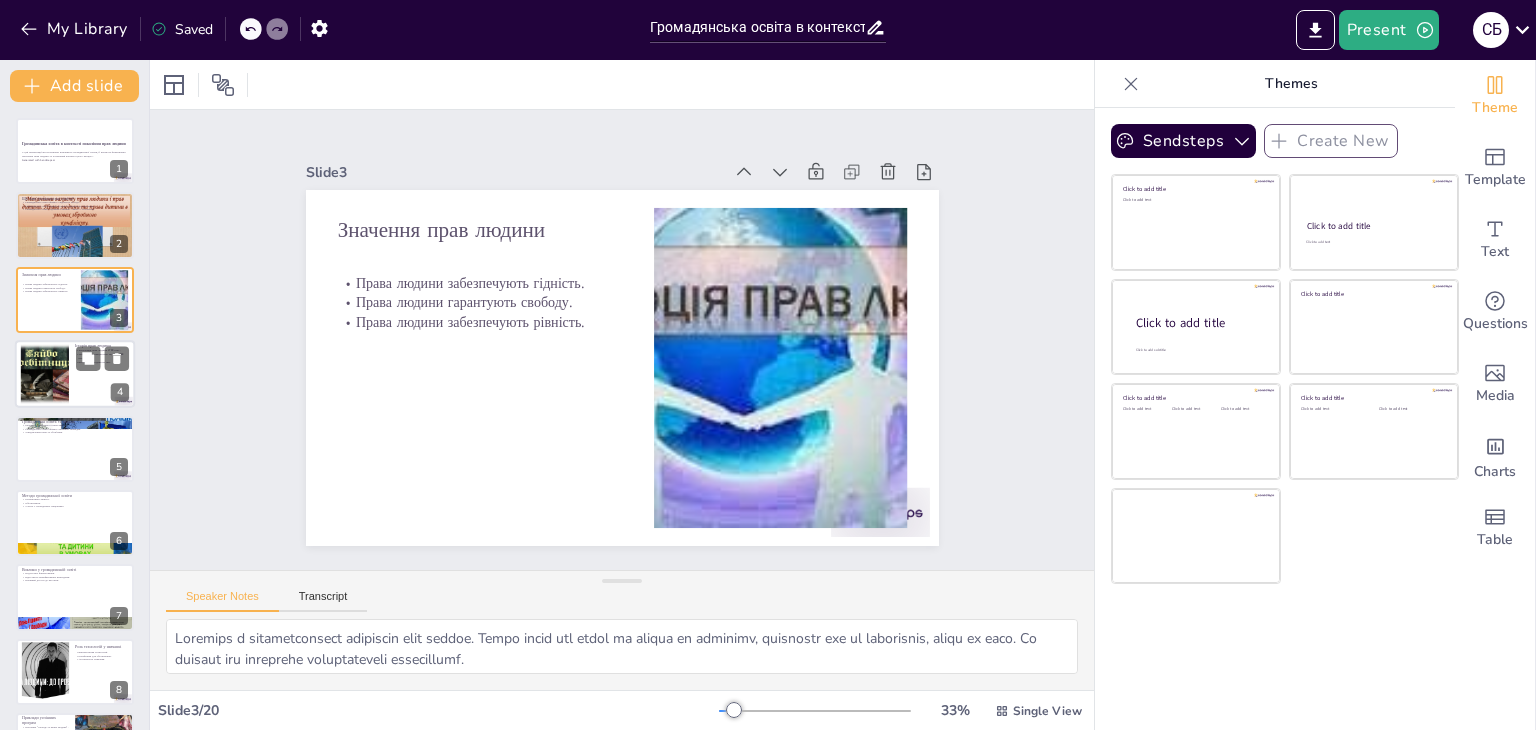 checkbox on "true" 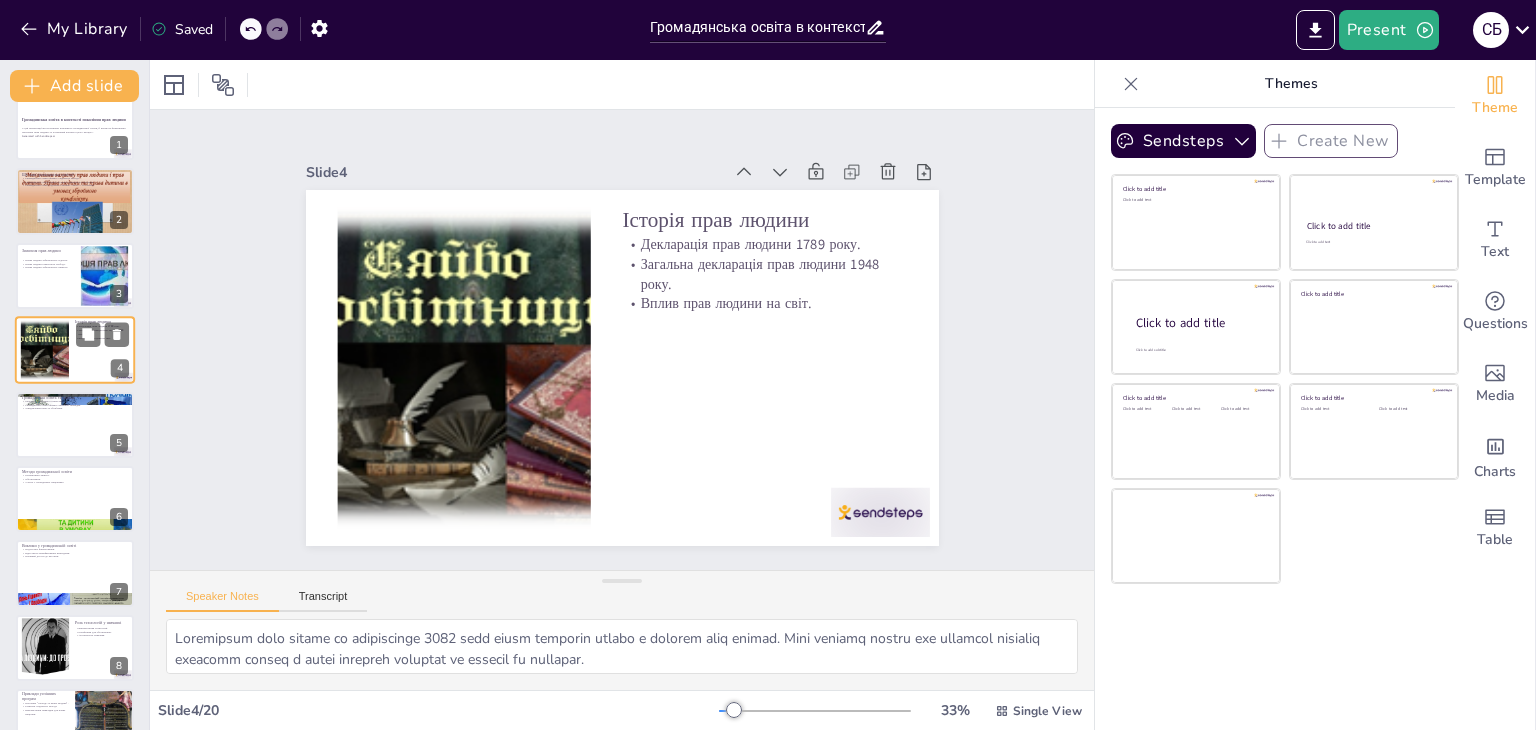 scroll, scrollTop: 40, scrollLeft: 0, axis: vertical 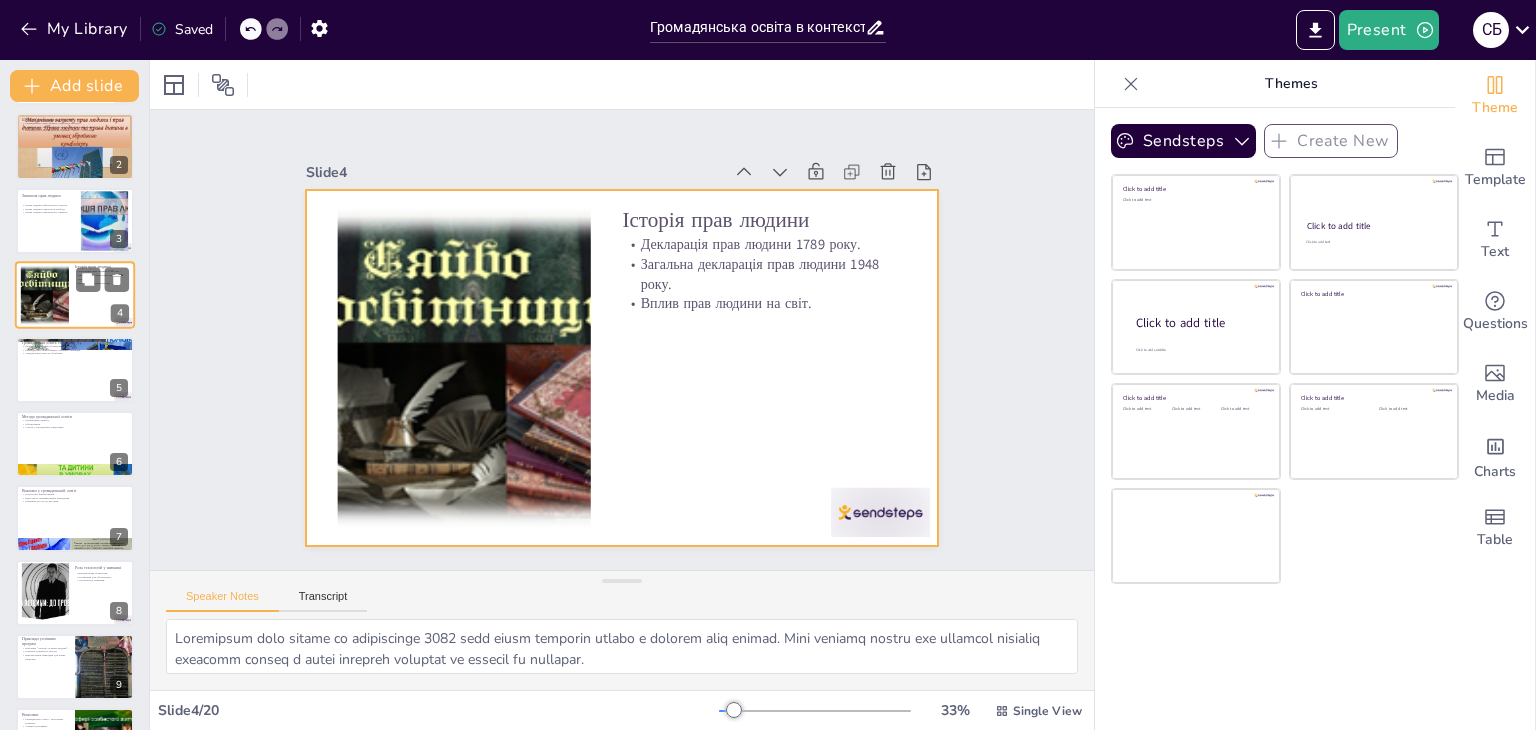 checkbox on "true" 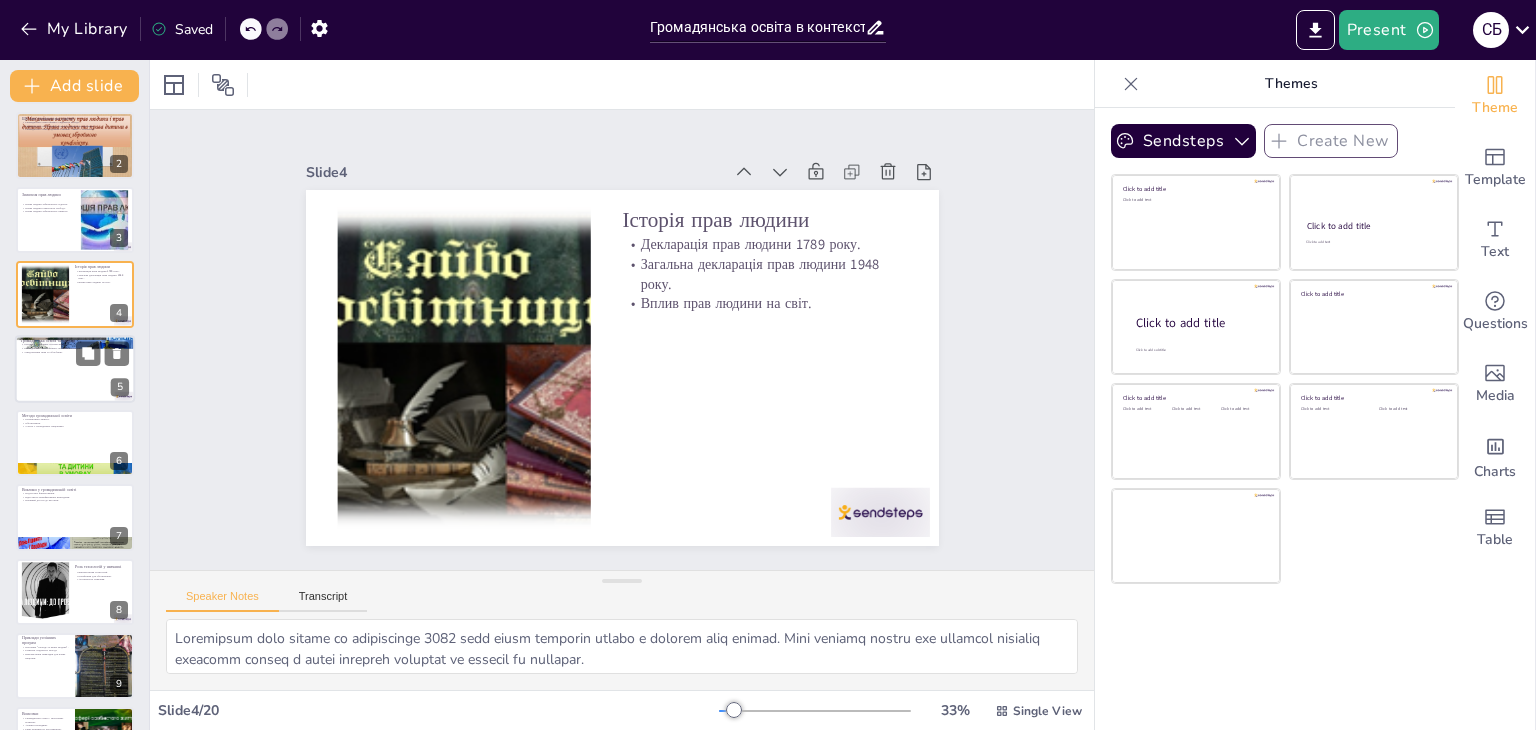 click at bounding box center (75, 369) 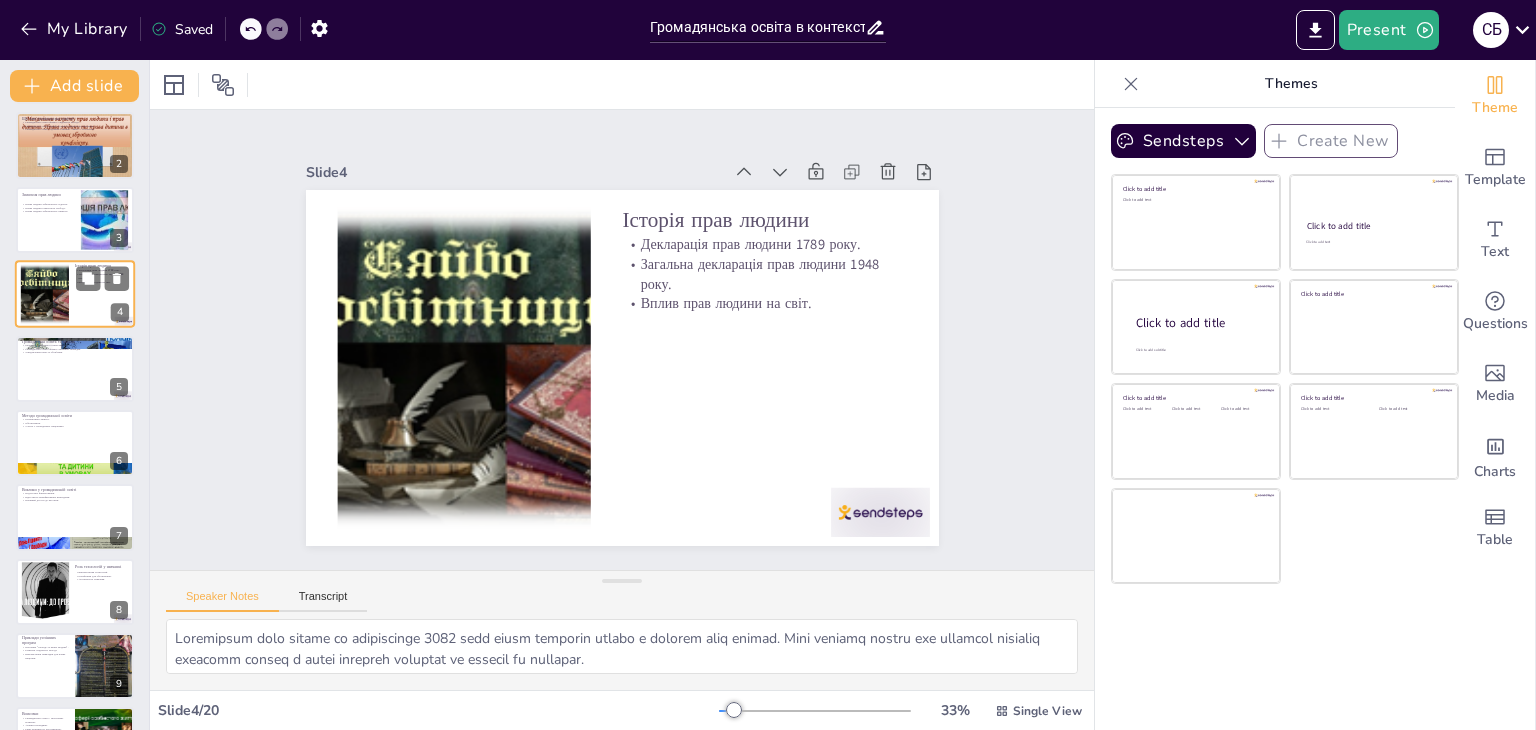 checkbox on "true" 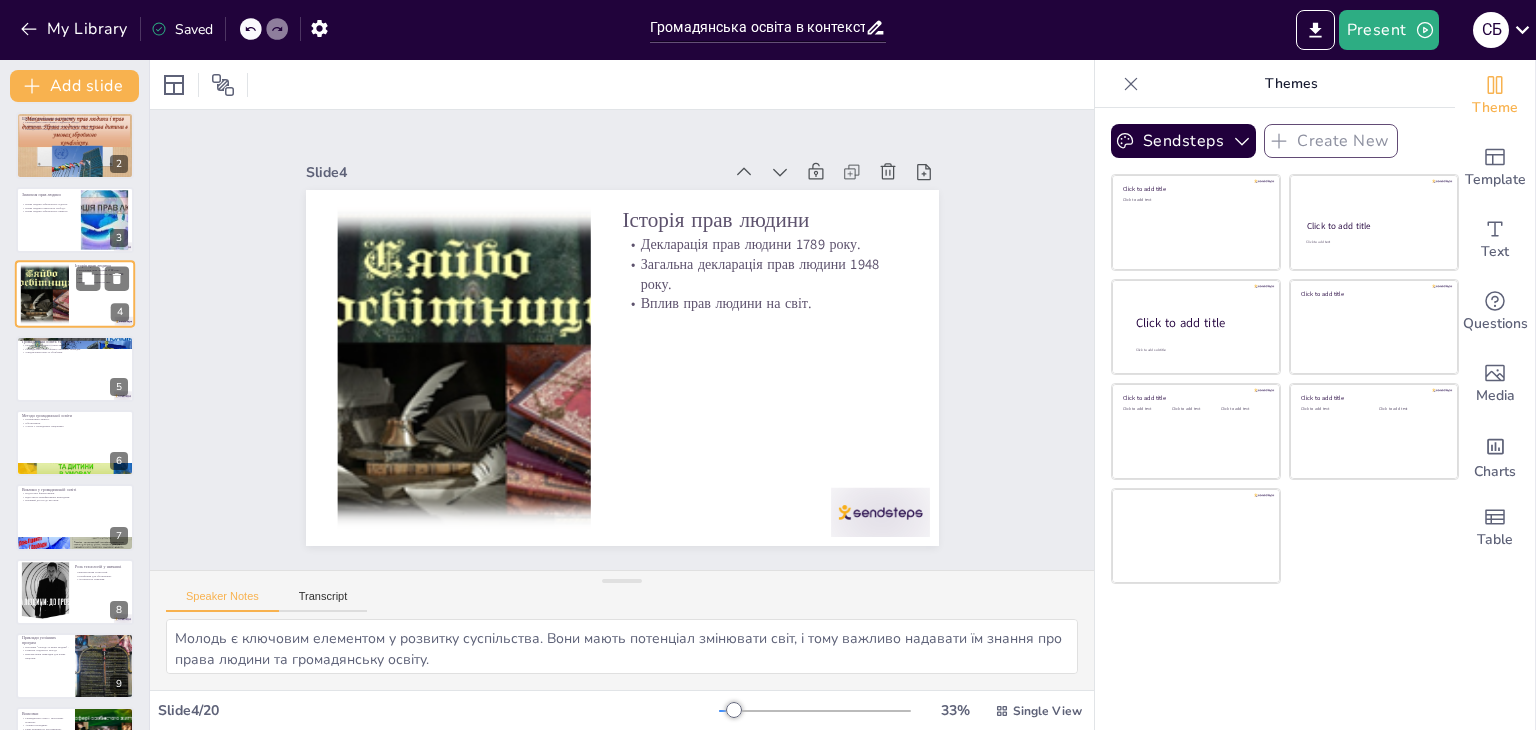 scroll, scrollTop: 32, scrollLeft: 0, axis: vertical 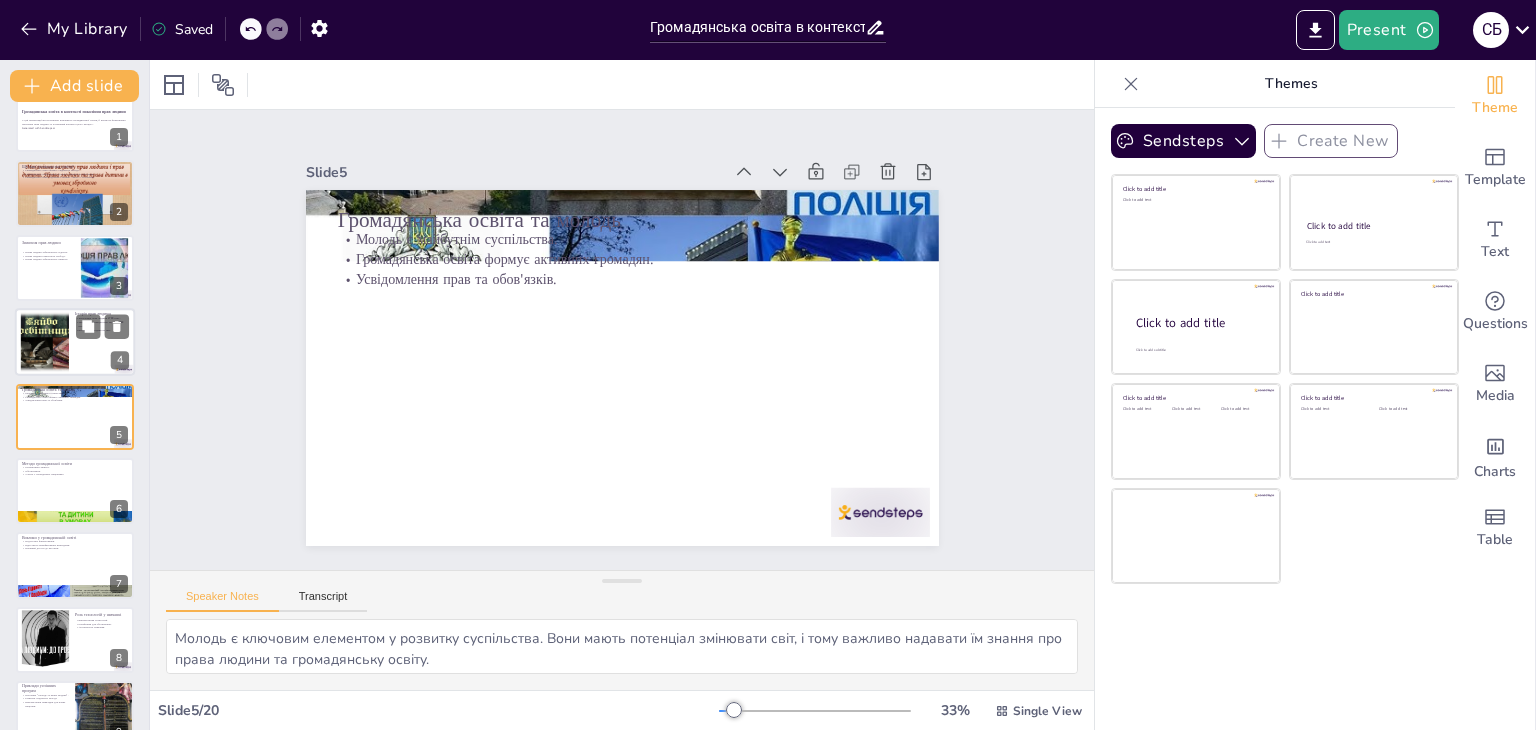 type 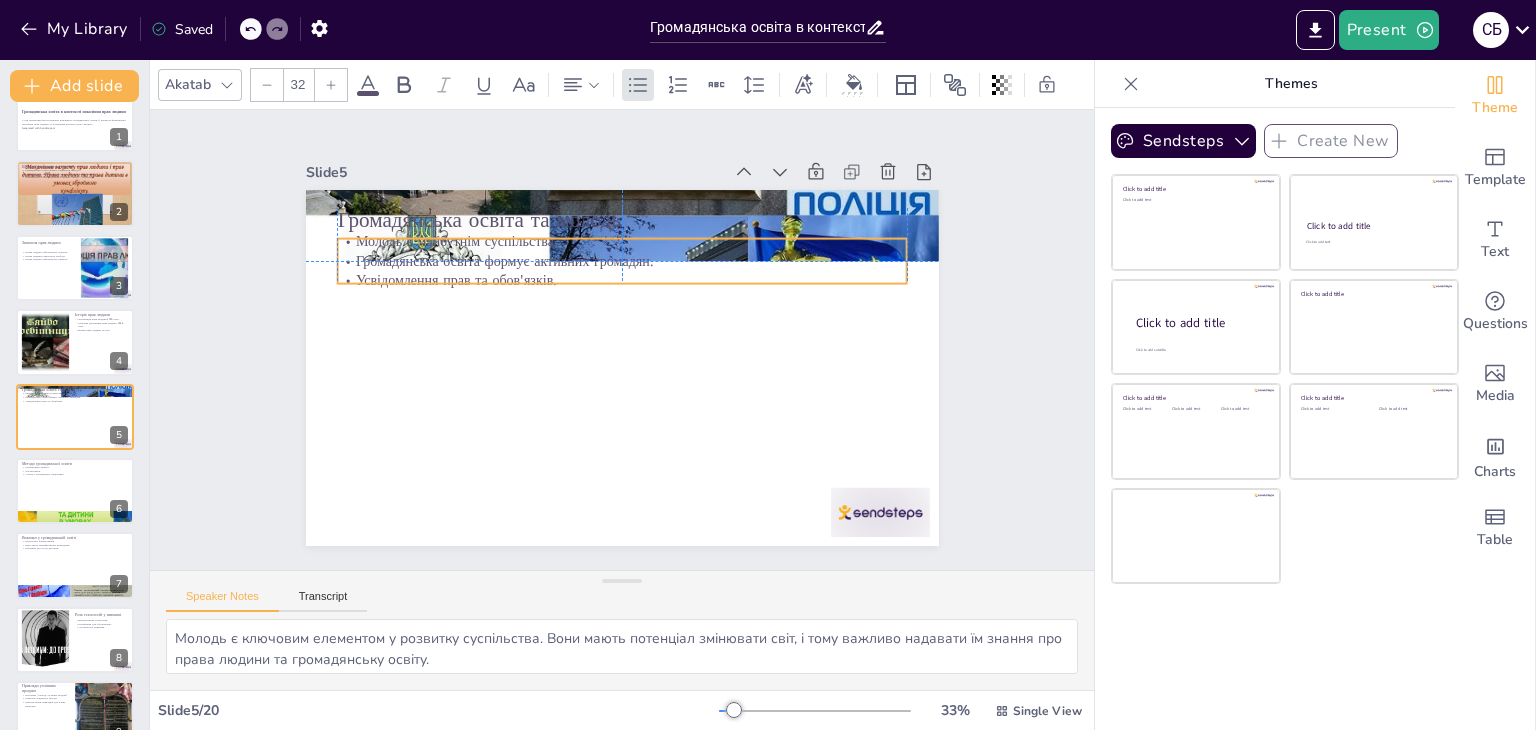 click on "Громадянська освіта формує активних громадян." at bounding box center [638, 263] 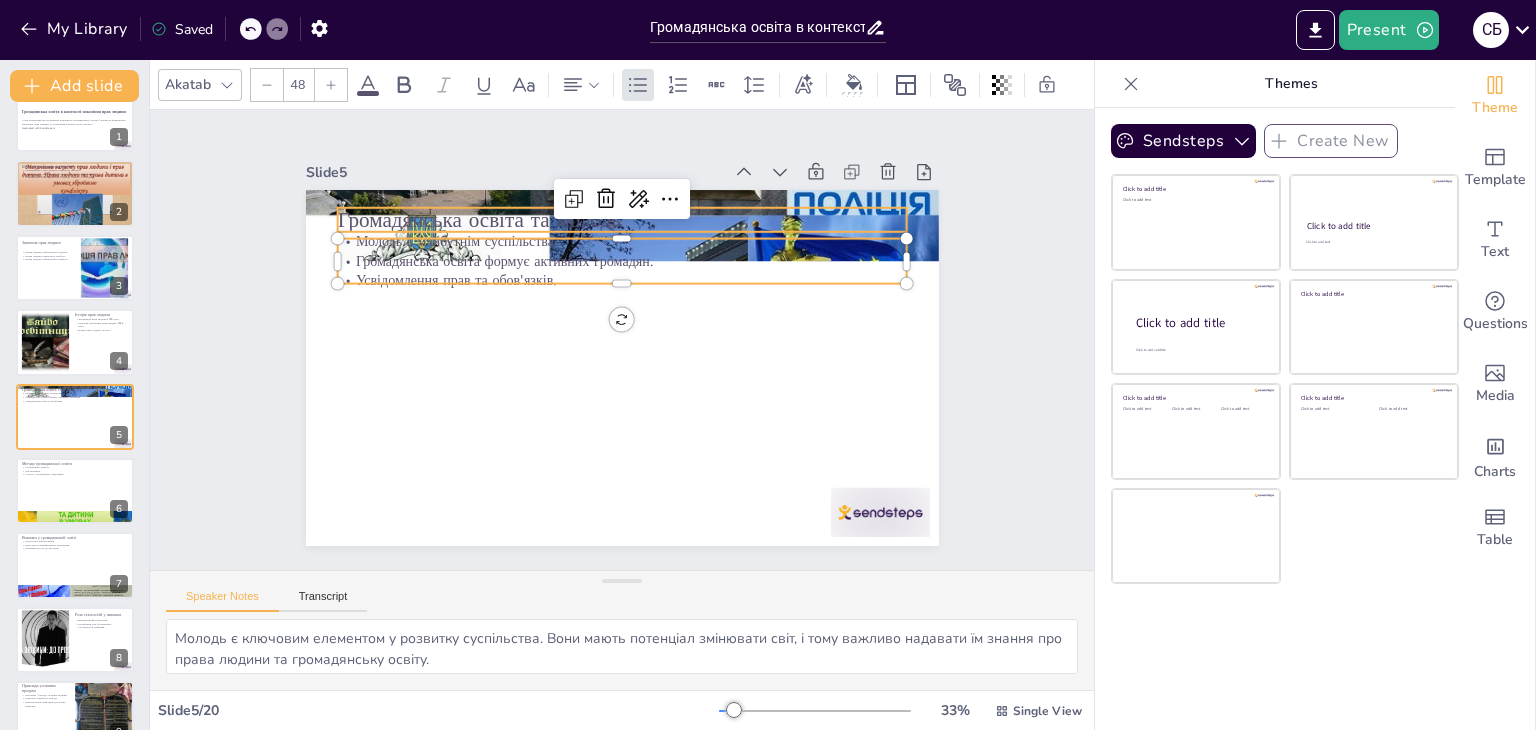 click on "Громадянська освіта та молодь" at bounding box center (646, 222) 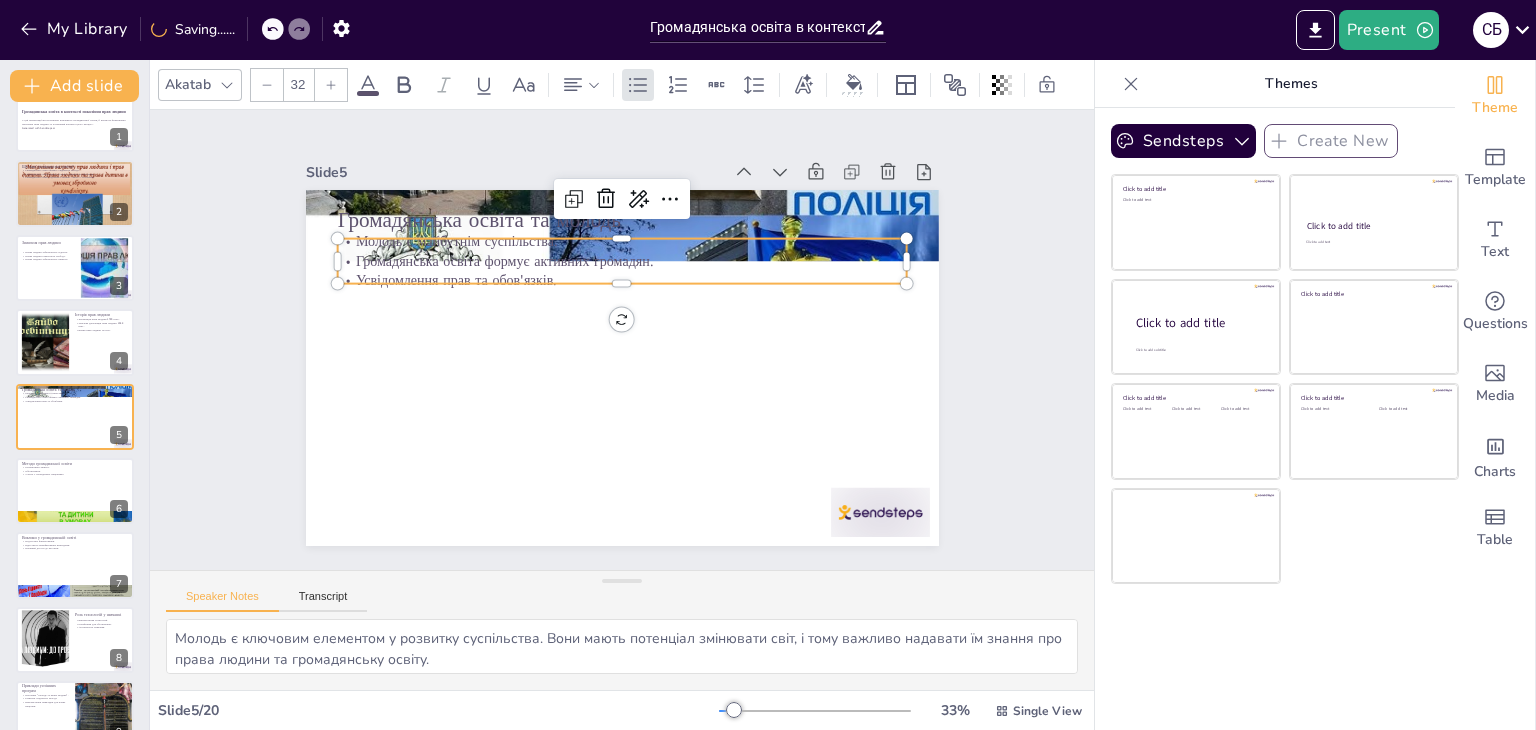click on "Молодь є майбутнім суспільства." at bounding box center (642, 244) 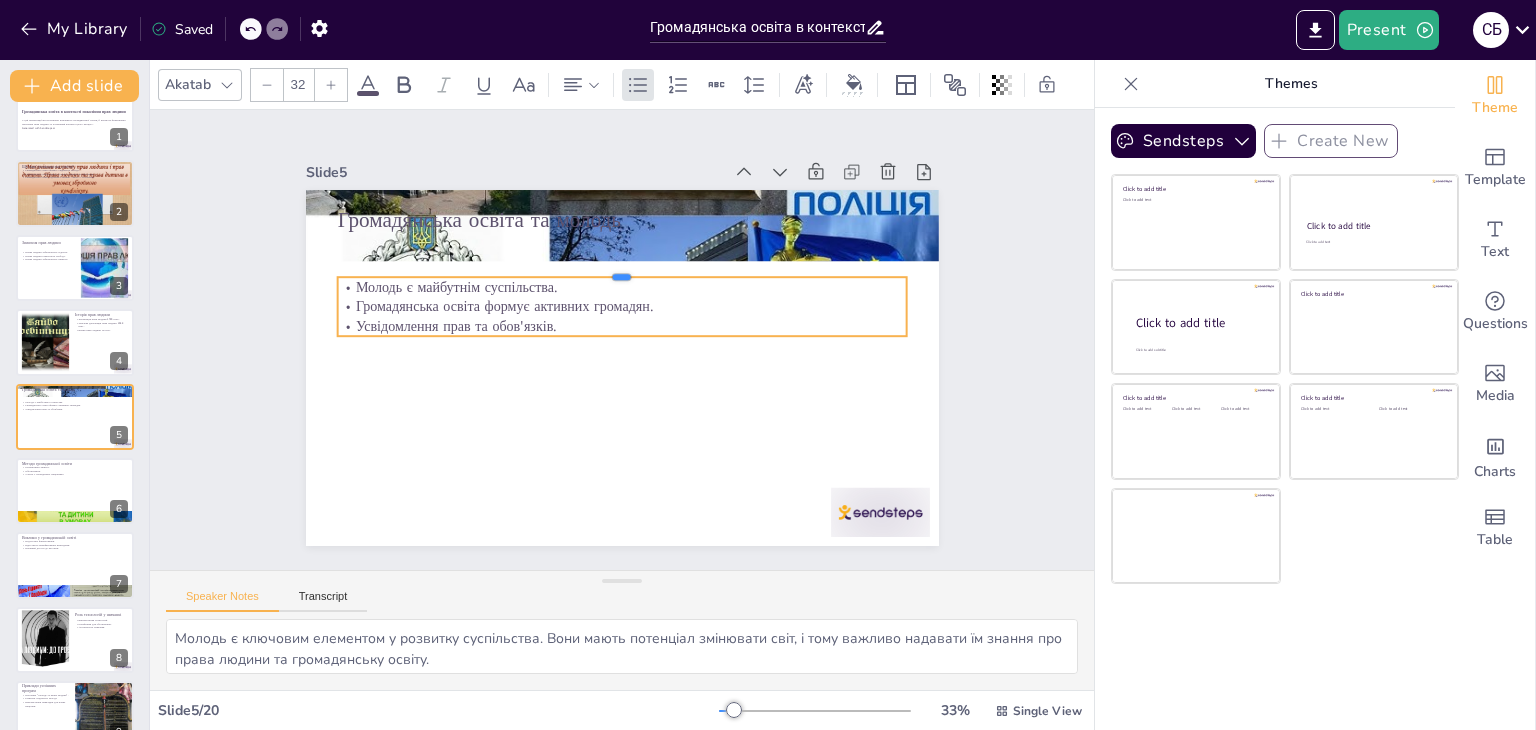 drag, startPoint x: 378, startPoint y: 230, endPoint x: 370, endPoint y: 339, distance: 109.29318 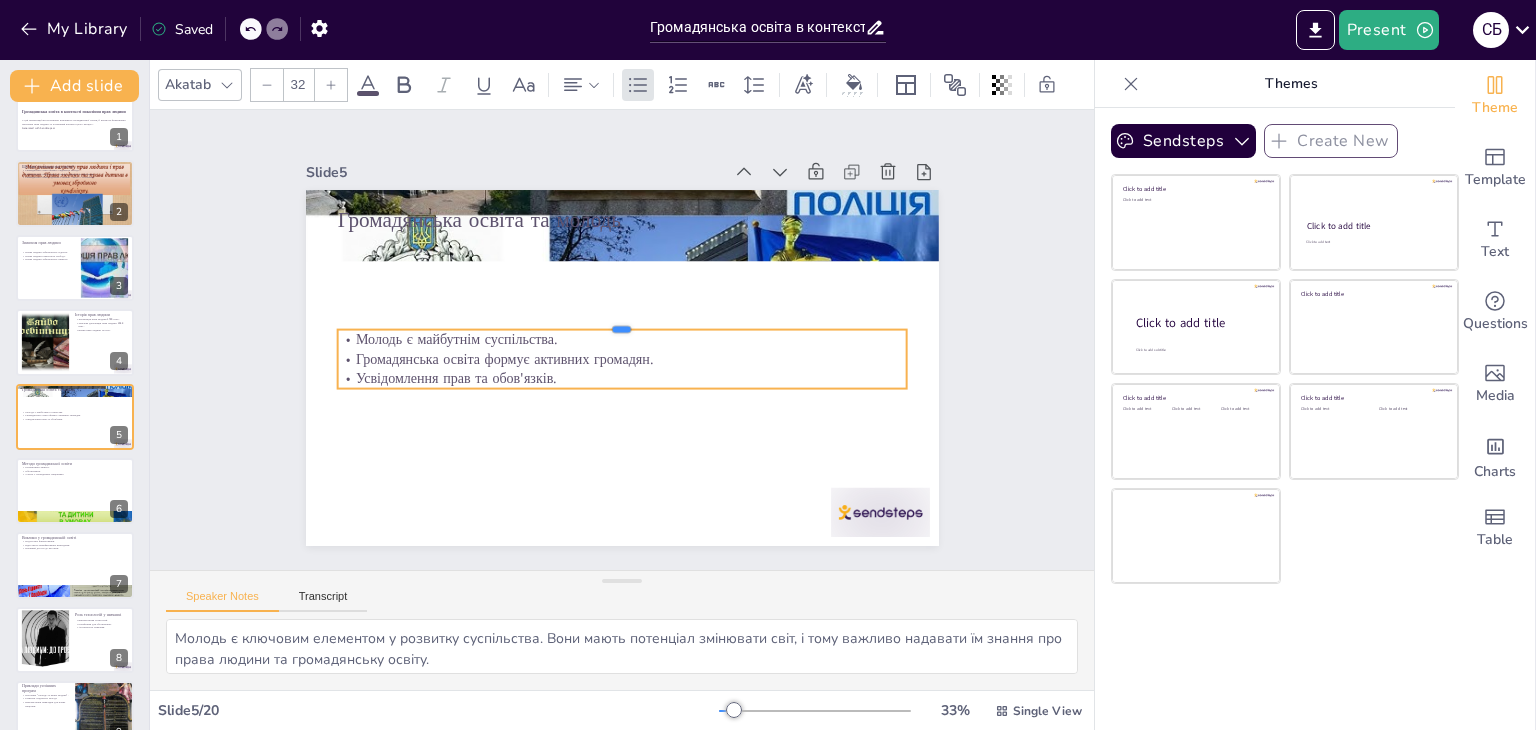 drag, startPoint x: 375, startPoint y: 265, endPoint x: 373, endPoint y: 357, distance: 92.021736 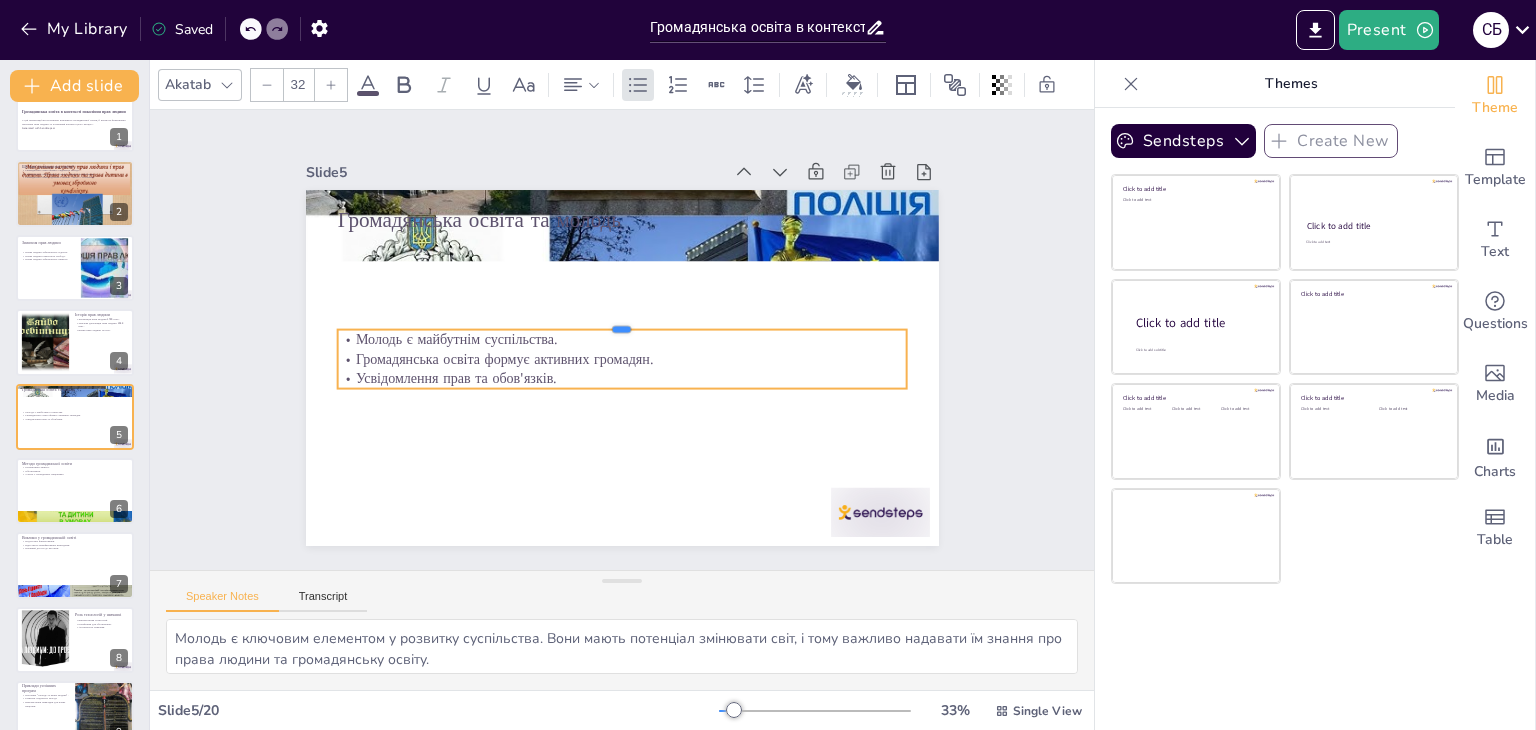 click on "Громадянська освіта та молодь Молодь є майбутнім суспільства. Громадянська освіта формує активних громадян. Усвідомлення прав та обов'язків." at bounding box center [619, 368] 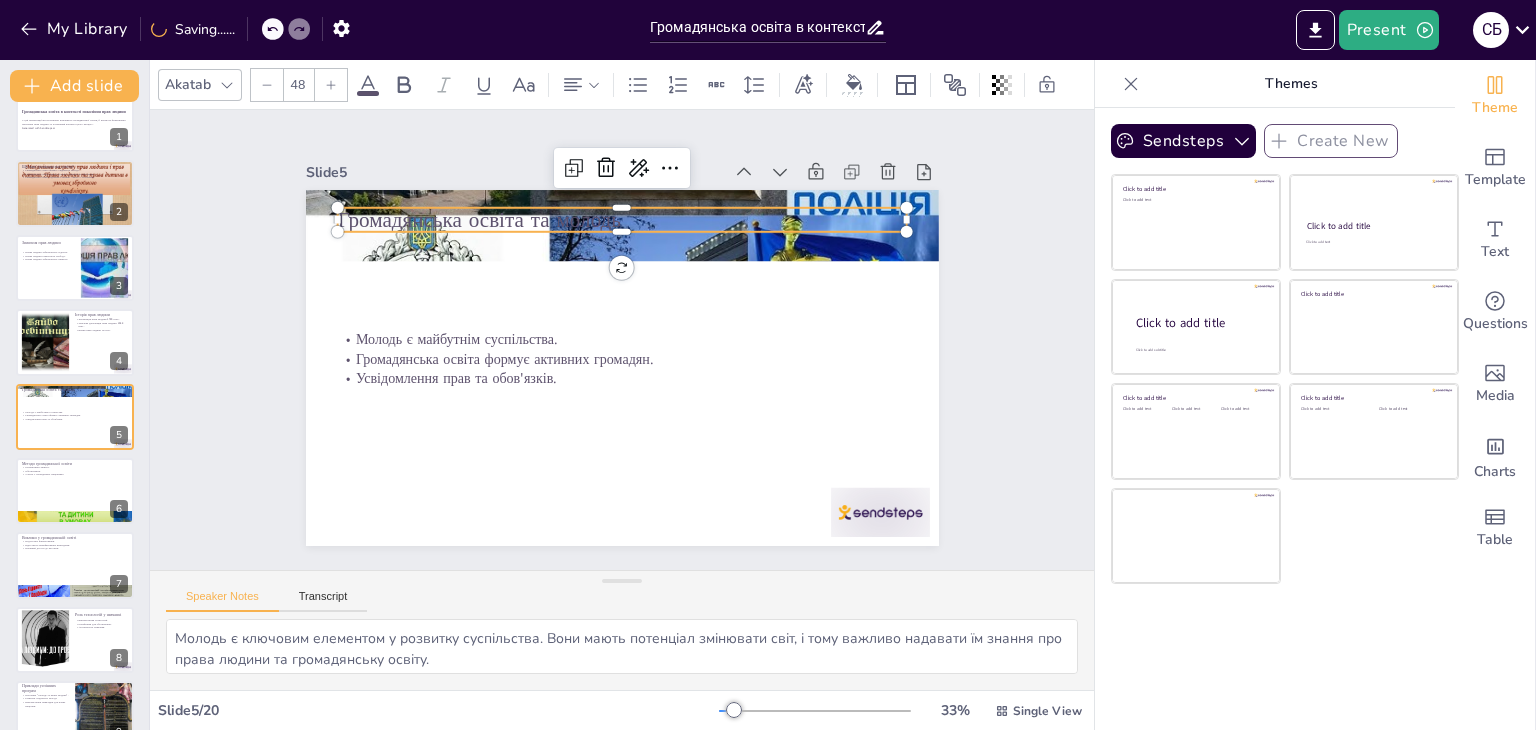 click on "Громадянська освіта та молодь" at bounding box center [622, 220] 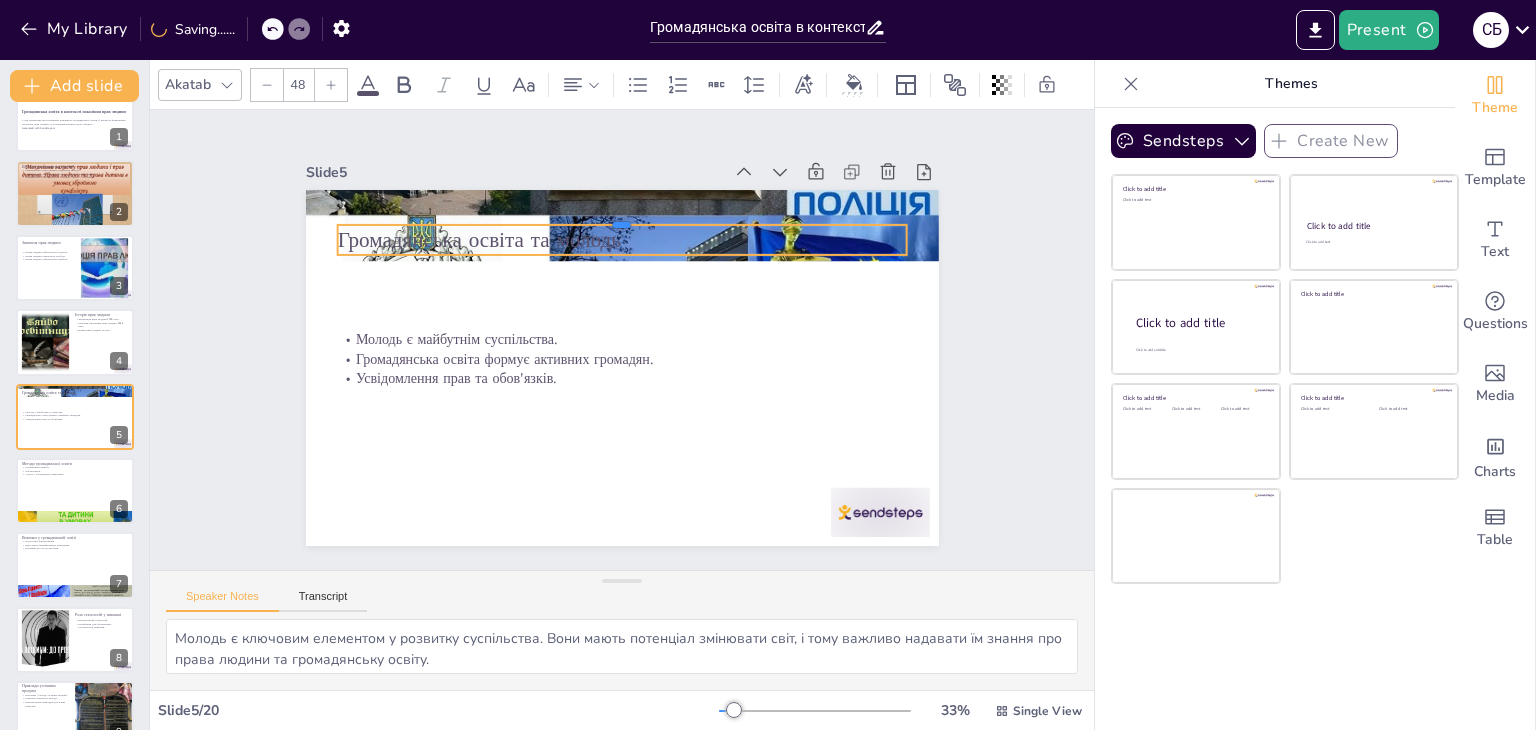 drag, startPoint x: 364, startPoint y: 198, endPoint x: 367, endPoint y: 321, distance: 123.03658 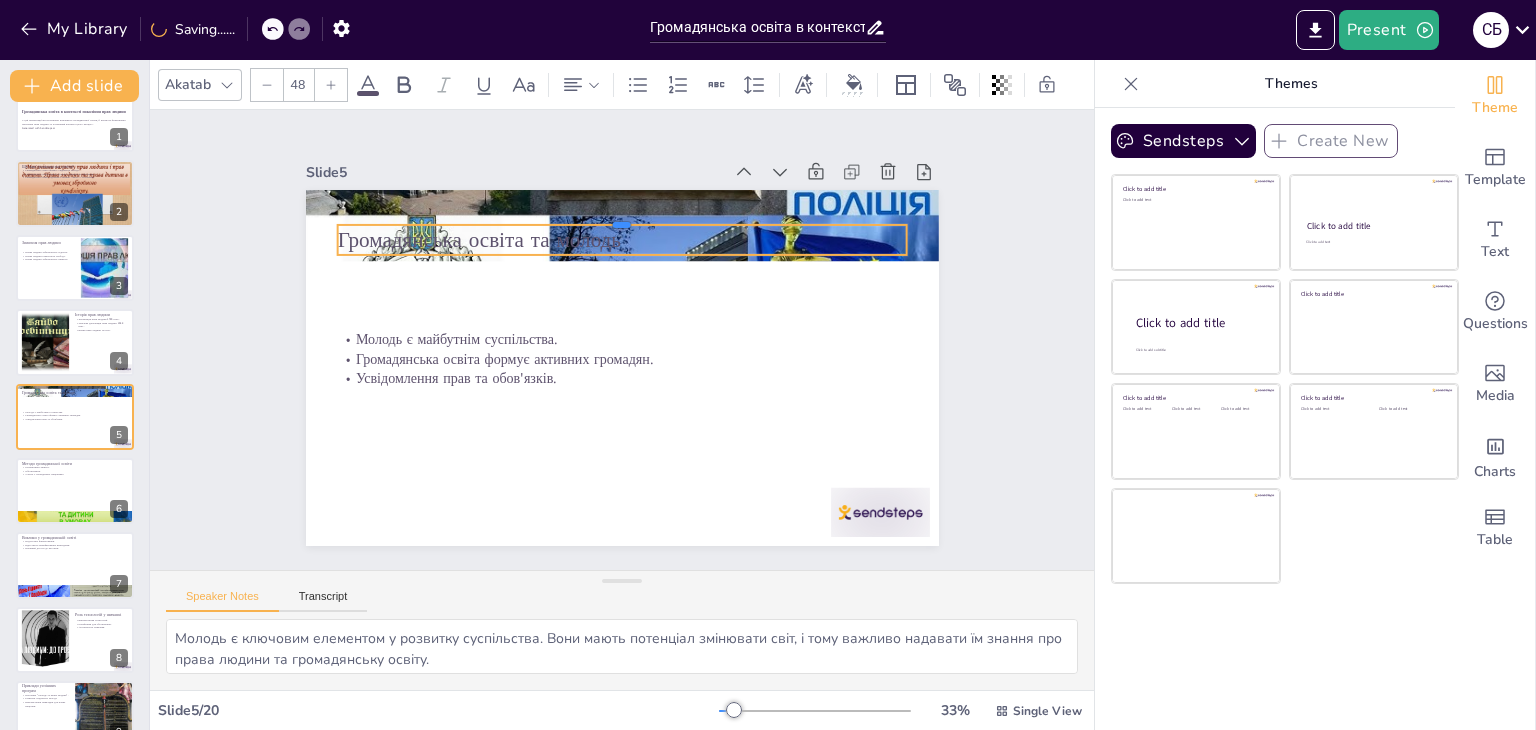 click on "Громадянська освіта та молодь Молодь є майбутнім суспільства. Громадянська освіта формує активних громадян. Усвідомлення прав та обов'язків." at bounding box center (616, 367) 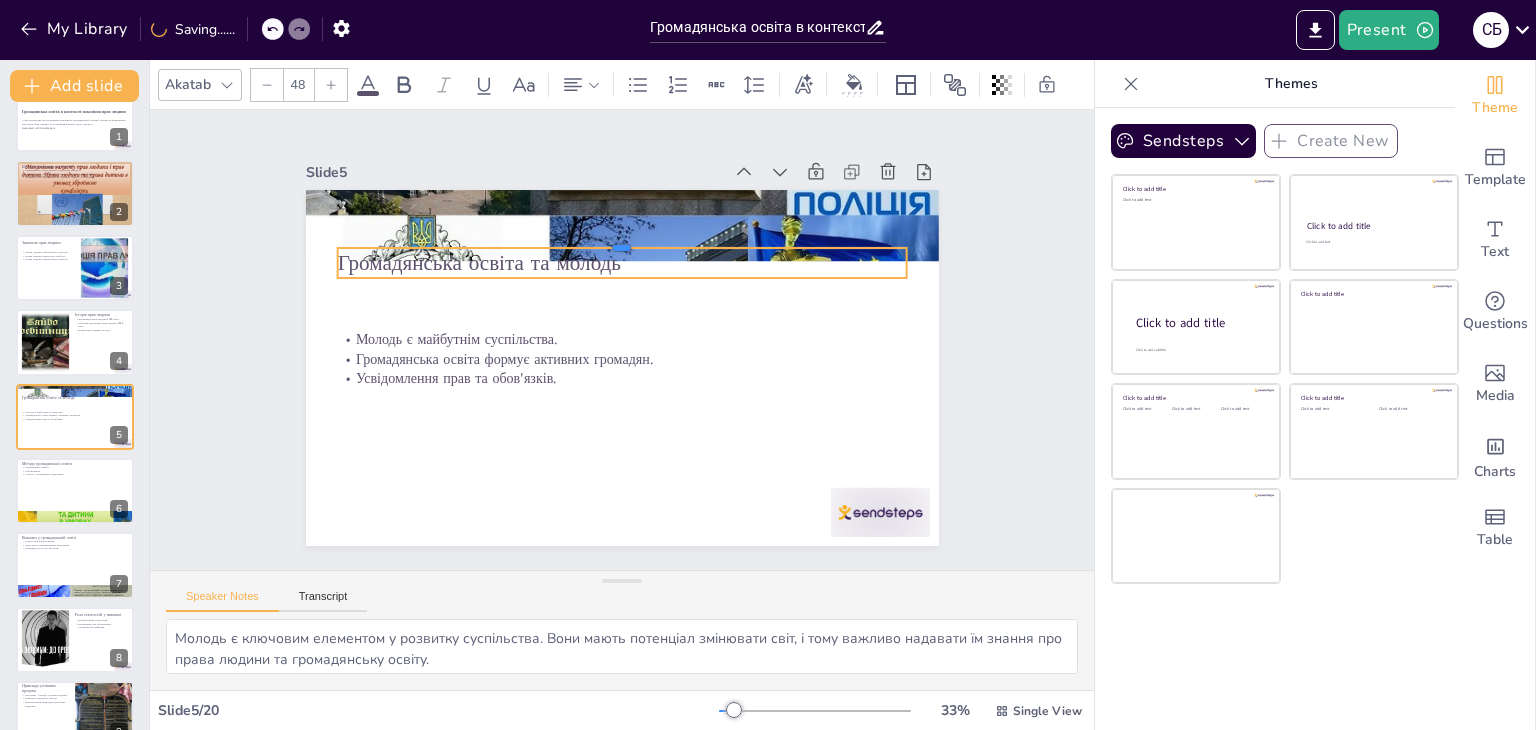 drag, startPoint x: 371, startPoint y: 215, endPoint x: 376, endPoint y: 307, distance: 92.13577 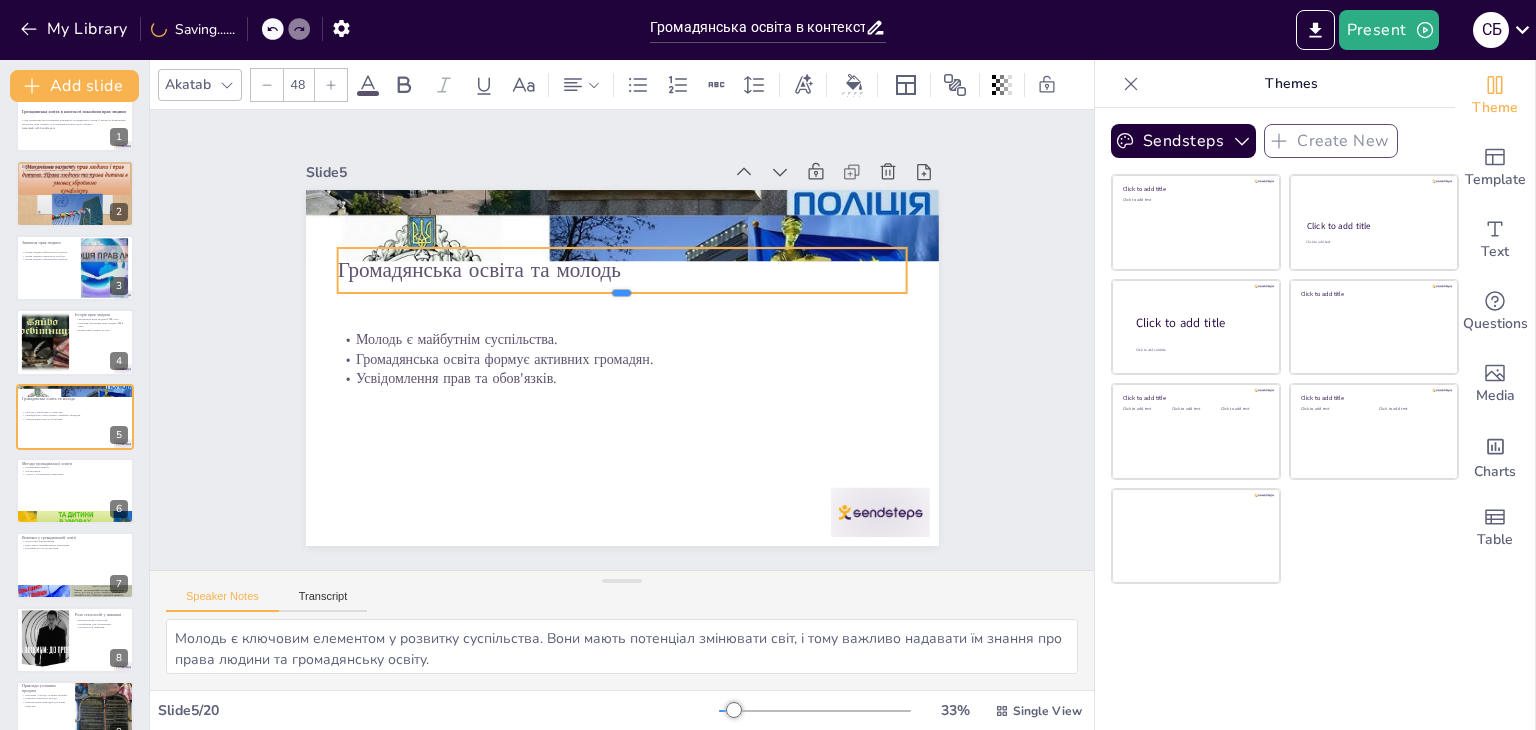 drag, startPoint x: 376, startPoint y: 269, endPoint x: 383, endPoint y: 284, distance: 16.552946 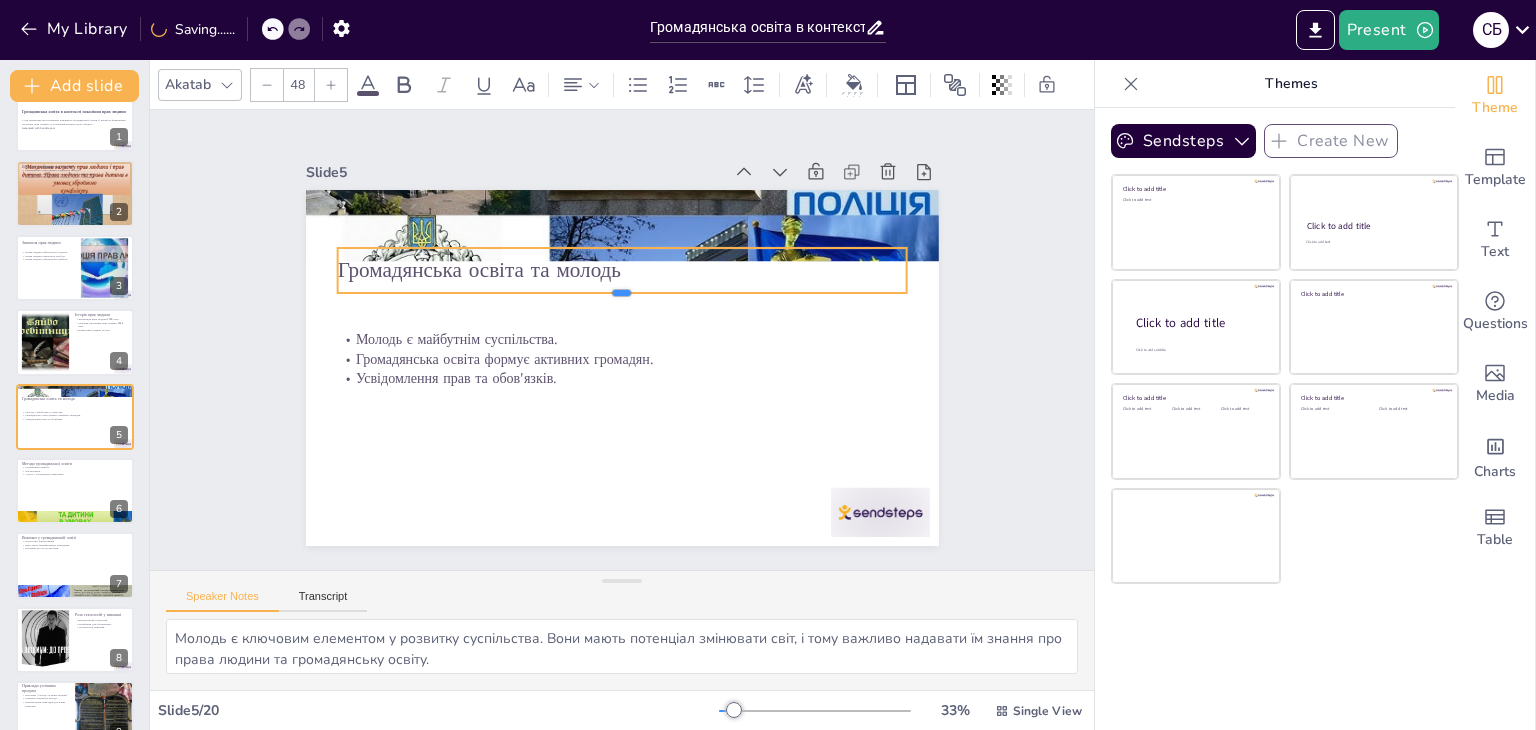 click at bounding box center [630, 301] 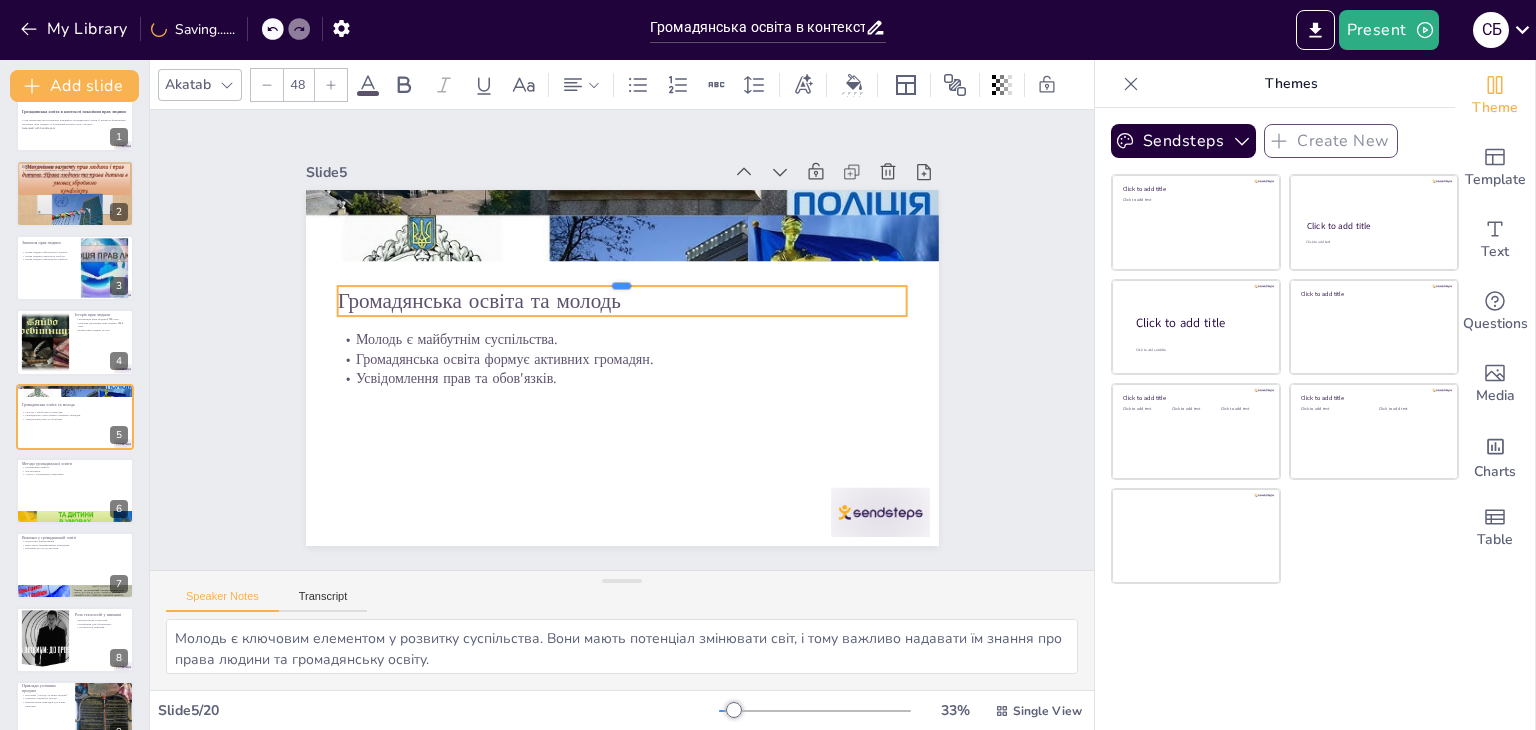 drag, startPoint x: 378, startPoint y: 238, endPoint x: 379, endPoint y: 292, distance: 54.00926 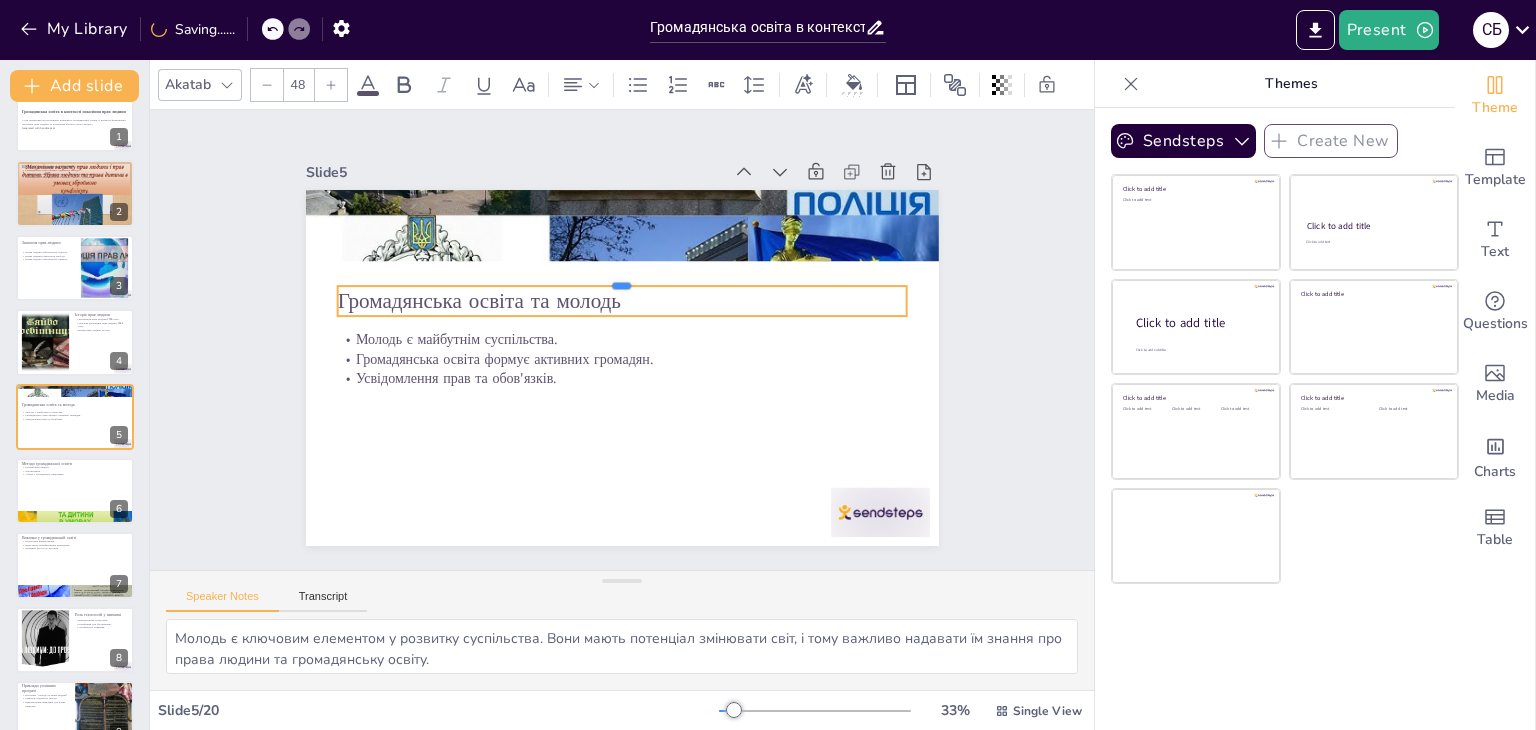 click on "Громадянська освіта та молодь Молодь є майбутнім суспільства. Громадянська освіта формує активних громадян. Усвідомлення прав та обов'язків." at bounding box center [619, 368] 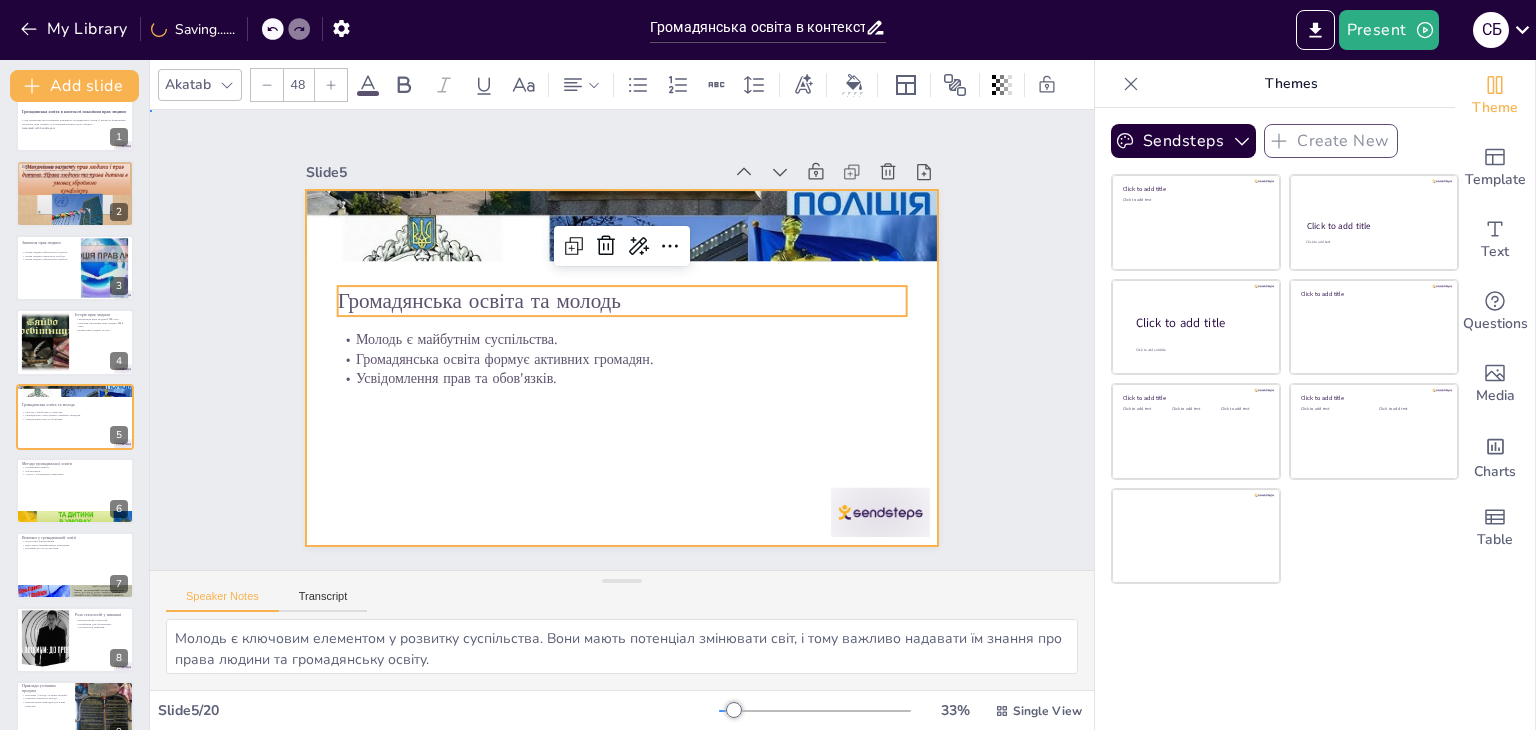 click at bounding box center [619, 368] 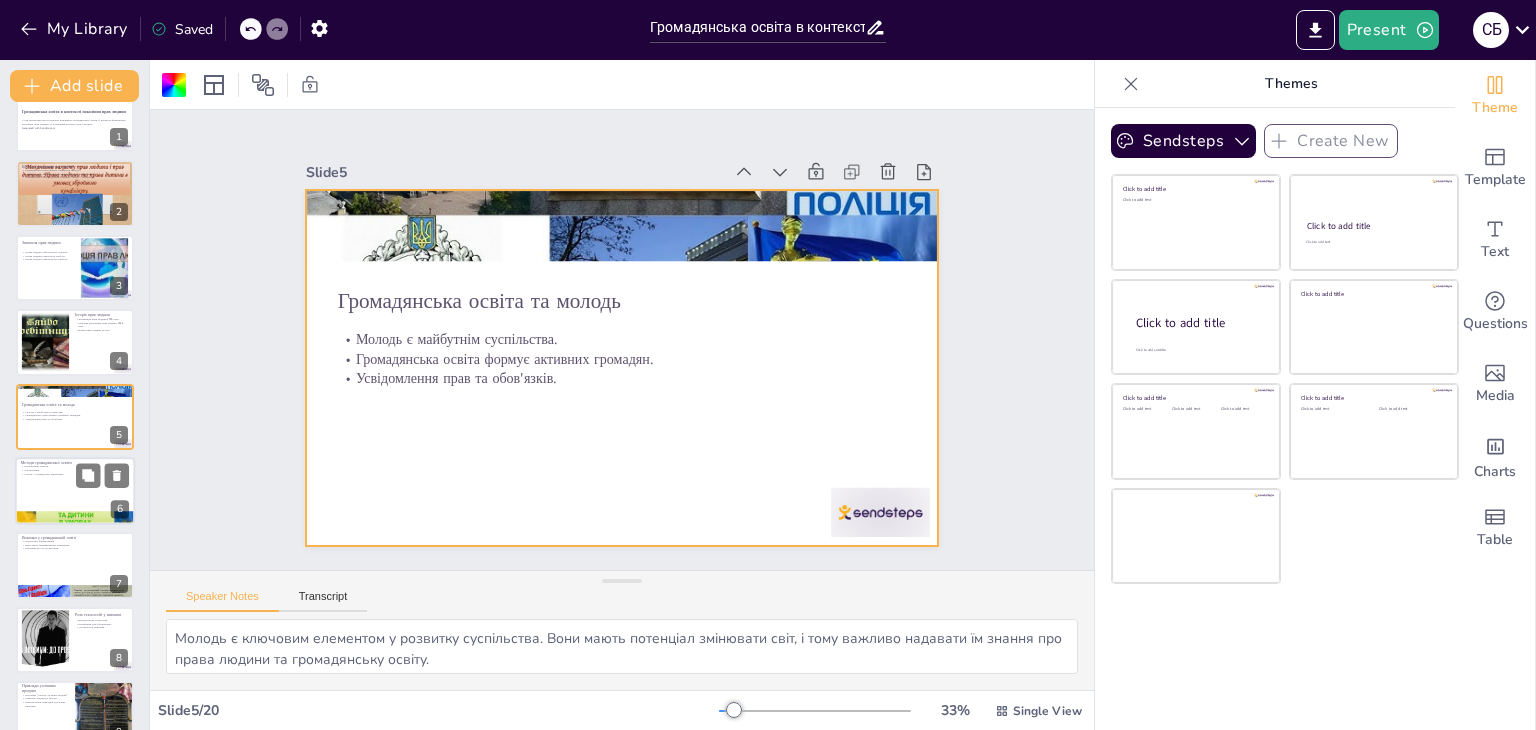 click at bounding box center [75, 491] 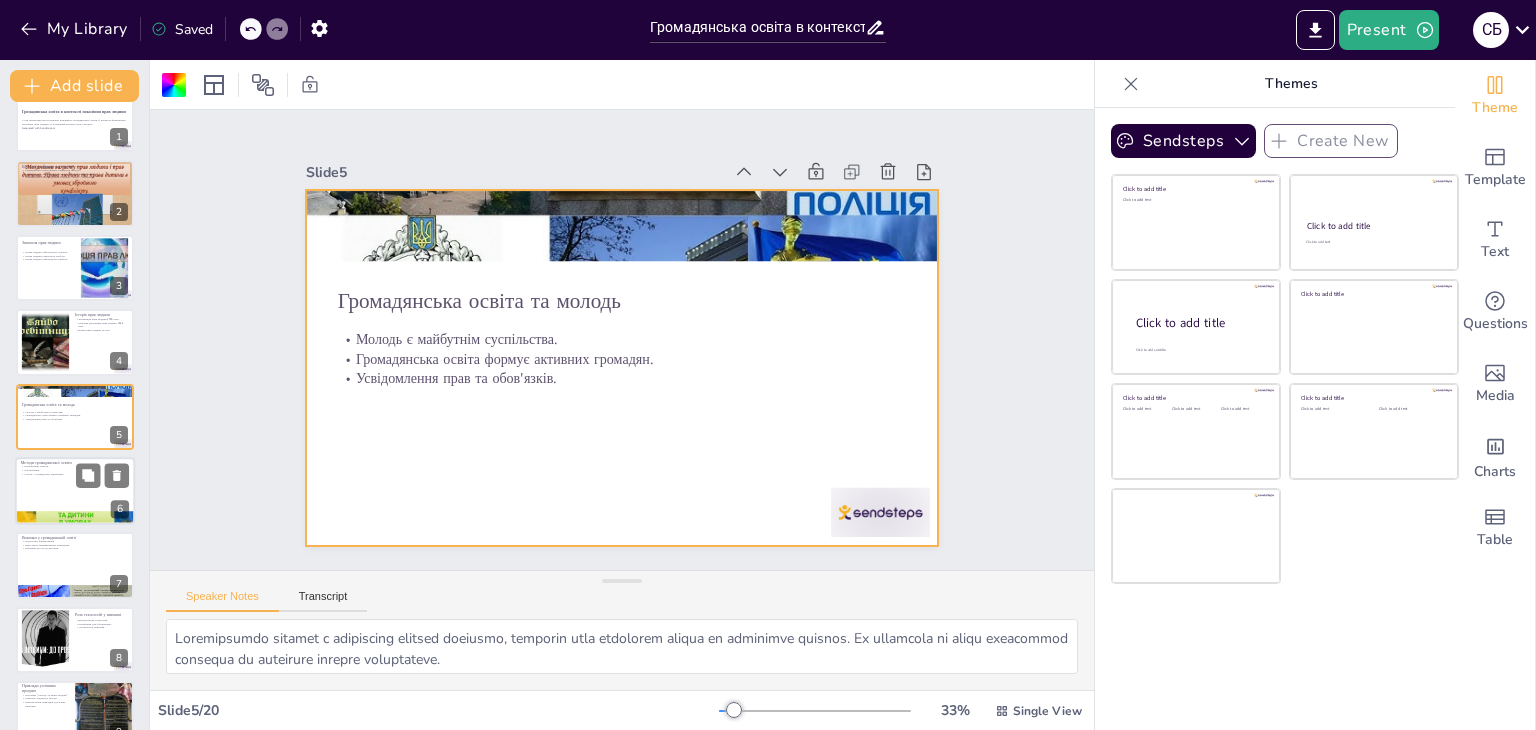 scroll, scrollTop: 107, scrollLeft: 0, axis: vertical 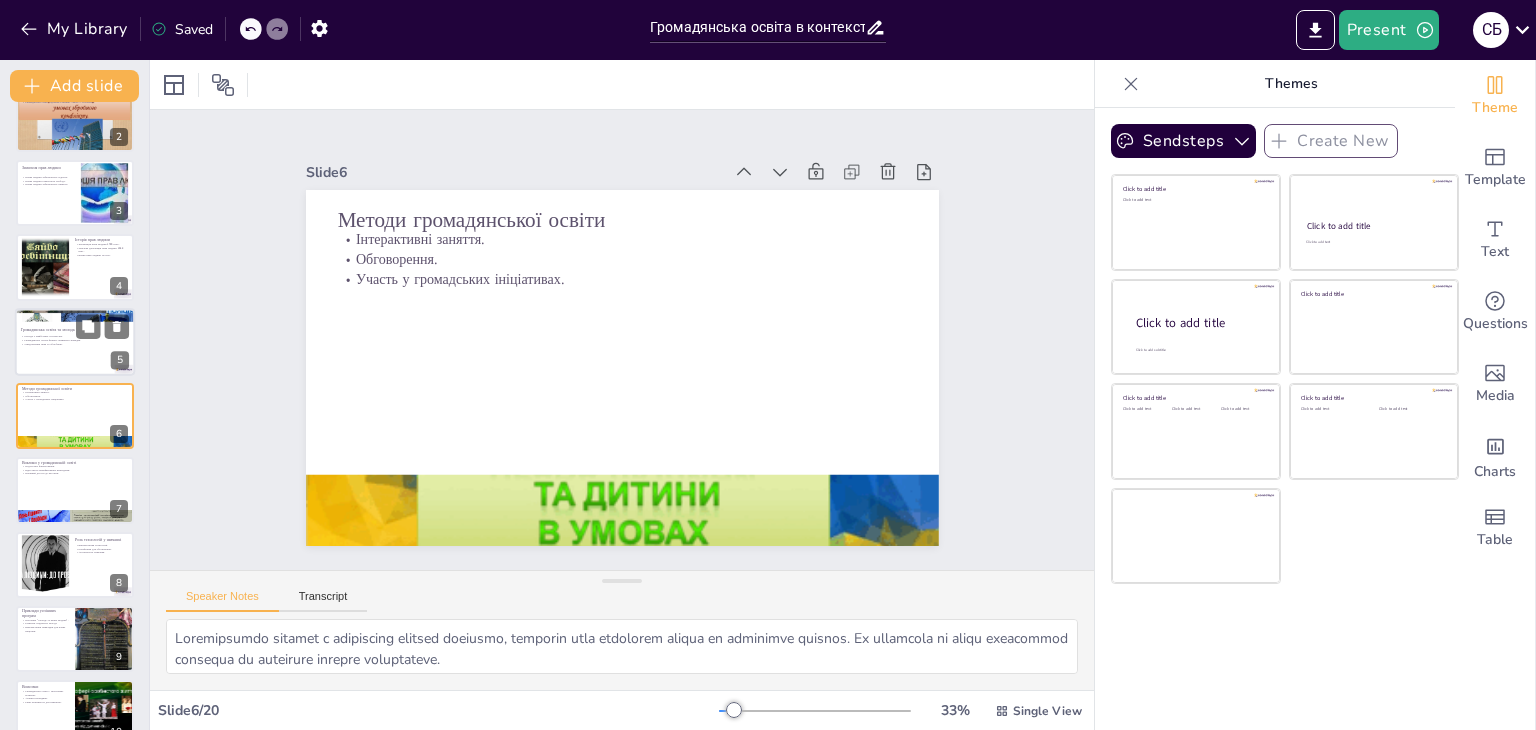 click at bounding box center [75, 342] 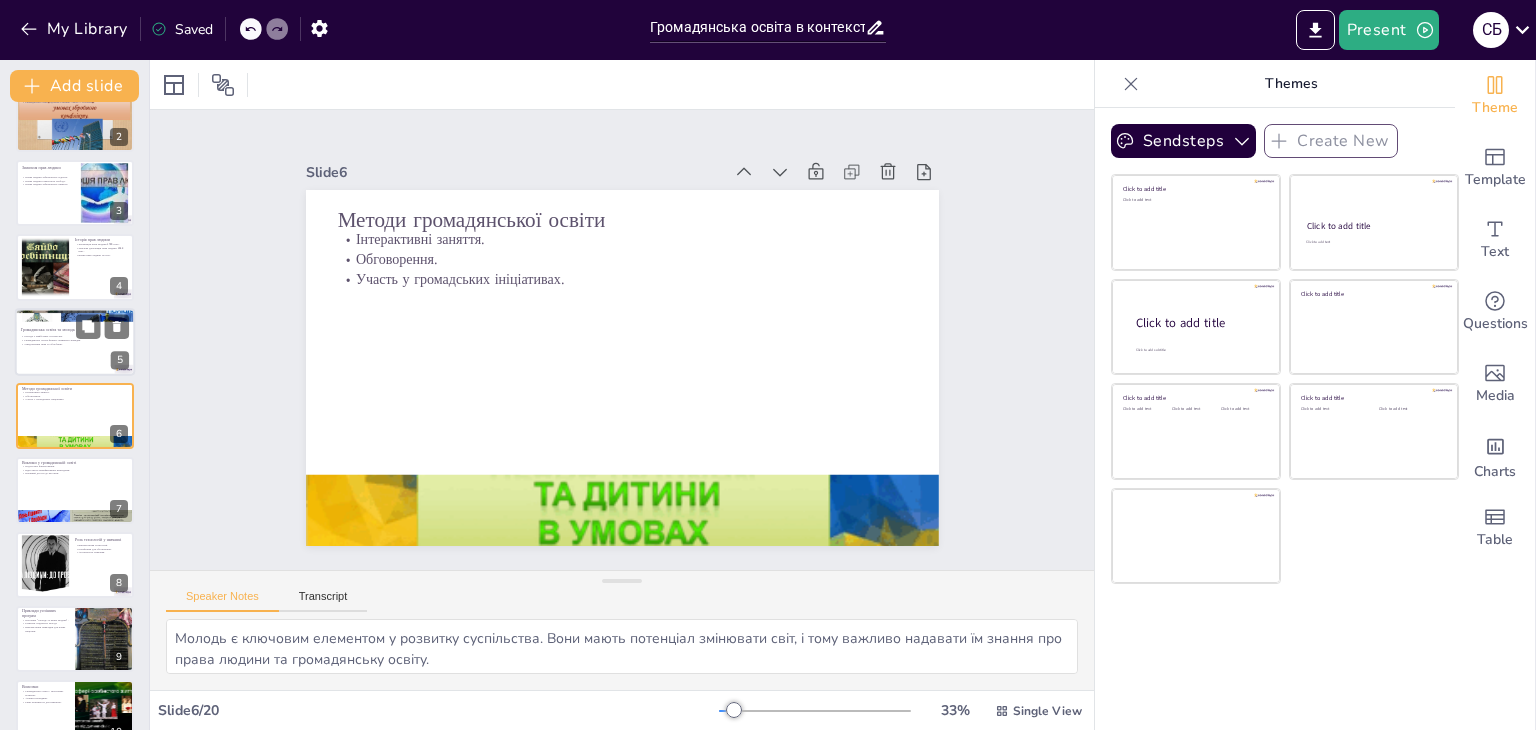 scroll, scrollTop: 32, scrollLeft: 0, axis: vertical 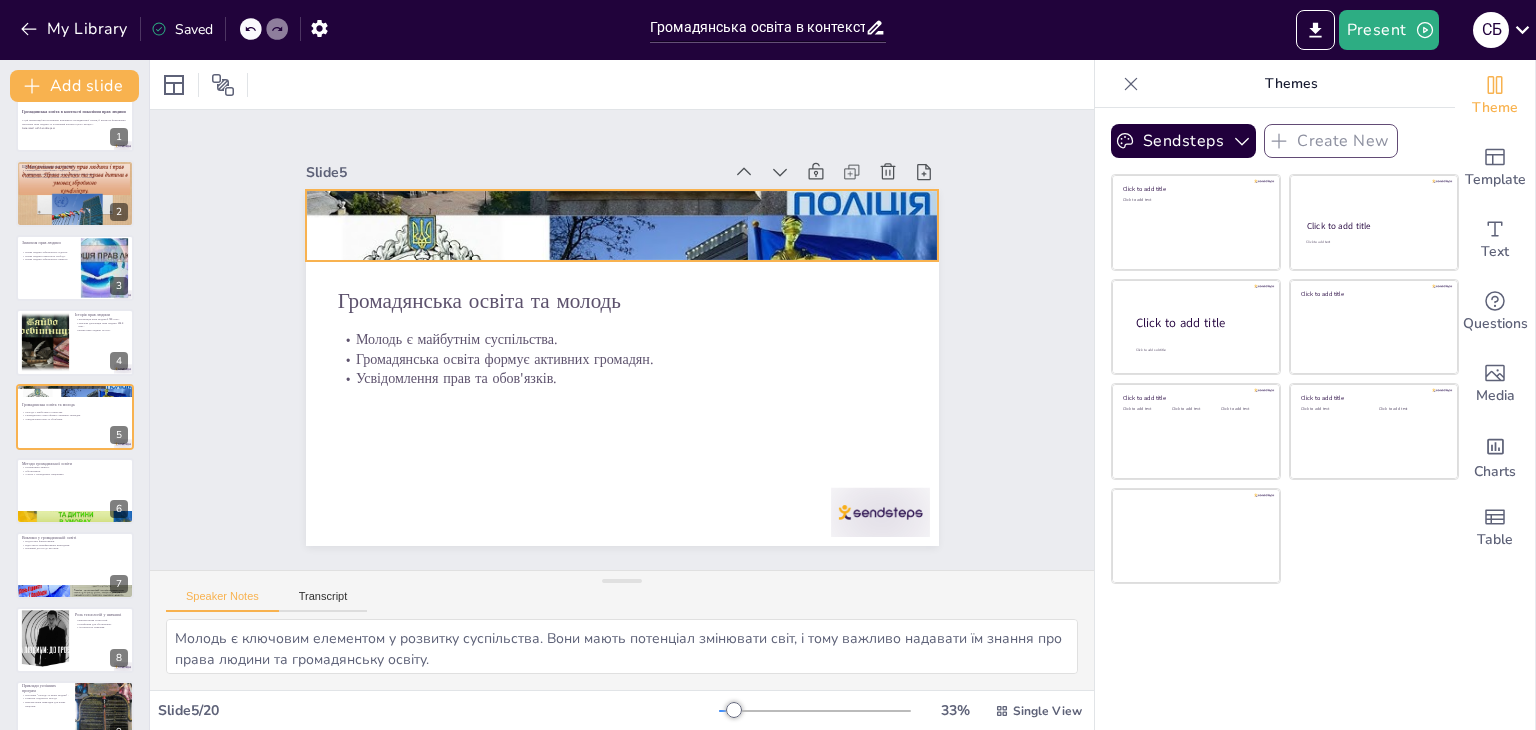click at bounding box center (634, 226) 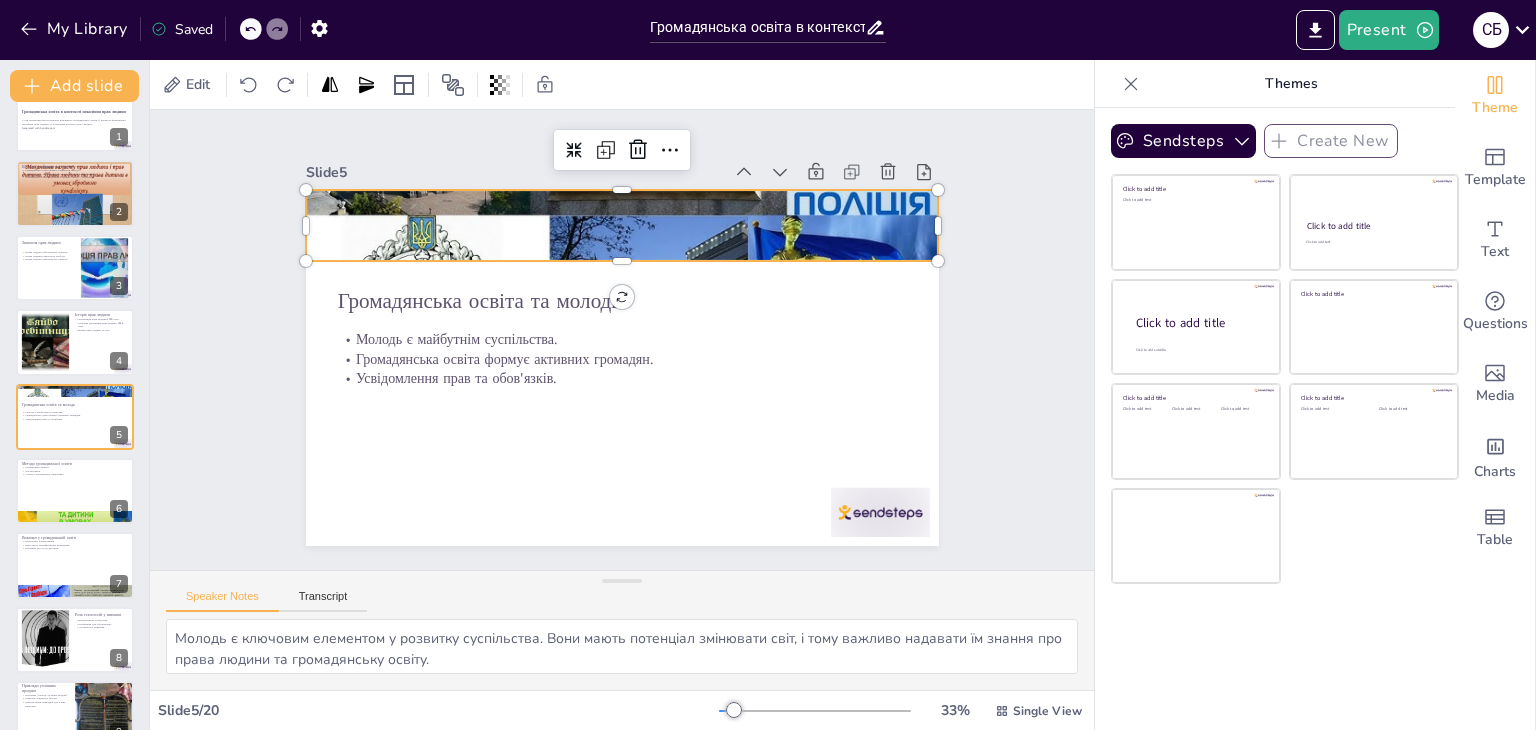 click at bounding box center [645, 228] 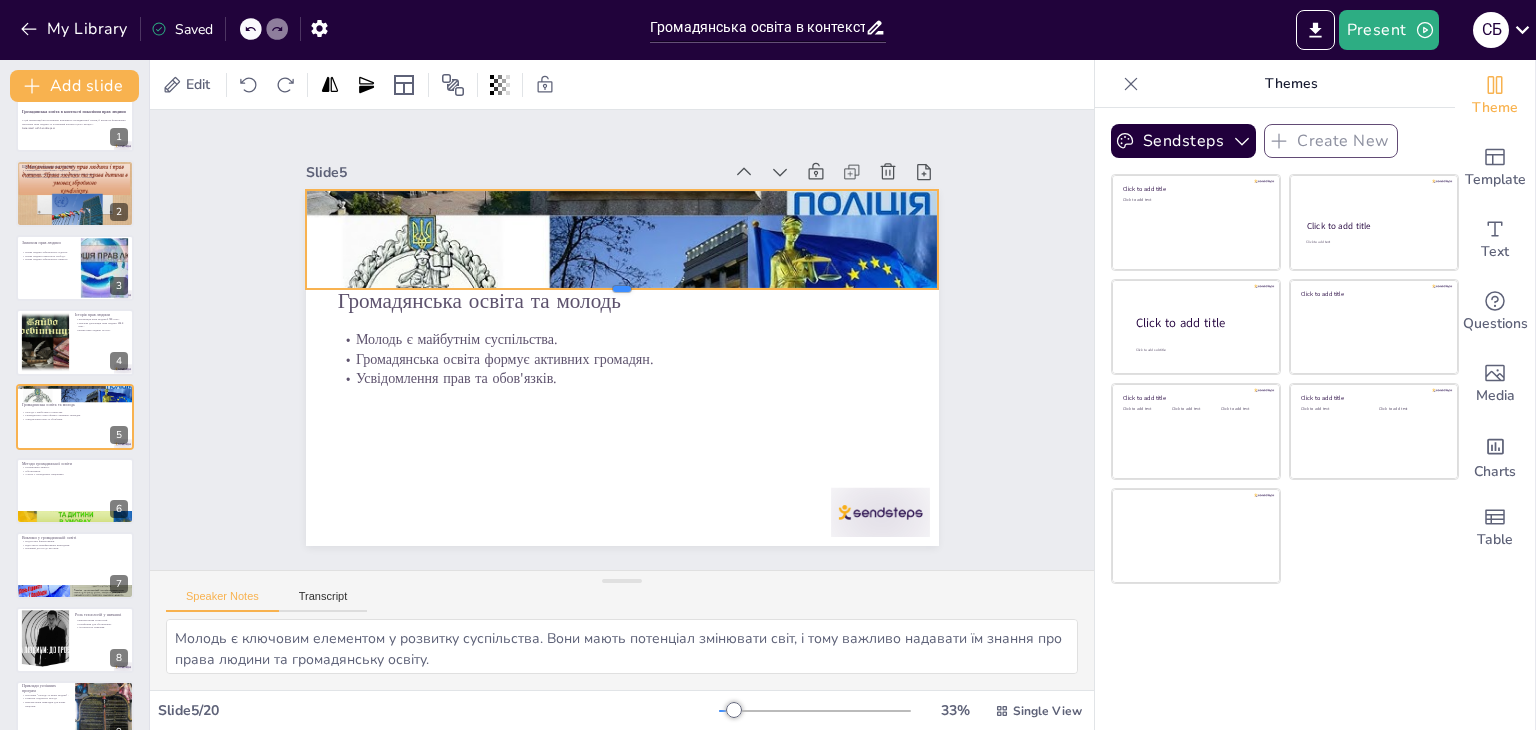drag, startPoint x: 602, startPoint y: 257, endPoint x: 604, endPoint y: 285, distance: 28.071337 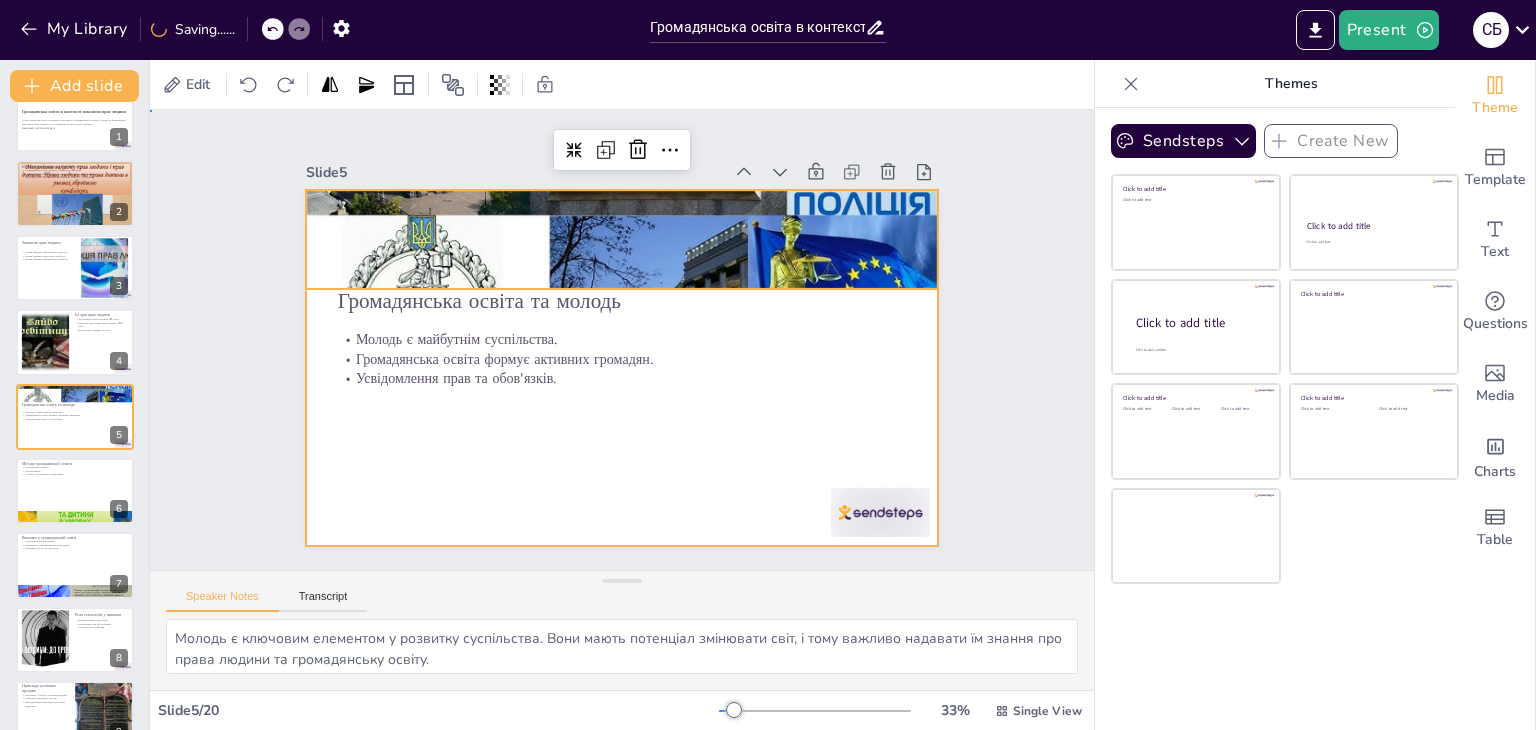 click at bounding box center (605, 363) 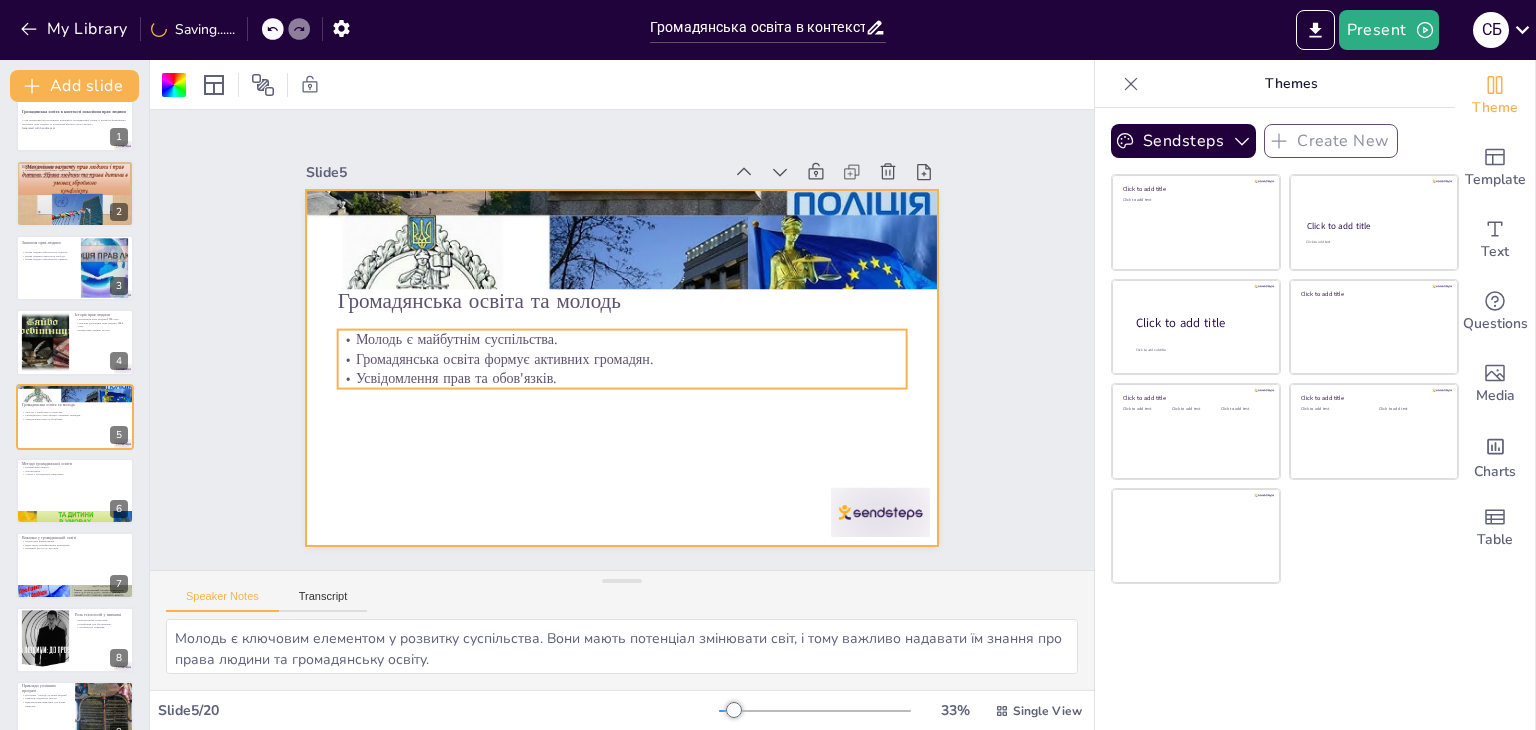 click on "Громадянська освіта формує активних громадян." at bounding box center (620, 358) 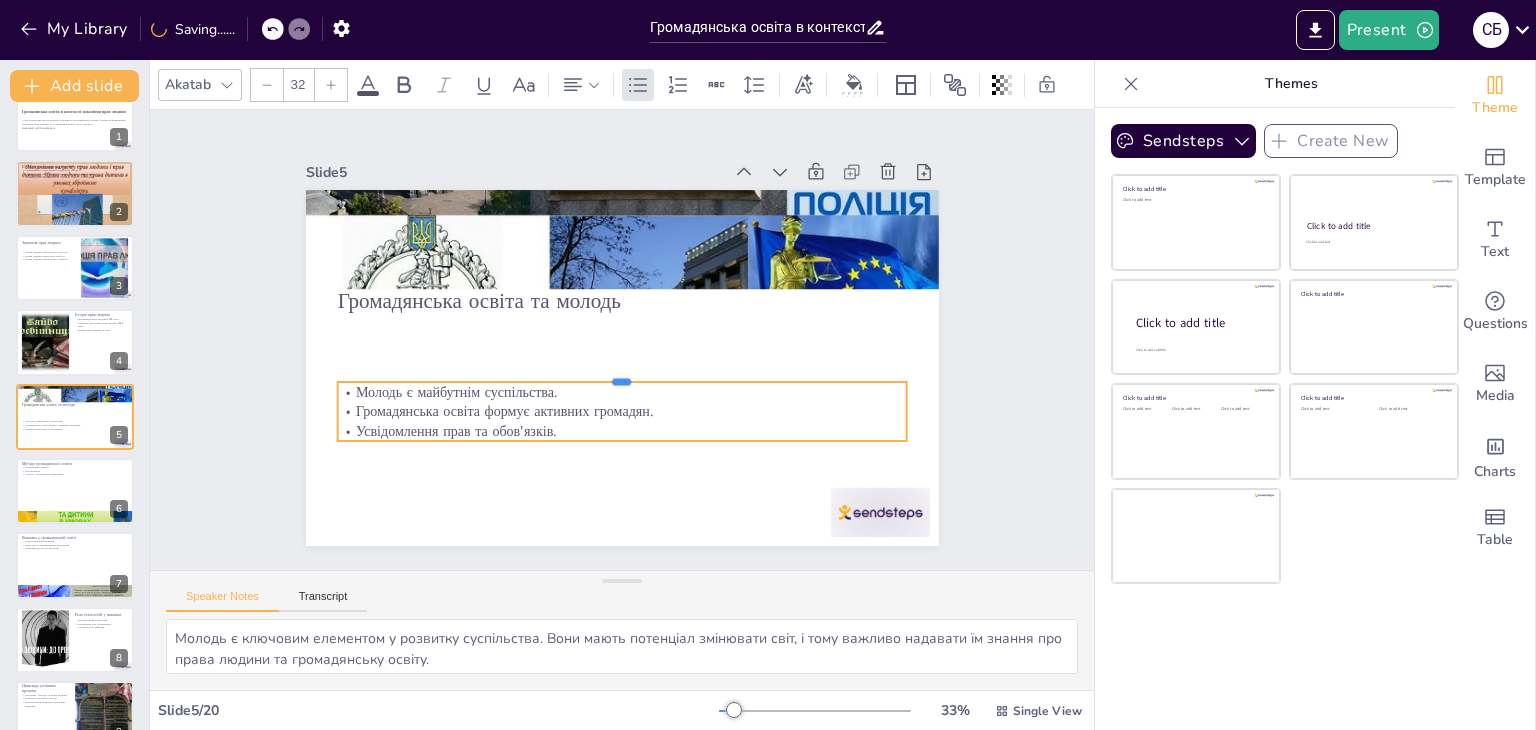 drag, startPoint x: 461, startPoint y: 320, endPoint x: 469, endPoint y: 438, distance: 118.270874 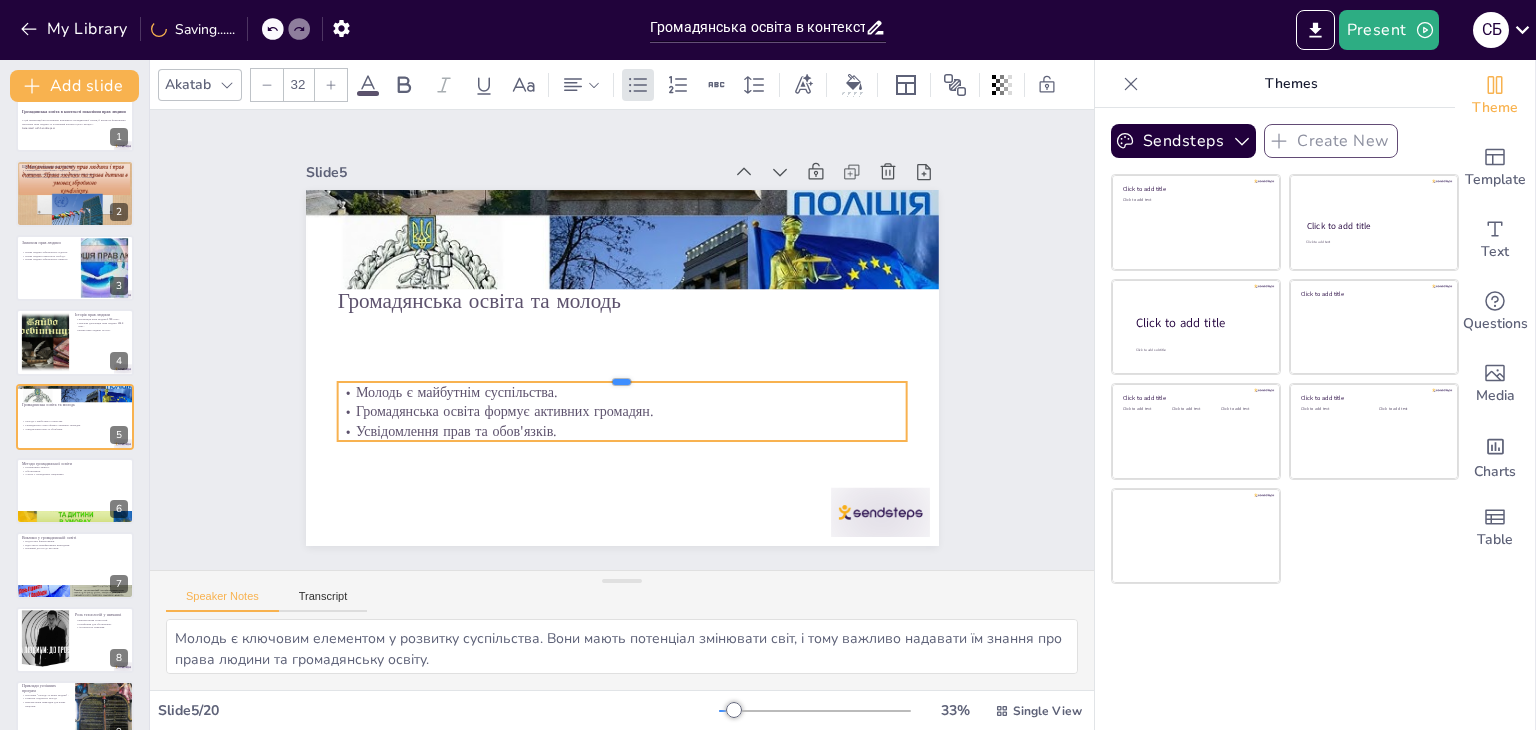 click on "Громадянська освіта та молодь Молодь є майбутнім суспільства. Громадянська освіта формує активних громадян. Усвідомлення прав та обов'язків." at bounding box center [610, 365] 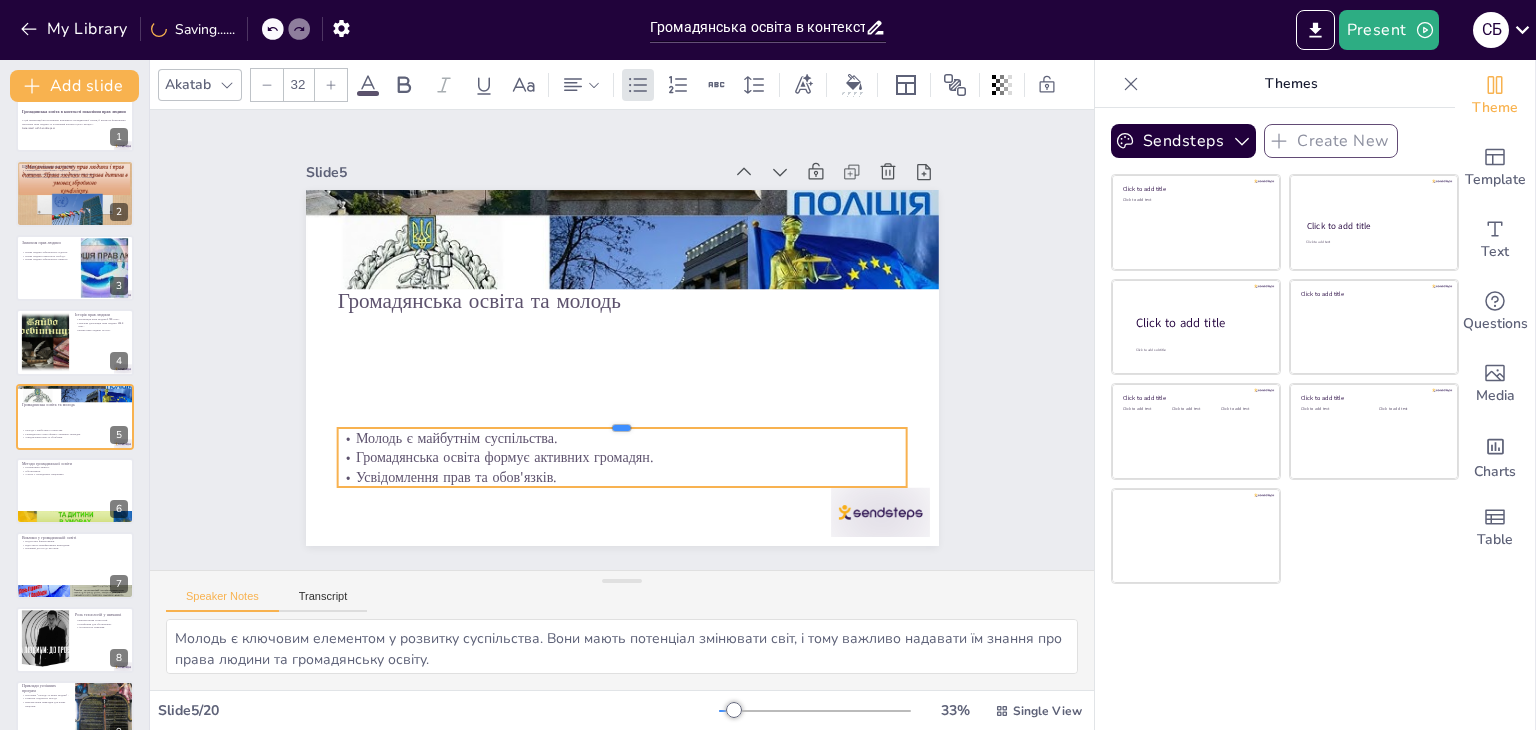 drag, startPoint x: 453, startPoint y: 373, endPoint x: 470, endPoint y: 419, distance: 49.0408 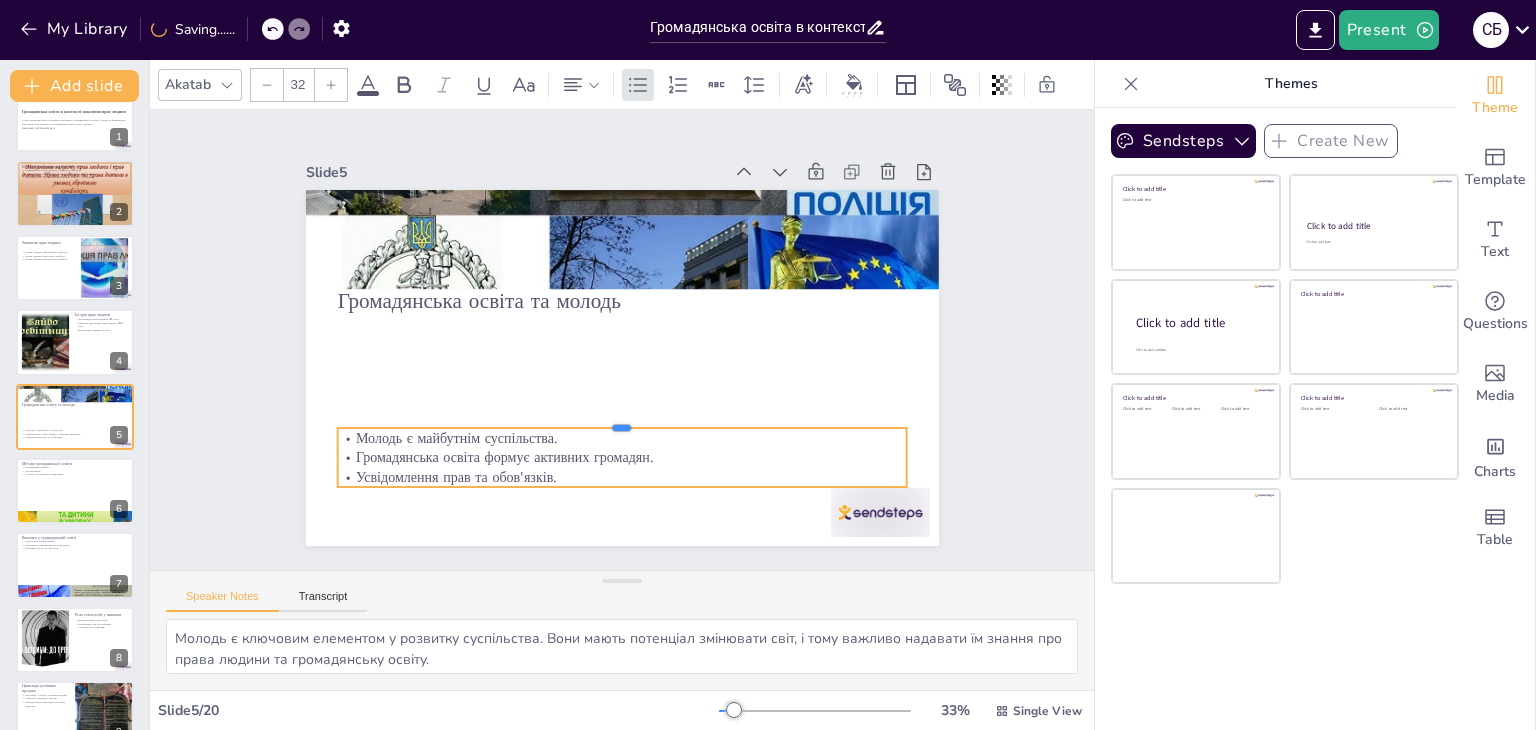 click at bounding box center [614, 420] 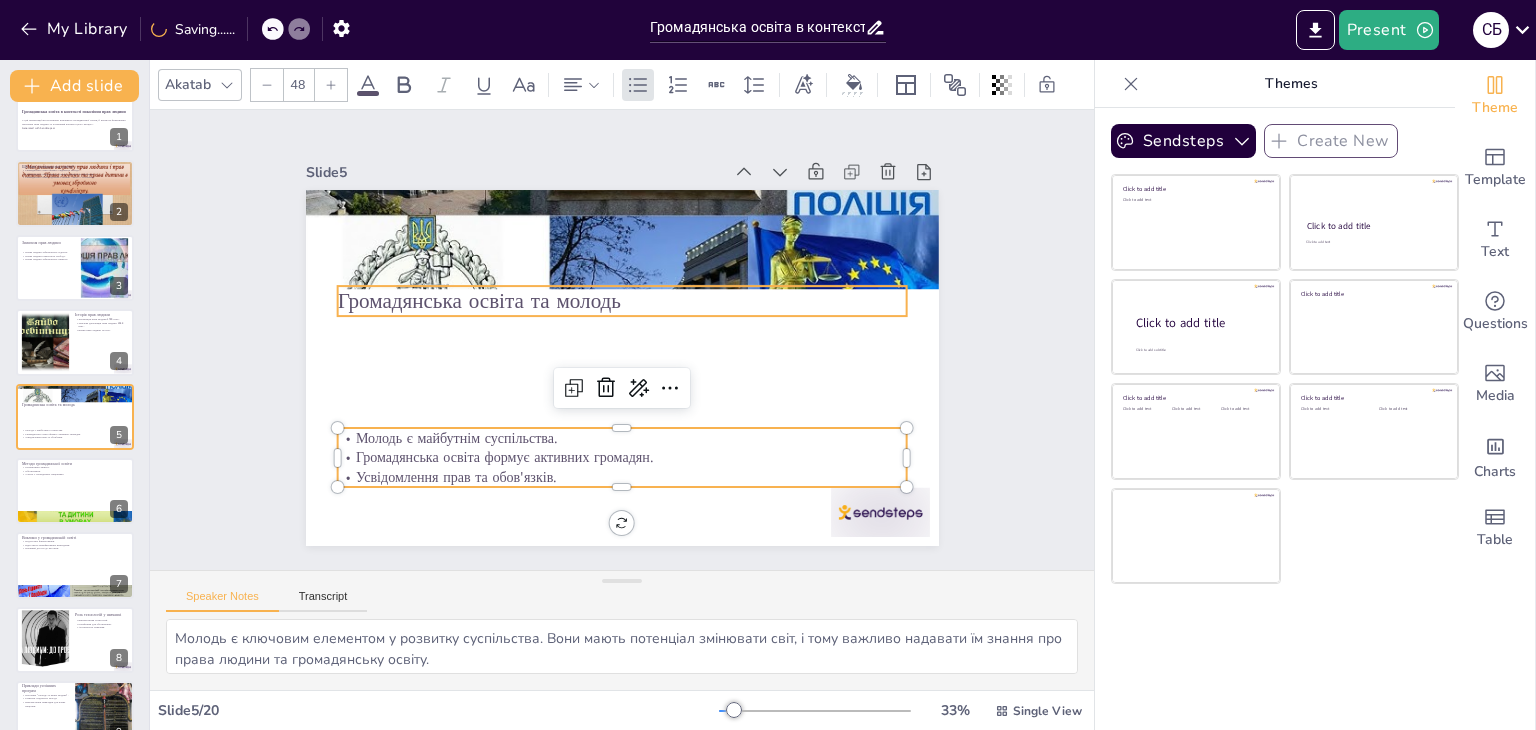 click on "Громадянська освіта та молодь" at bounding box center [622, 301] 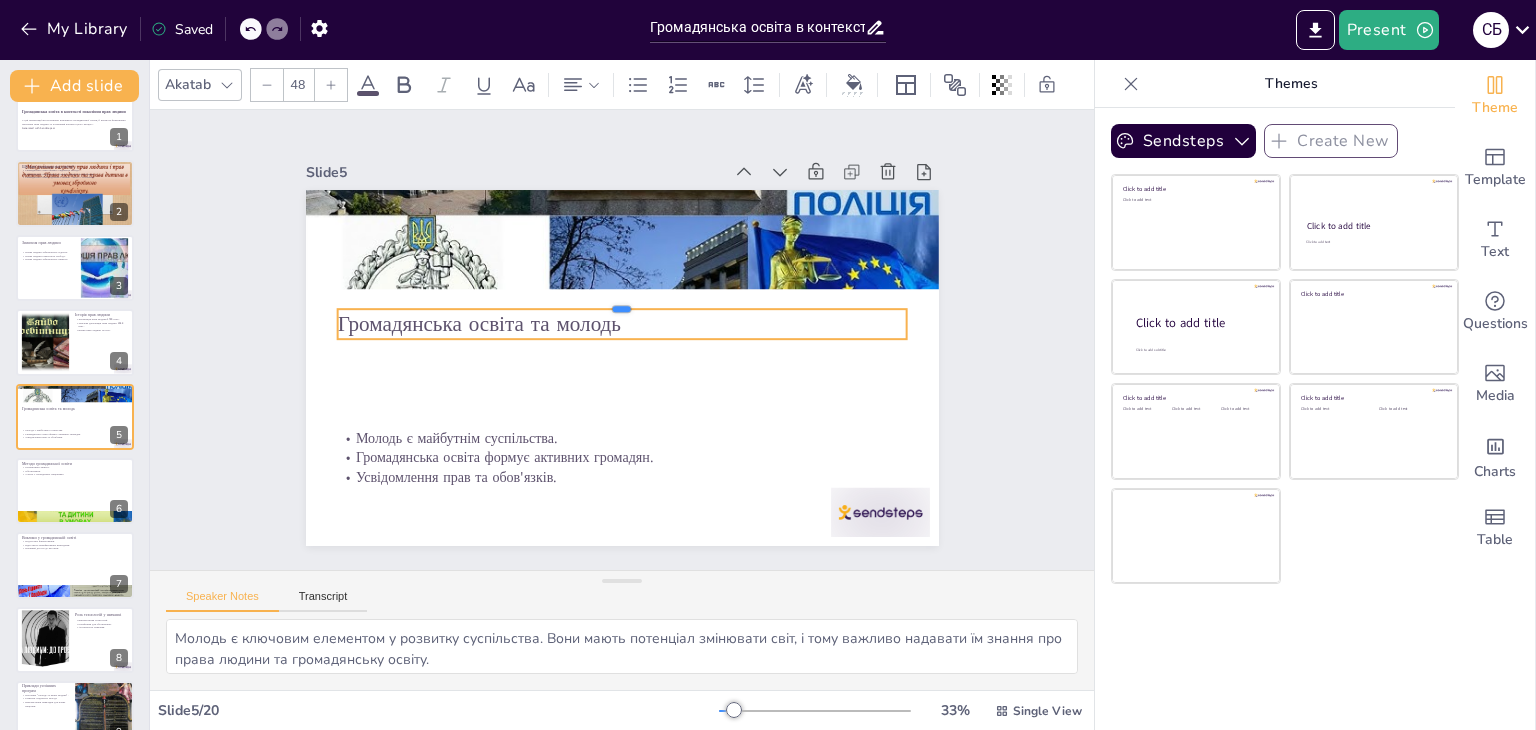 drag, startPoint x: 427, startPoint y: 277, endPoint x: 427, endPoint y: 387, distance: 110 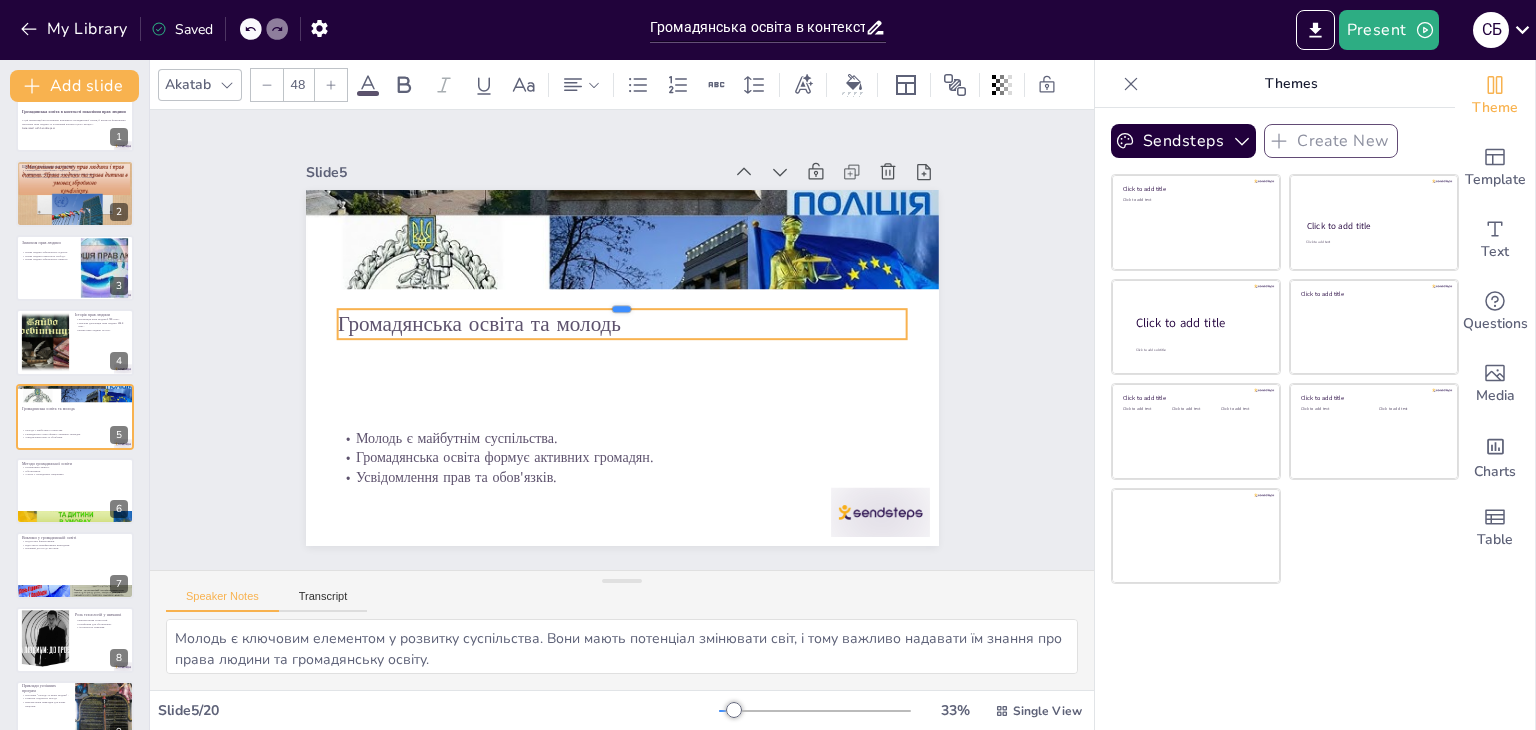 click on "Громадянська освіта та молодь Молодь є майбутнім суспільства. Громадянська освіта формує активних громадян. Усвідомлення прав та обов'язків." at bounding box center (616, 368) 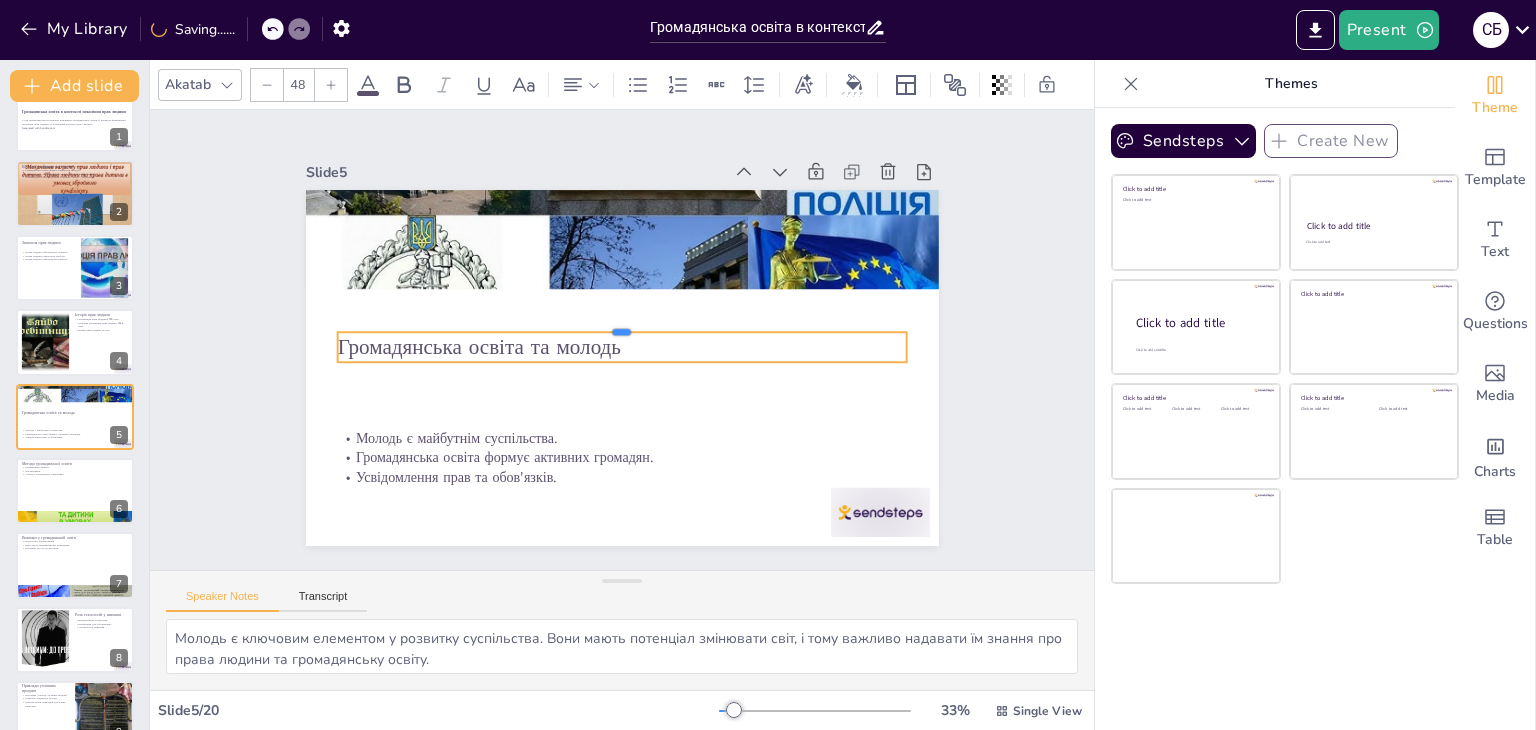 drag, startPoint x: 420, startPoint y: 301, endPoint x: 428, endPoint y: 404, distance: 103.31021 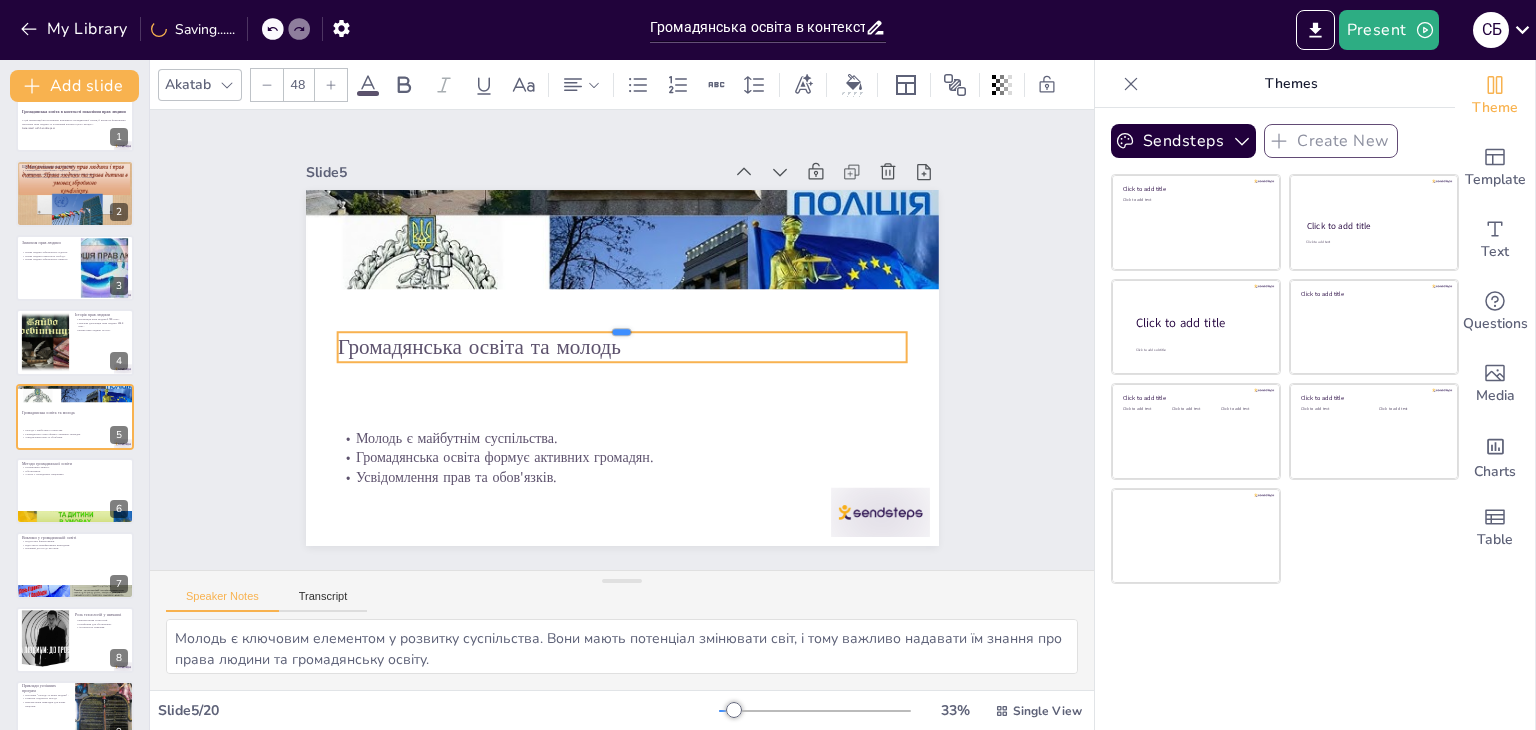 click on "Громадянська освіта та молодь Молодь є майбутнім суспільства. Громадянська освіта формує активних громадян. Усвідомлення прав та обов'язків." at bounding box center (616, 368) 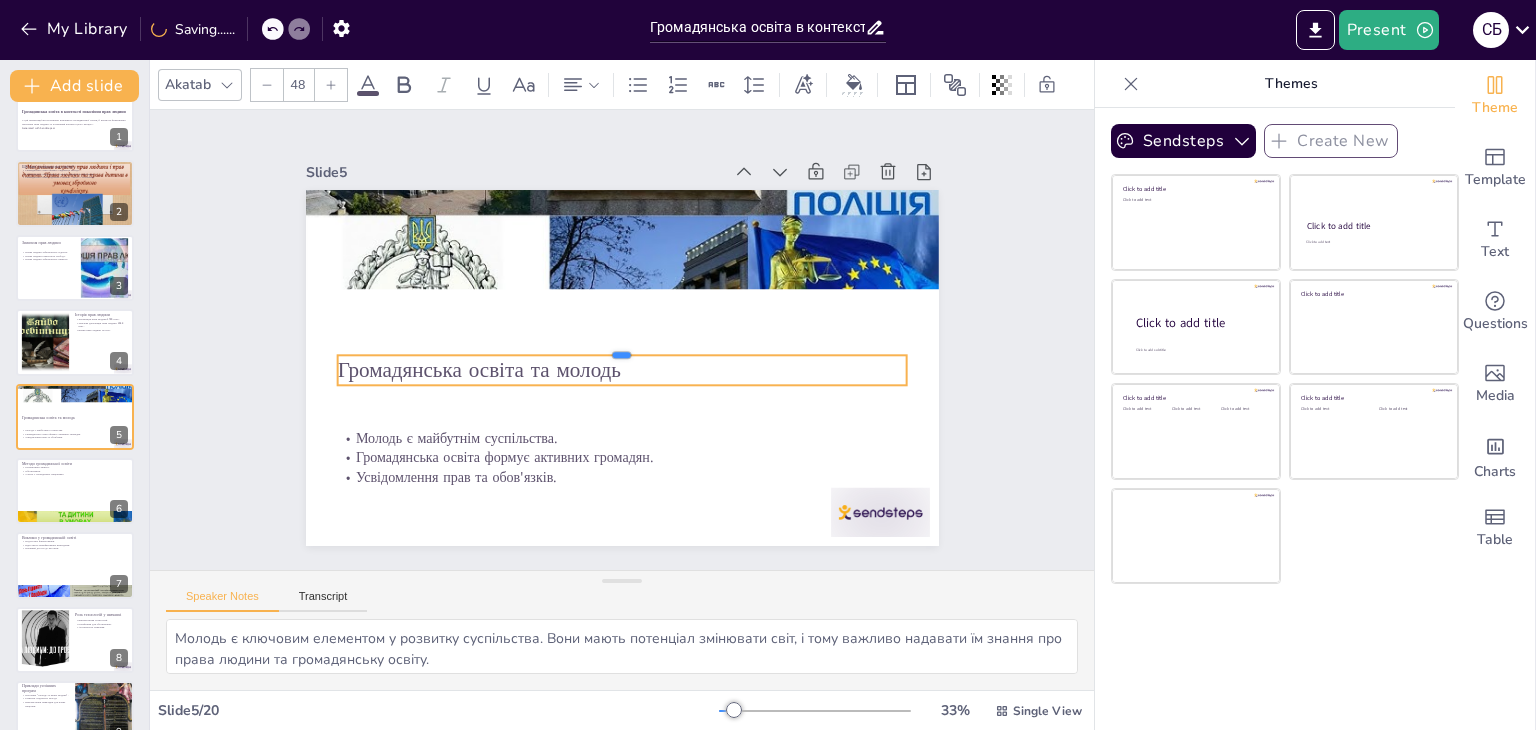 drag, startPoint x: 413, startPoint y: 324, endPoint x: 419, endPoint y: 390, distance: 66.27216 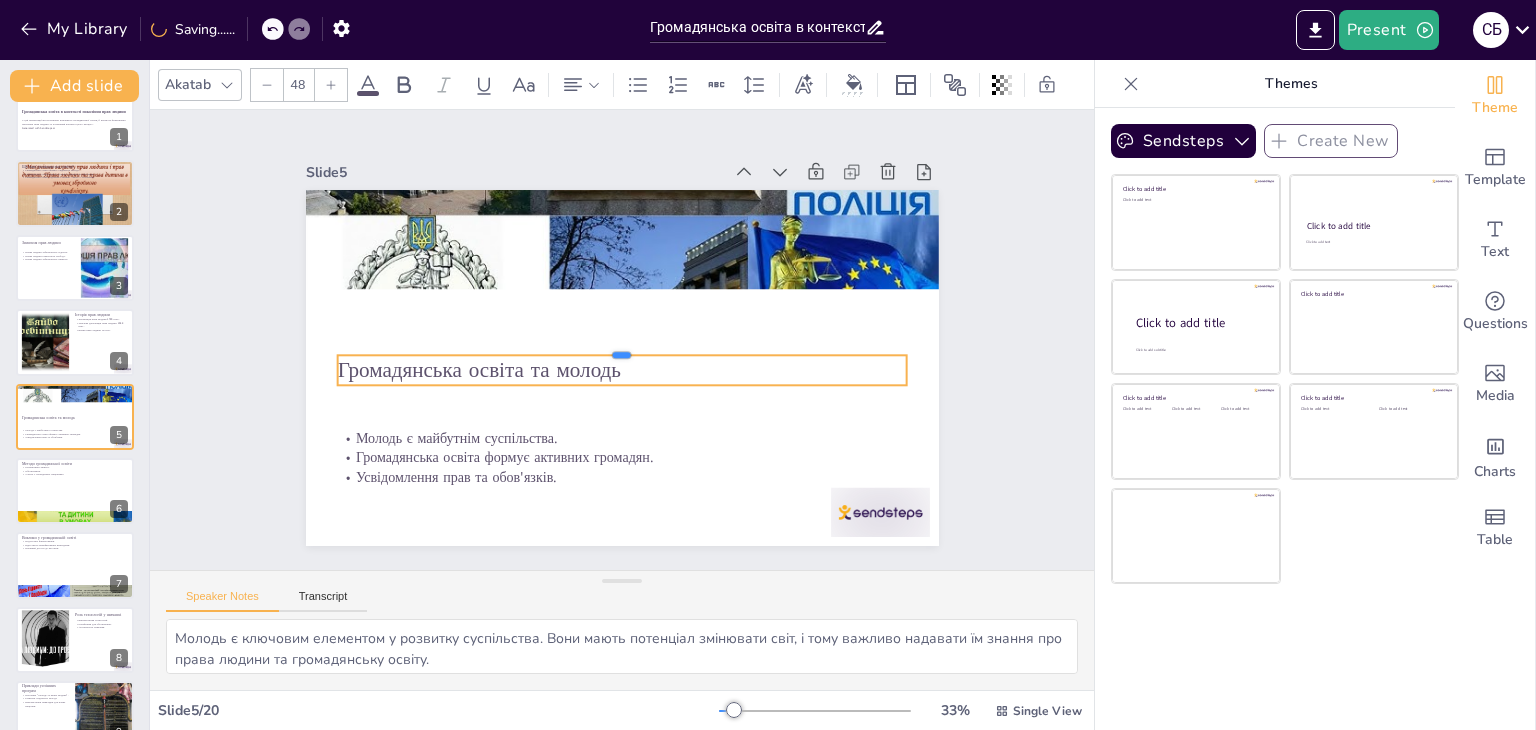 click on "Громадянська освіта та молодь Молодь є майбутнім суспільства. Громадянська освіта формує активних громадян. Усвідомлення прав та обов'язків." at bounding box center (619, 368) 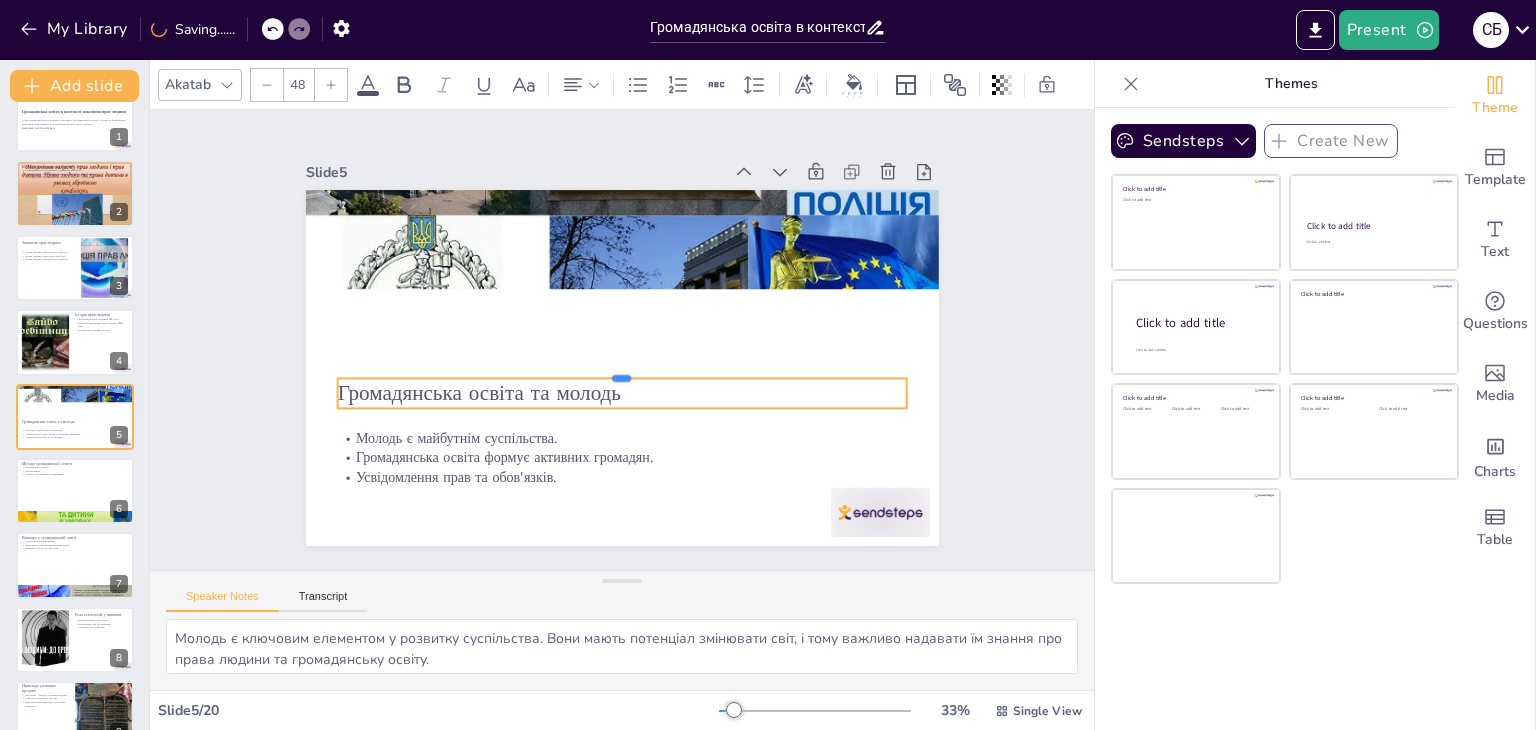 drag, startPoint x: 424, startPoint y: 347, endPoint x: 425, endPoint y: 401, distance: 54.00926 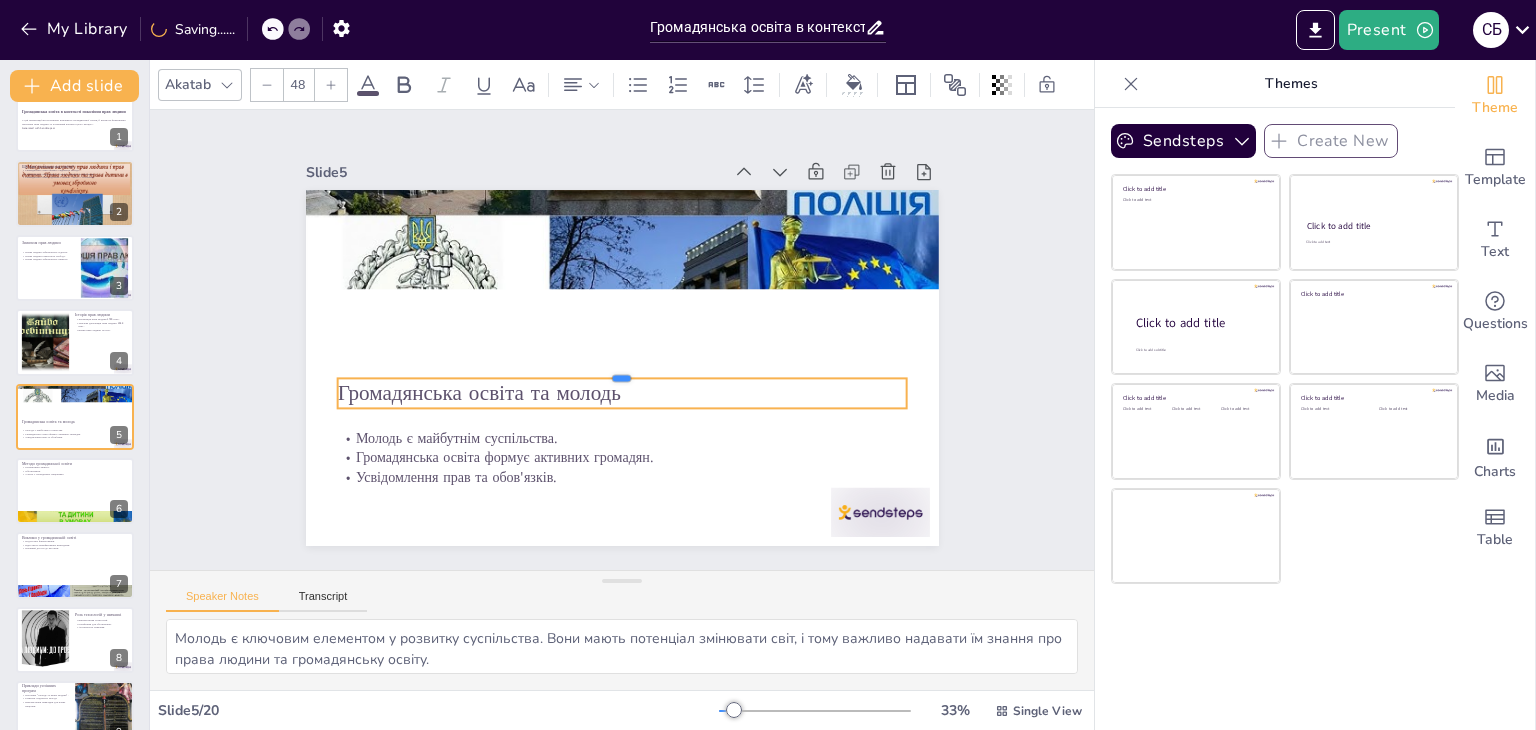 click on "Громадянська освіта та молодь Молодь є майбутнім суспільства. Громадянська освіта формує активних громадян. Усвідомлення прав та обов'язків." at bounding box center [619, 368] 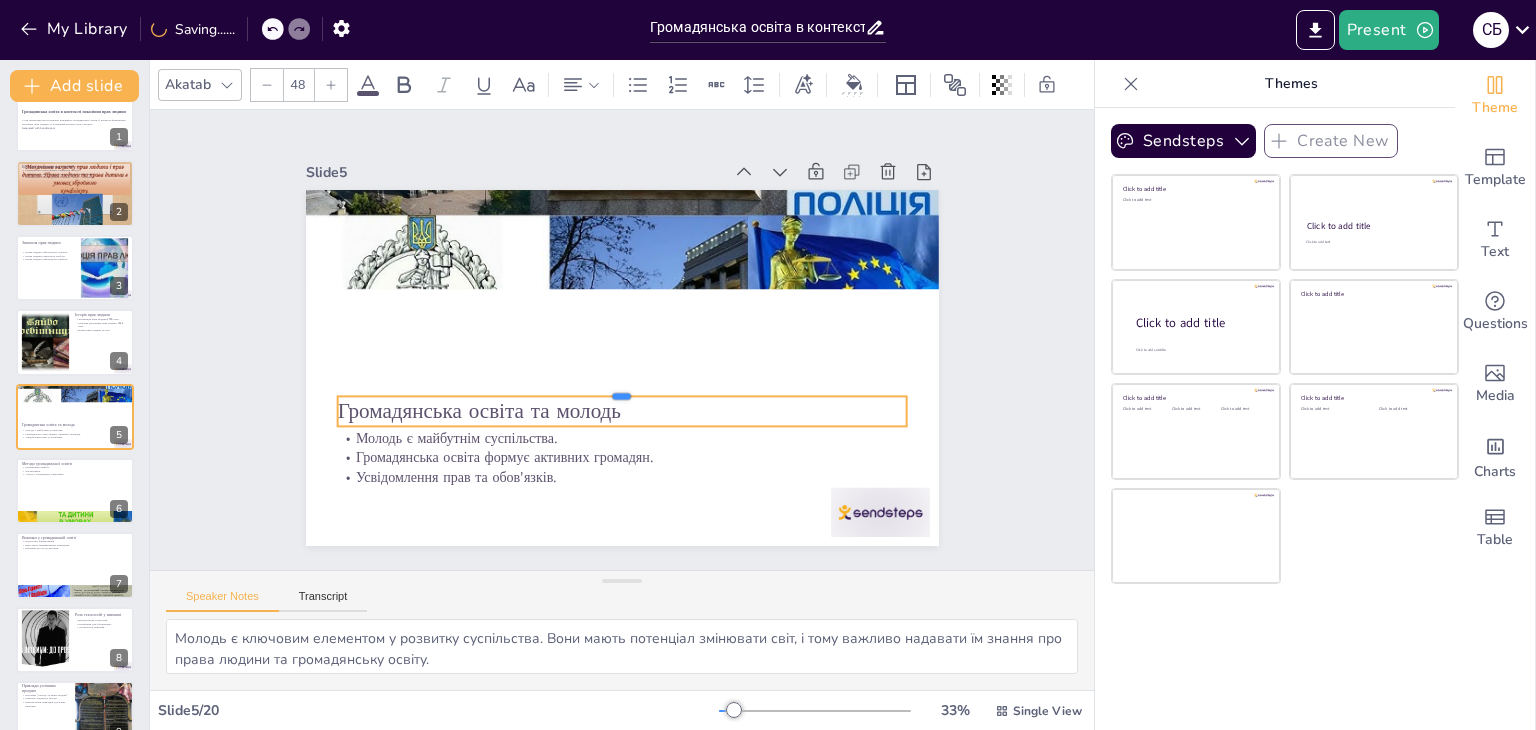 drag, startPoint x: 424, startPoint y: 369, endPoint x: 427, endPoint y: 387, distance: 18.248287 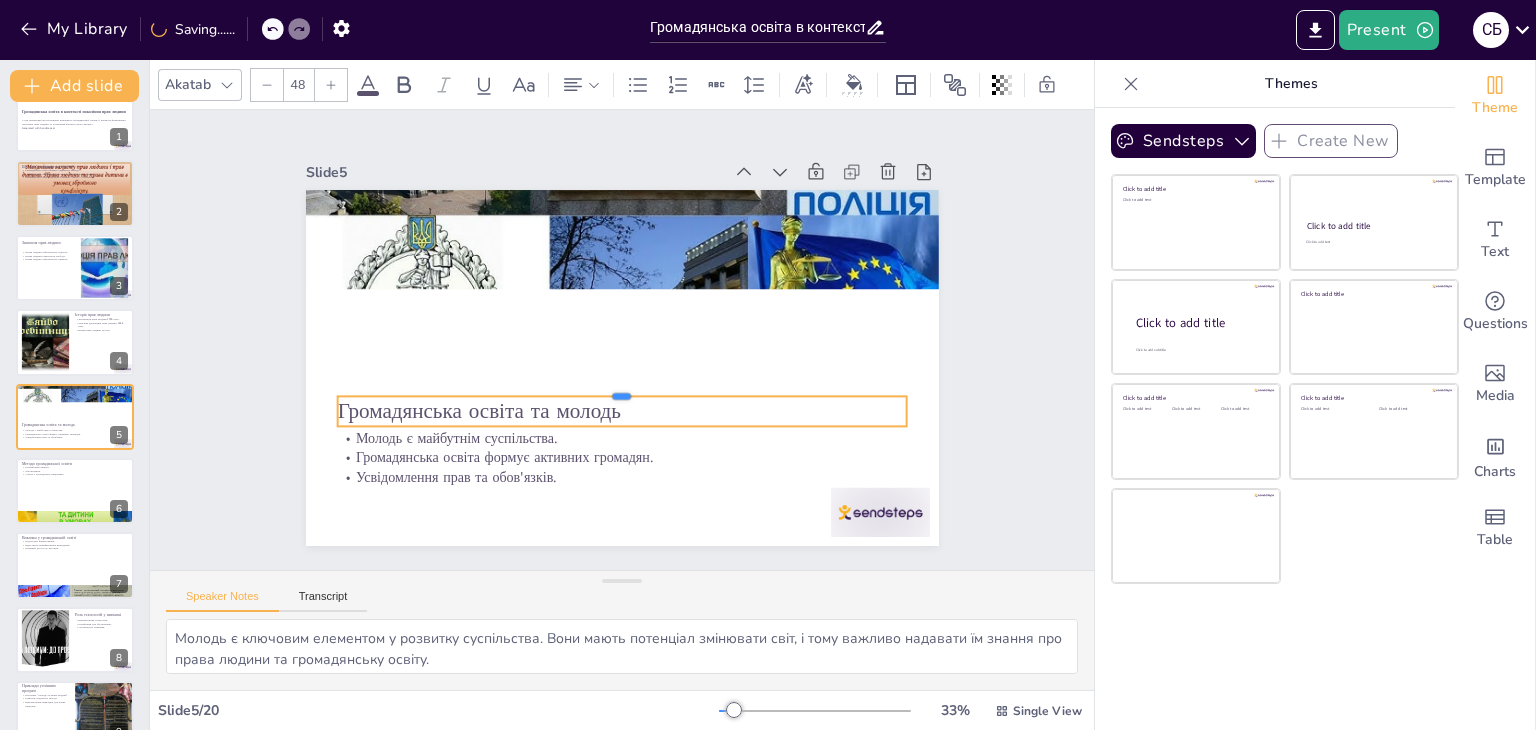 click at bounding box center (617, 387) 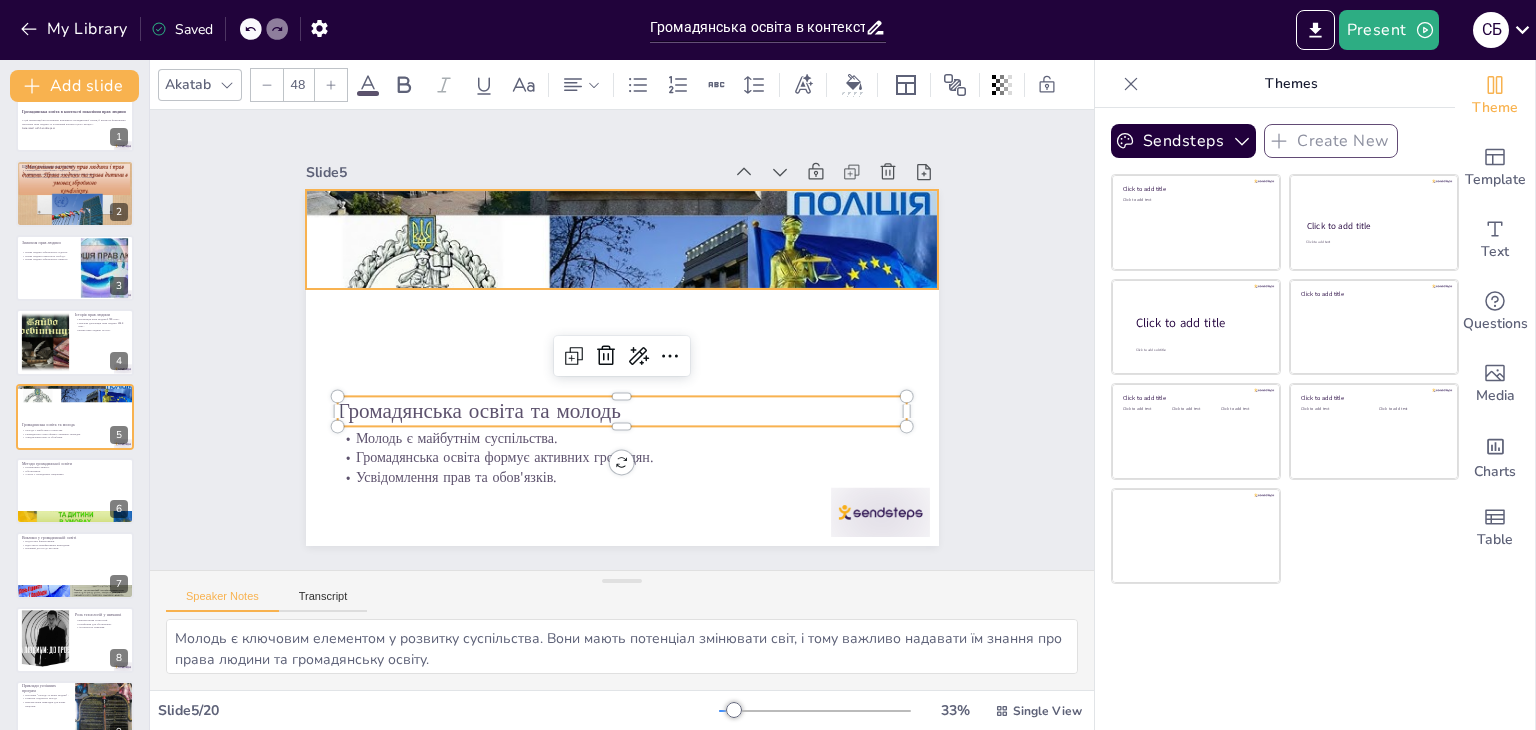 click at bounding box center (645, 228) 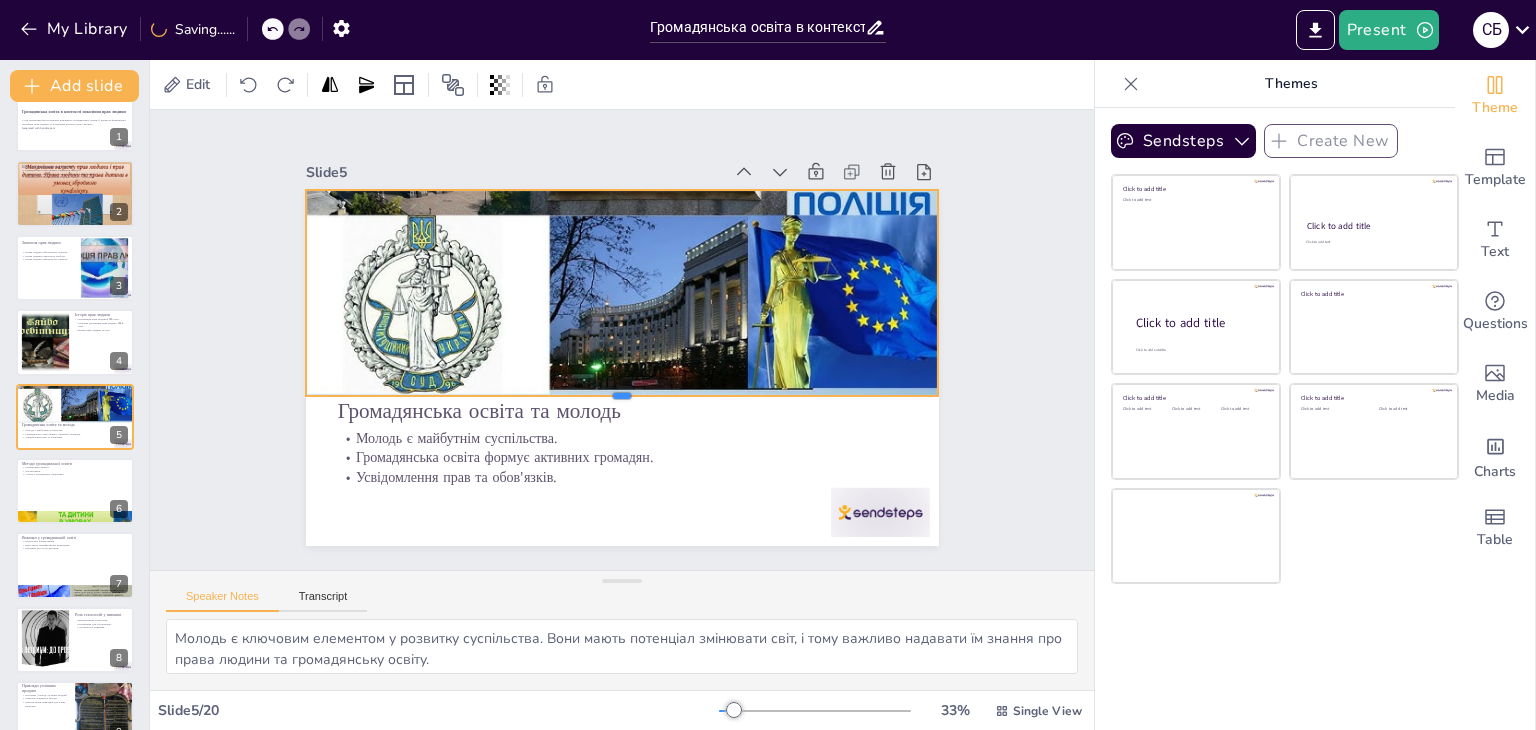 drag, startPoint x: 605, startPoint y: 281, endPoint x: 598, endPoint y: 388, distance: 107.22873 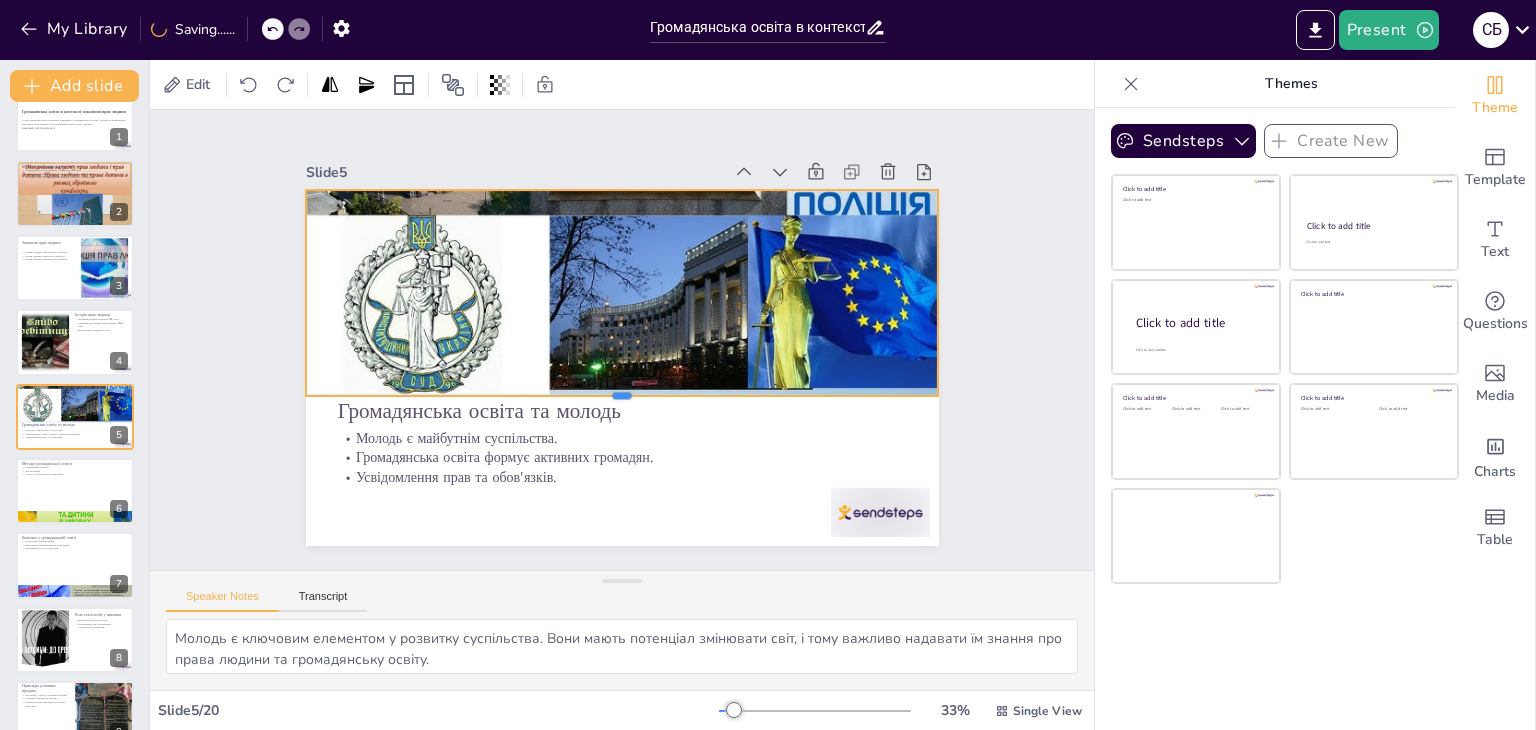 click at bounding box center (590, 396) 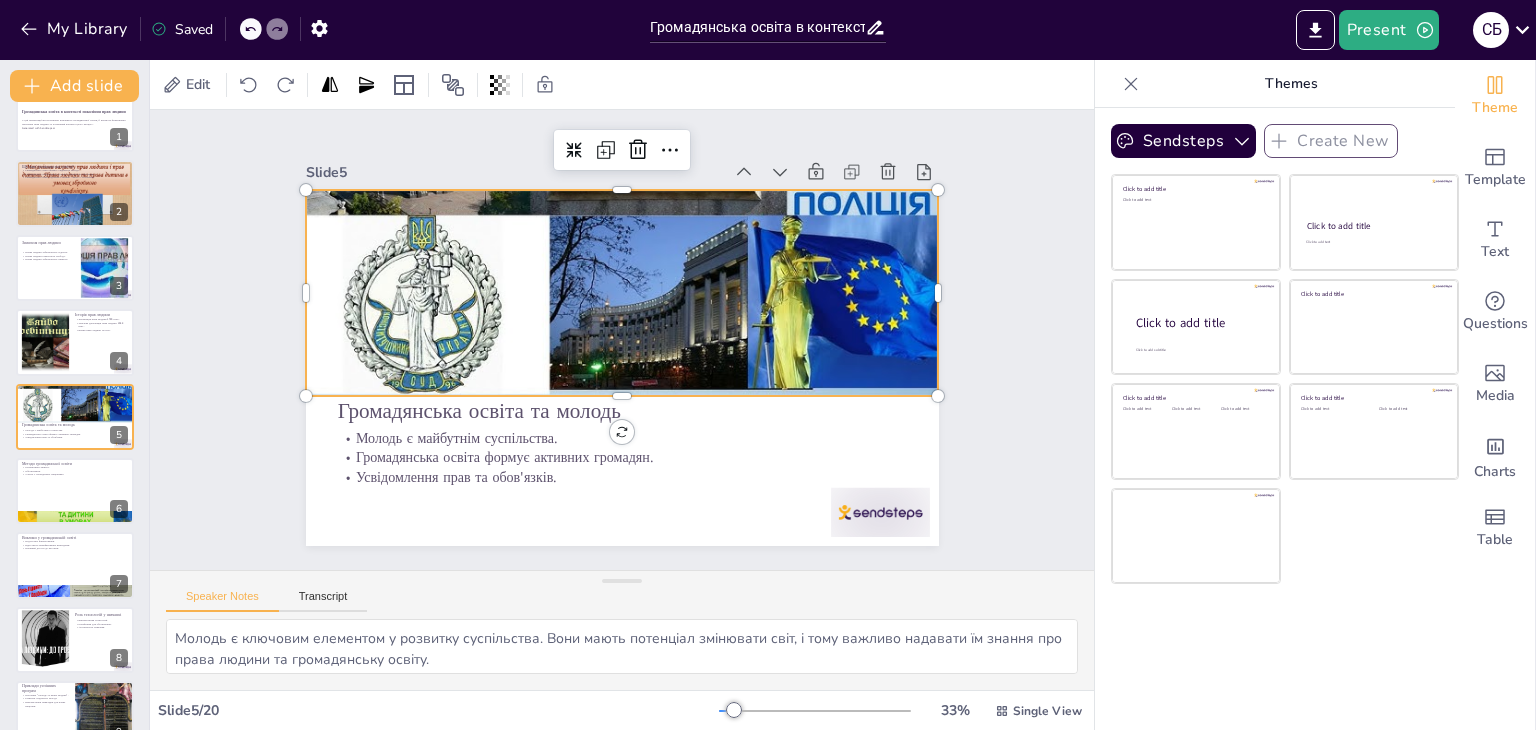 click at bounding box center [645, 228] 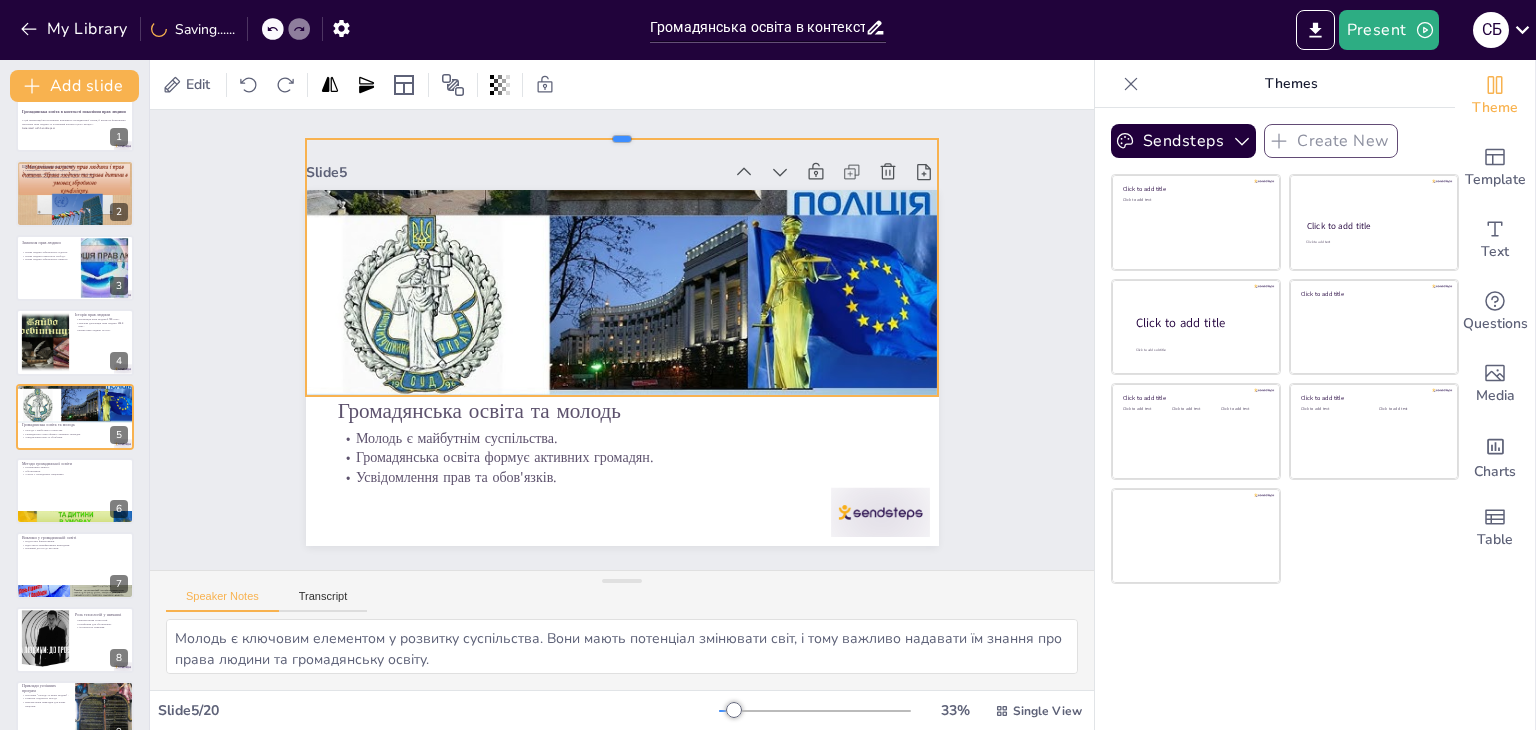 drag, startPoint x: 605, startPoint y: 180, endPoint x: 604, endPoint y: 129, distance: 51.009804 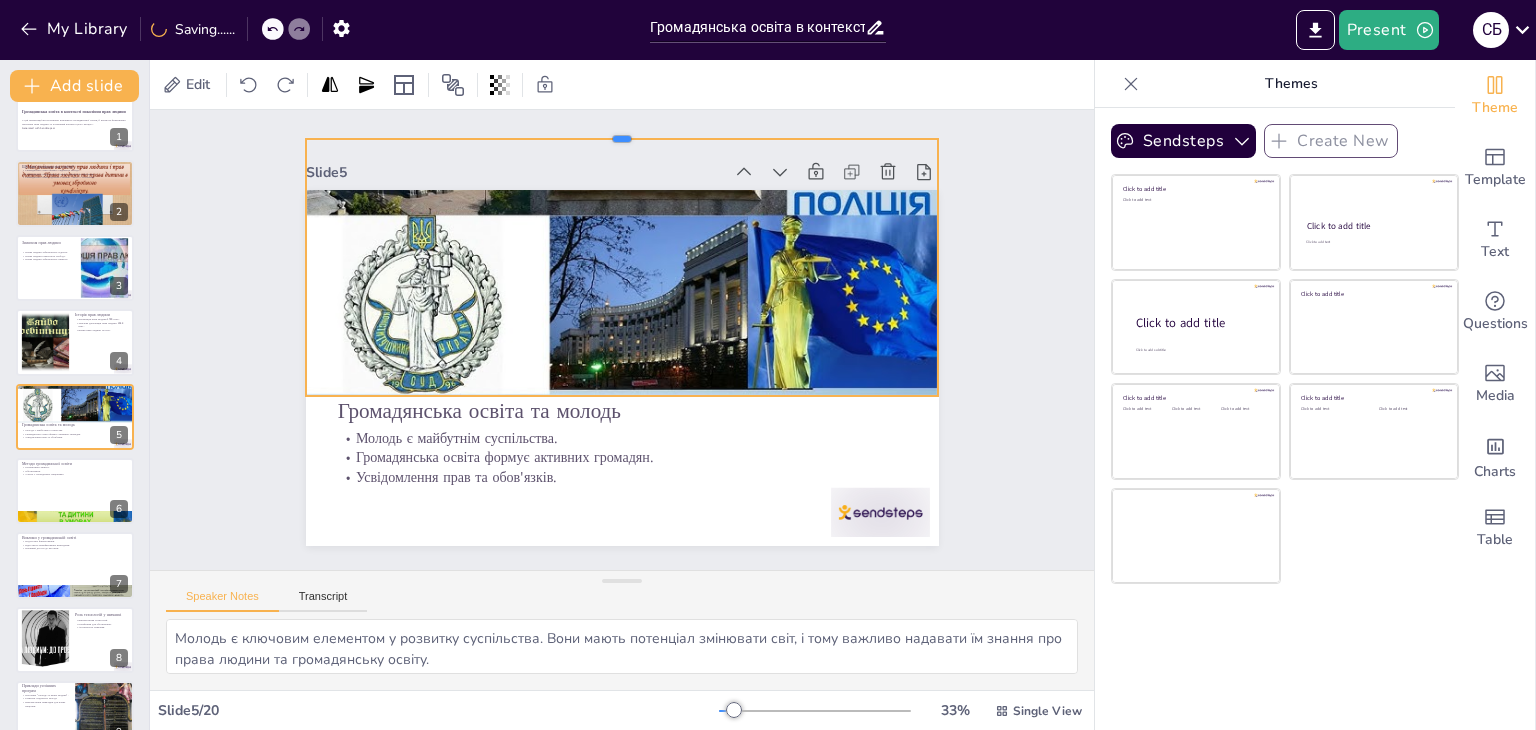 click at bounding box center [665, 135] 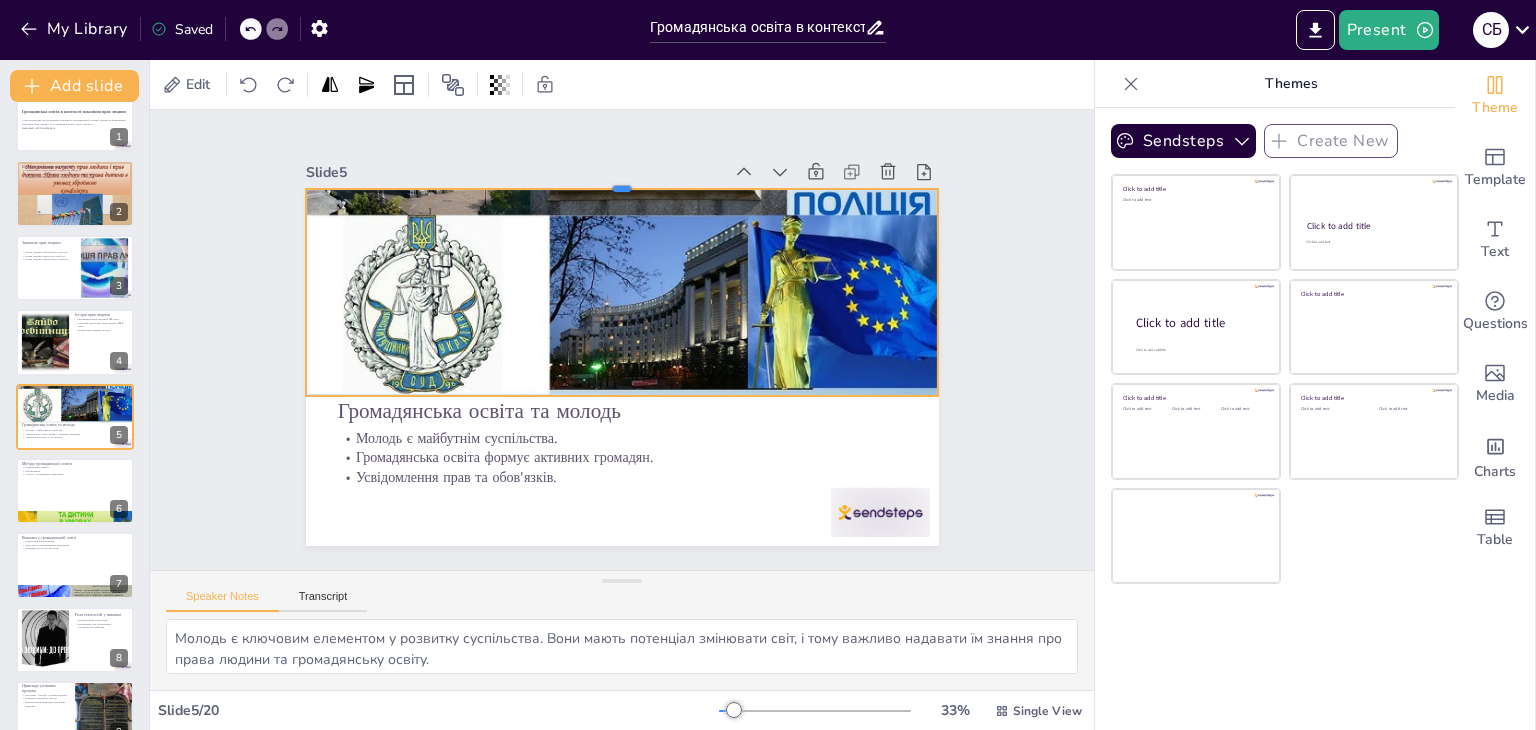 drag, startPoint x: 509, startPoint y: 129, endPoint x: 514, endPoint y: 181, distance: 52.23983 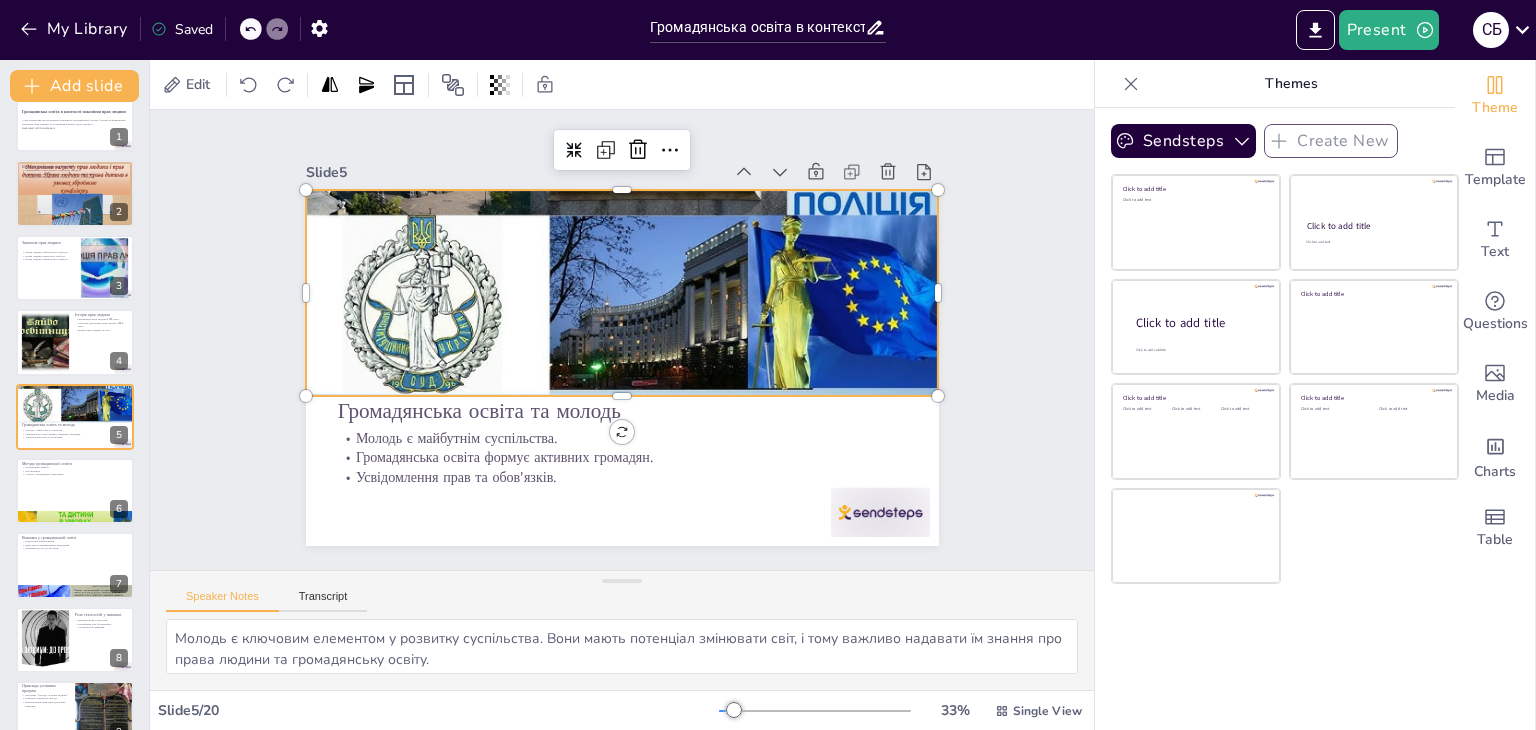 click on "Громадянська освіта в контексті покоління прав людини У цій презентації ми розглянемо важливість громадянської освіти, її вплив на формування покоління прав людини та історичний контекст цього процесу. Generated with Sendsteps.ai 1 Що таке громадянська освіта? Громадянська освіта формує свідомість молоді. Громадянська освіта сприяє розвитку критичного мислення. Громадянська освіта підтримує активну участь у суспільстві. 2 Значення прав людини Права людини забезпечують гідність. Права людини гарантують свободу. Права людини забезпечують рівність. 3 4 5 6 7 8 9 10 Go to  5" at bounding box center (74, 826) 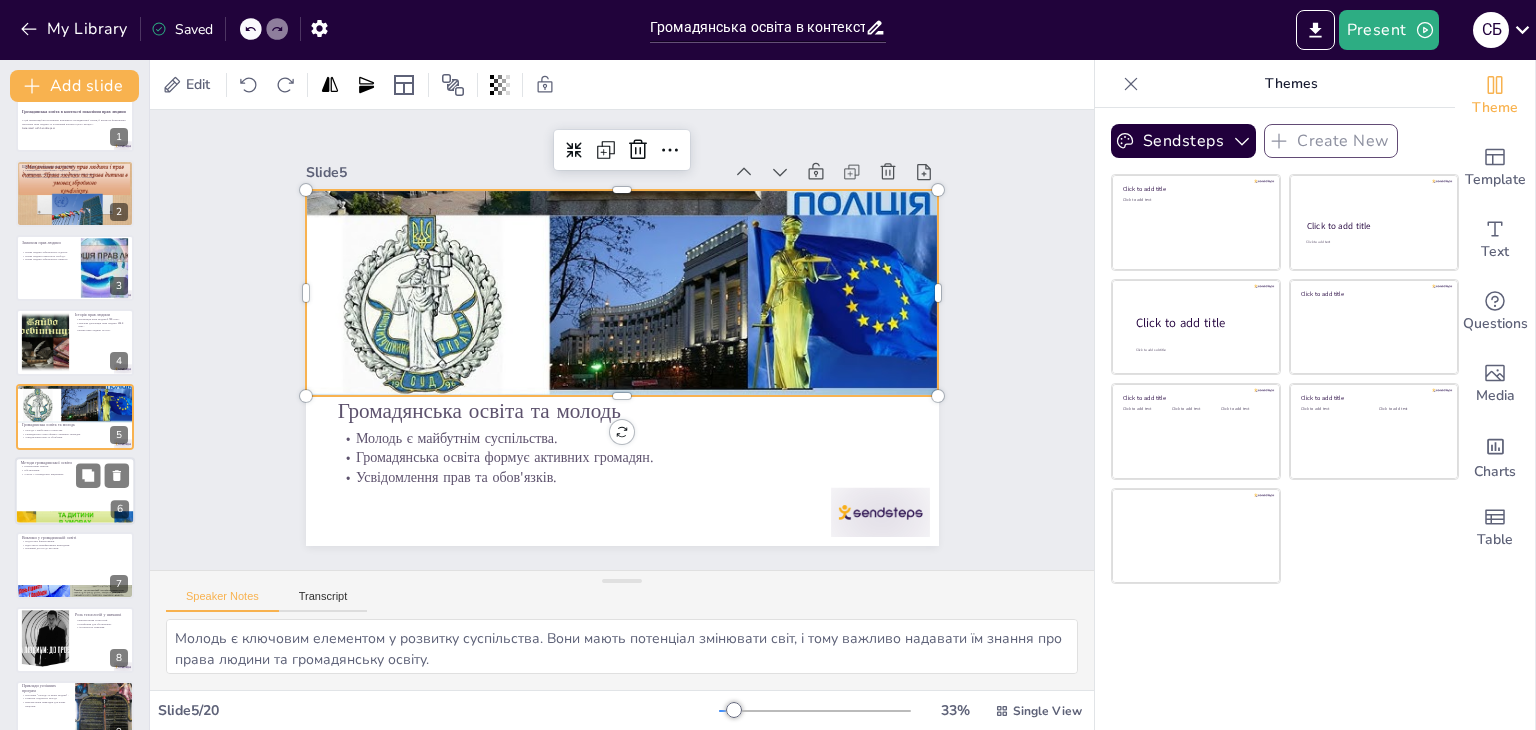 click at bounding box center (75, 491) 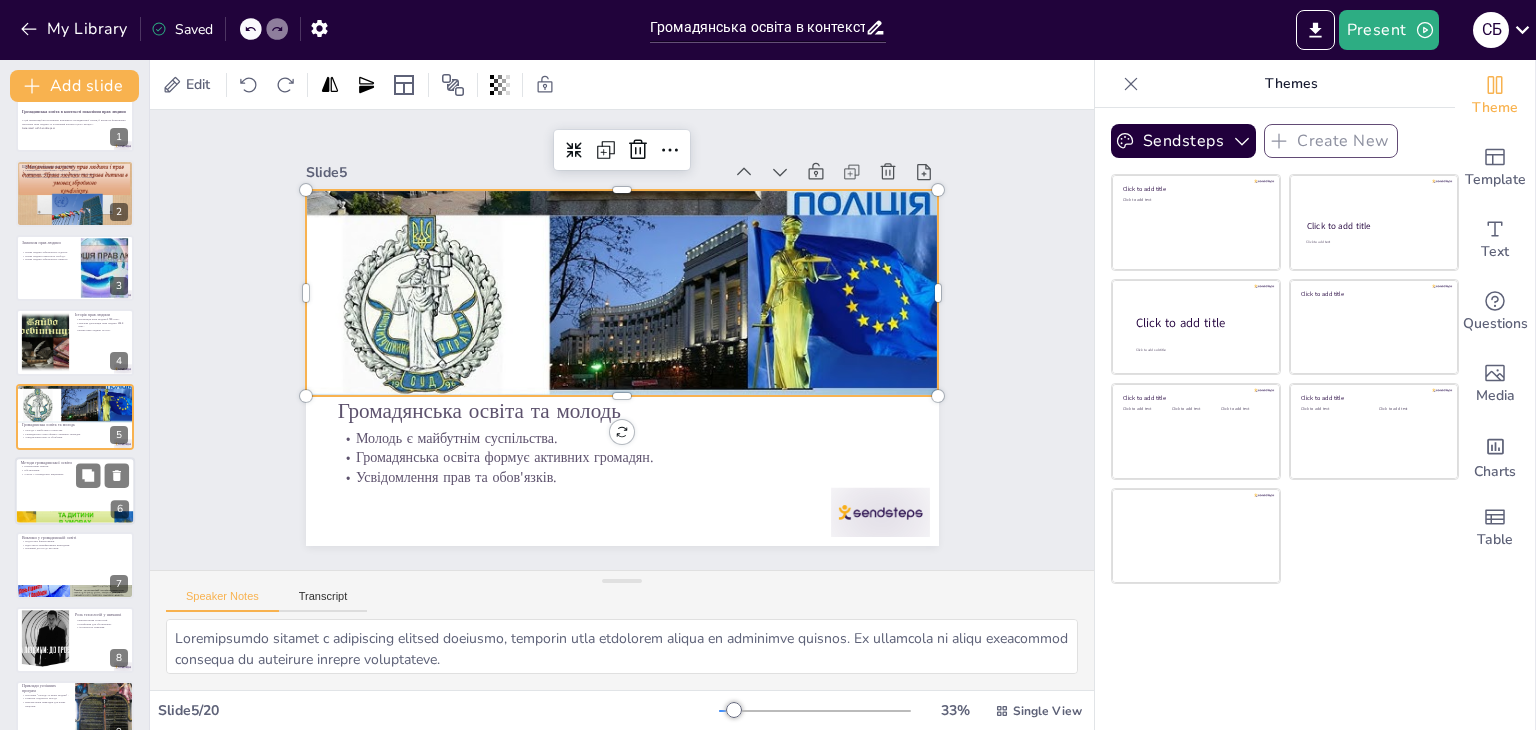 scroll, scrollTop: 107, scrollLeft: 0, axis: vertical 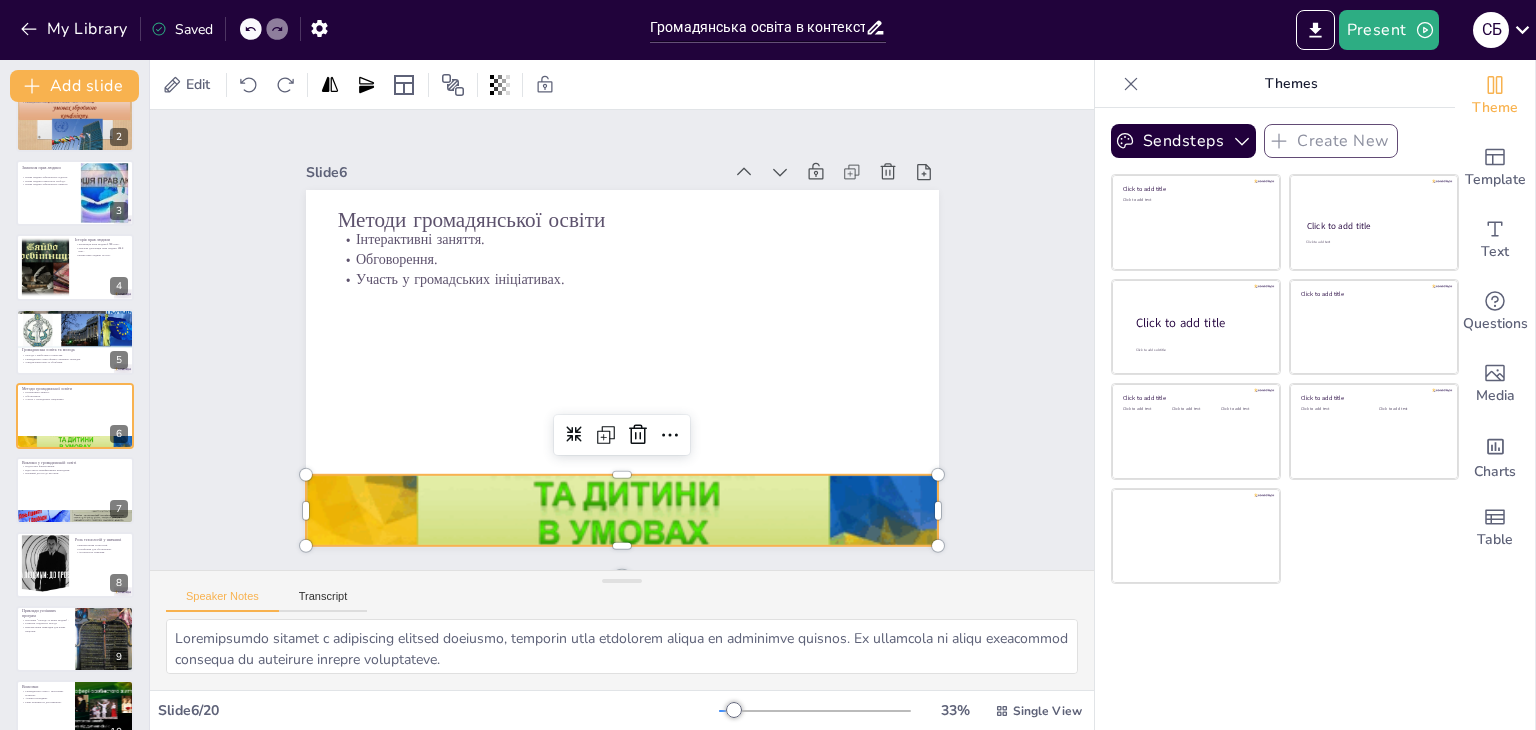 click at bounding box center [587, 507] 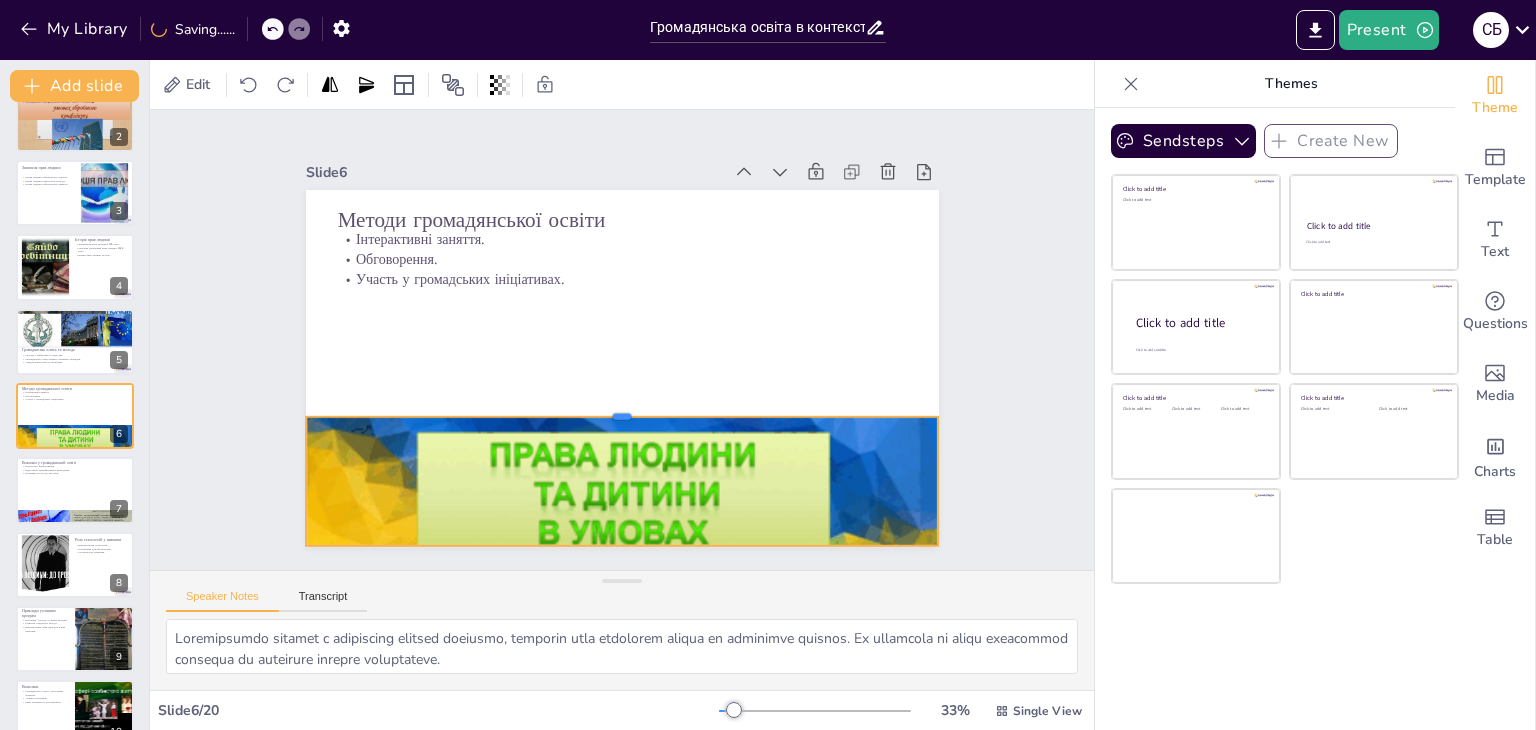 drag, startPoint x: 605, startPoint y: 463, endPoint x: 603, endPoint y: 405, distance: 58.034473 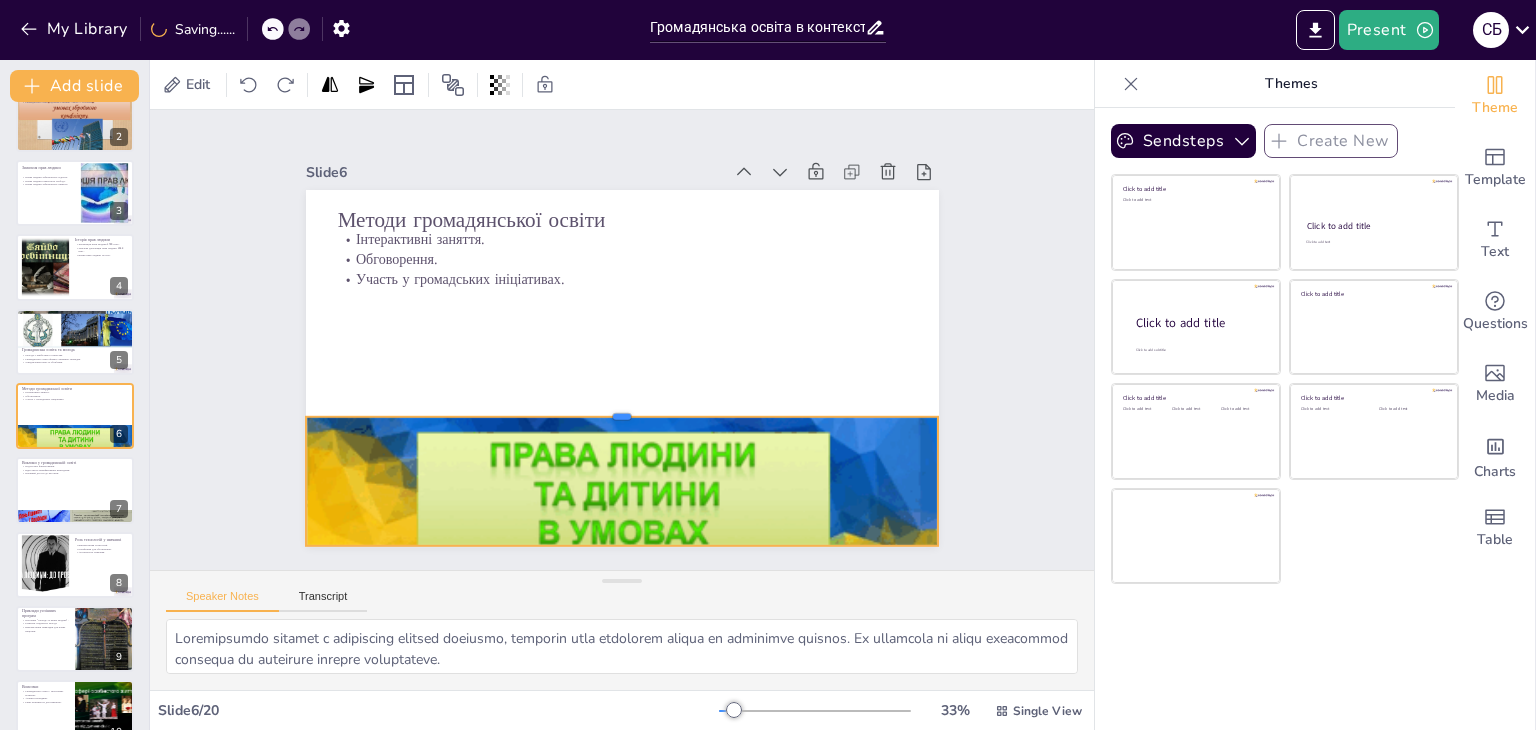 click at bounding box center [614, 408] 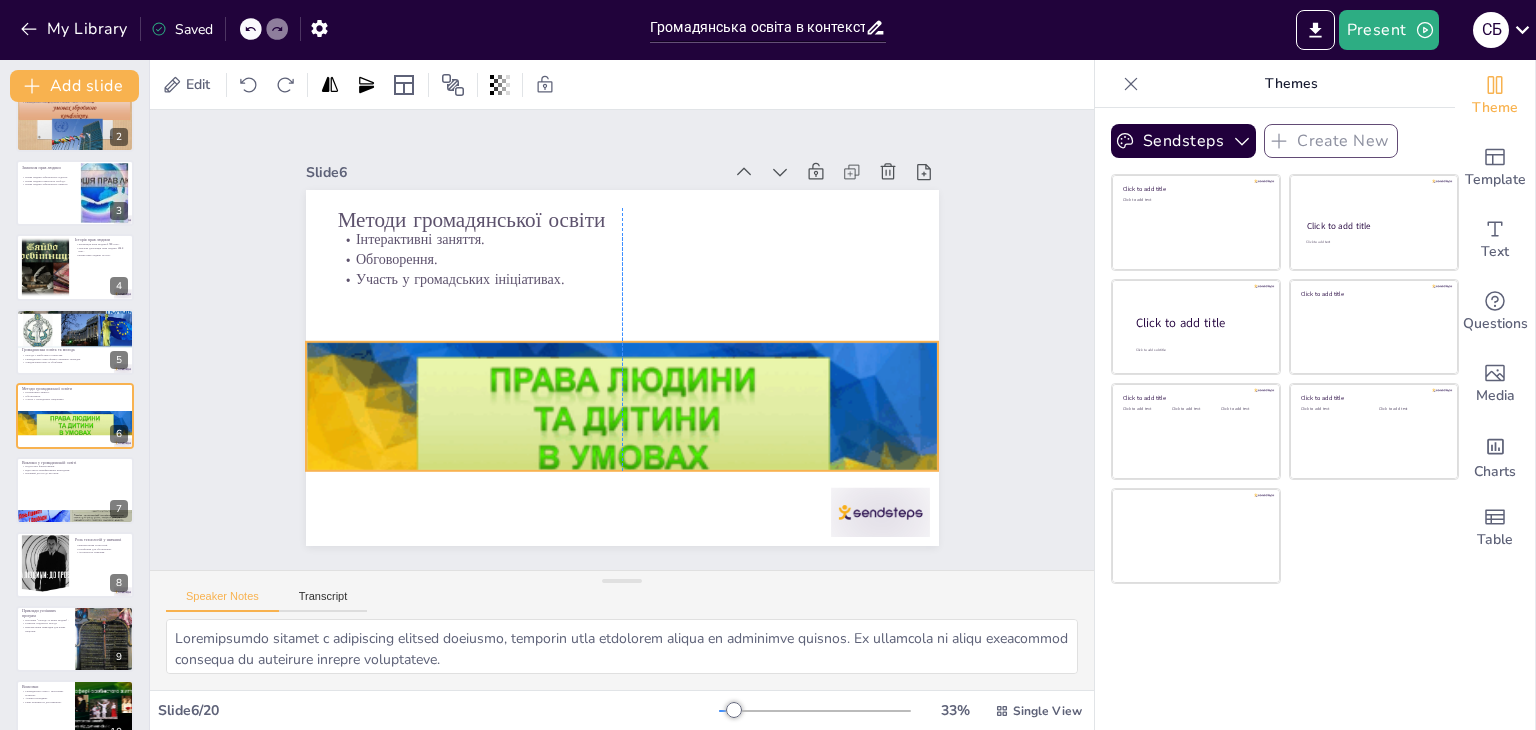 drag, startPoint x: 547, startPoint y: 436, endPoint x: 544, endPoint y: 361, distance: 75.059975 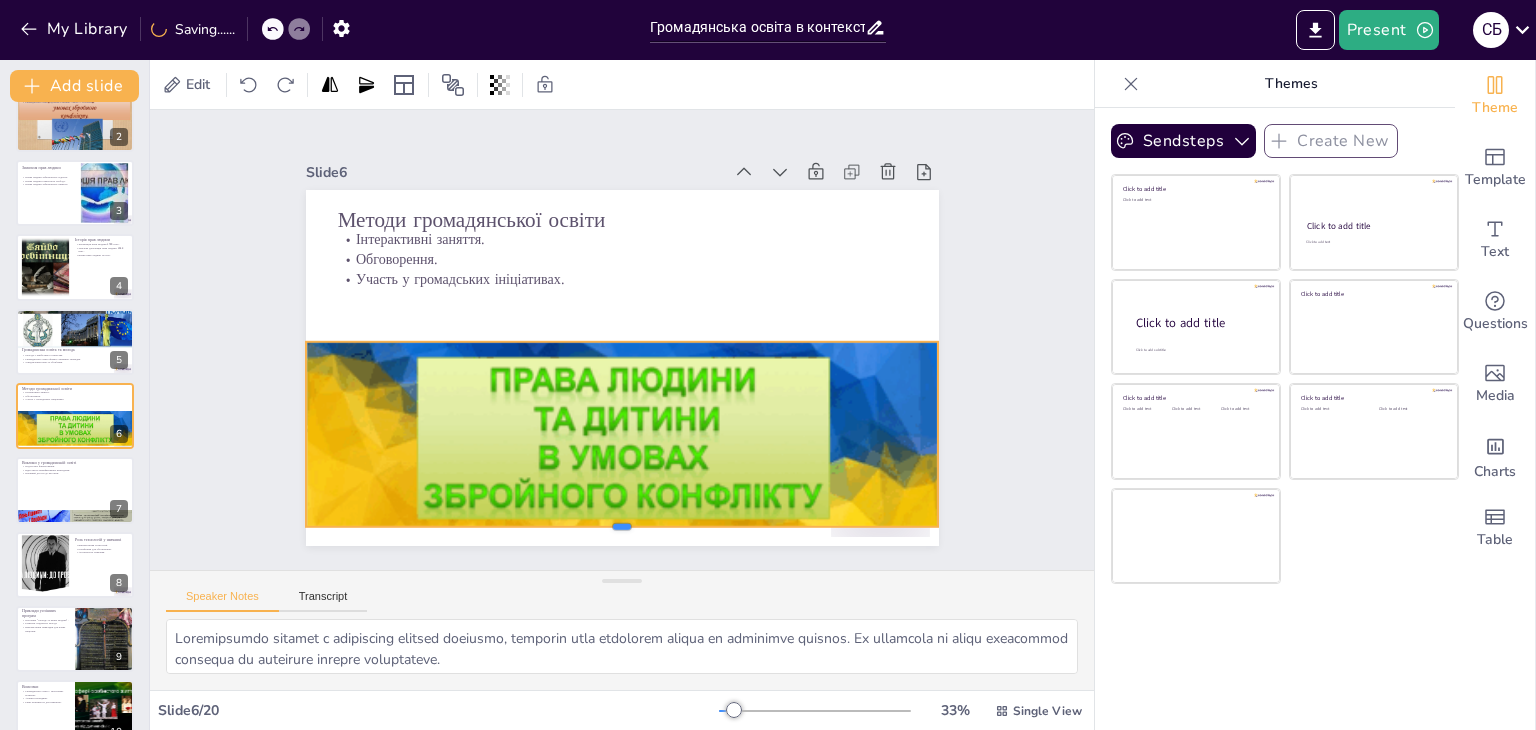 drag, startPoint x: 602, startPoint y: 468, endPoint x: 604, endPoint y: 524, distance: 56.0357 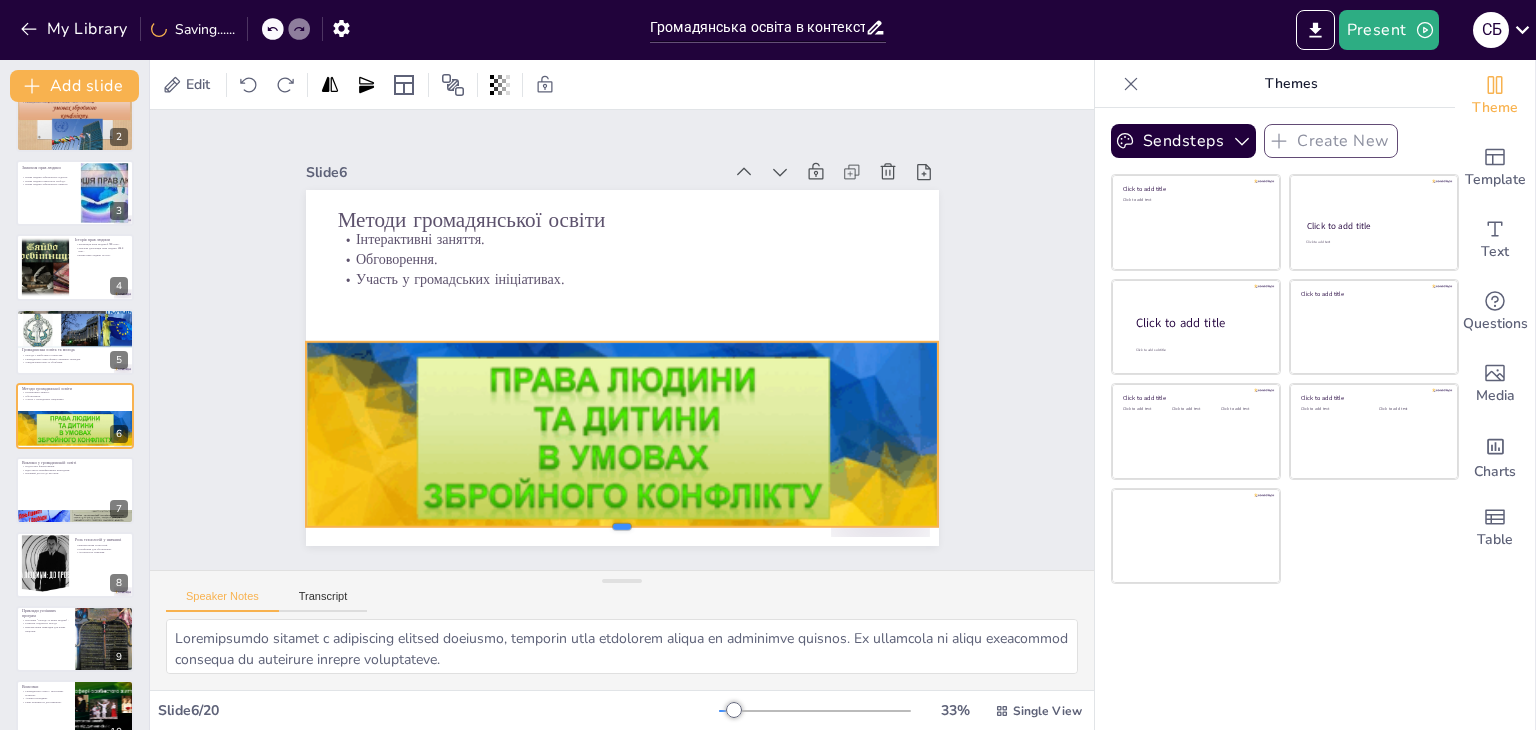 click at bounding box center [581, 530] 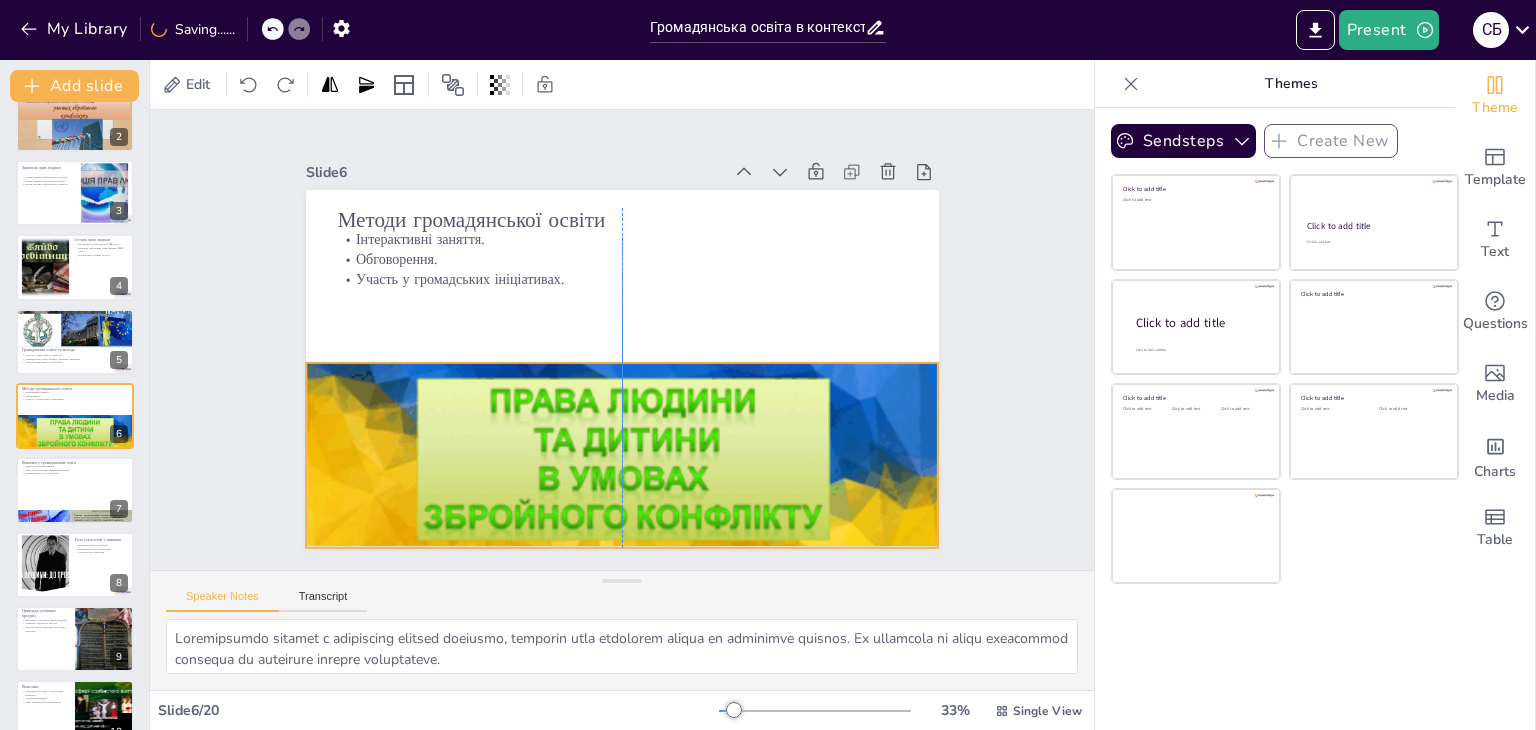 drag, startPoint x: 551, startPoint y: 367, endPoint x: 549, endPoint y: 388, distance: 21.095022 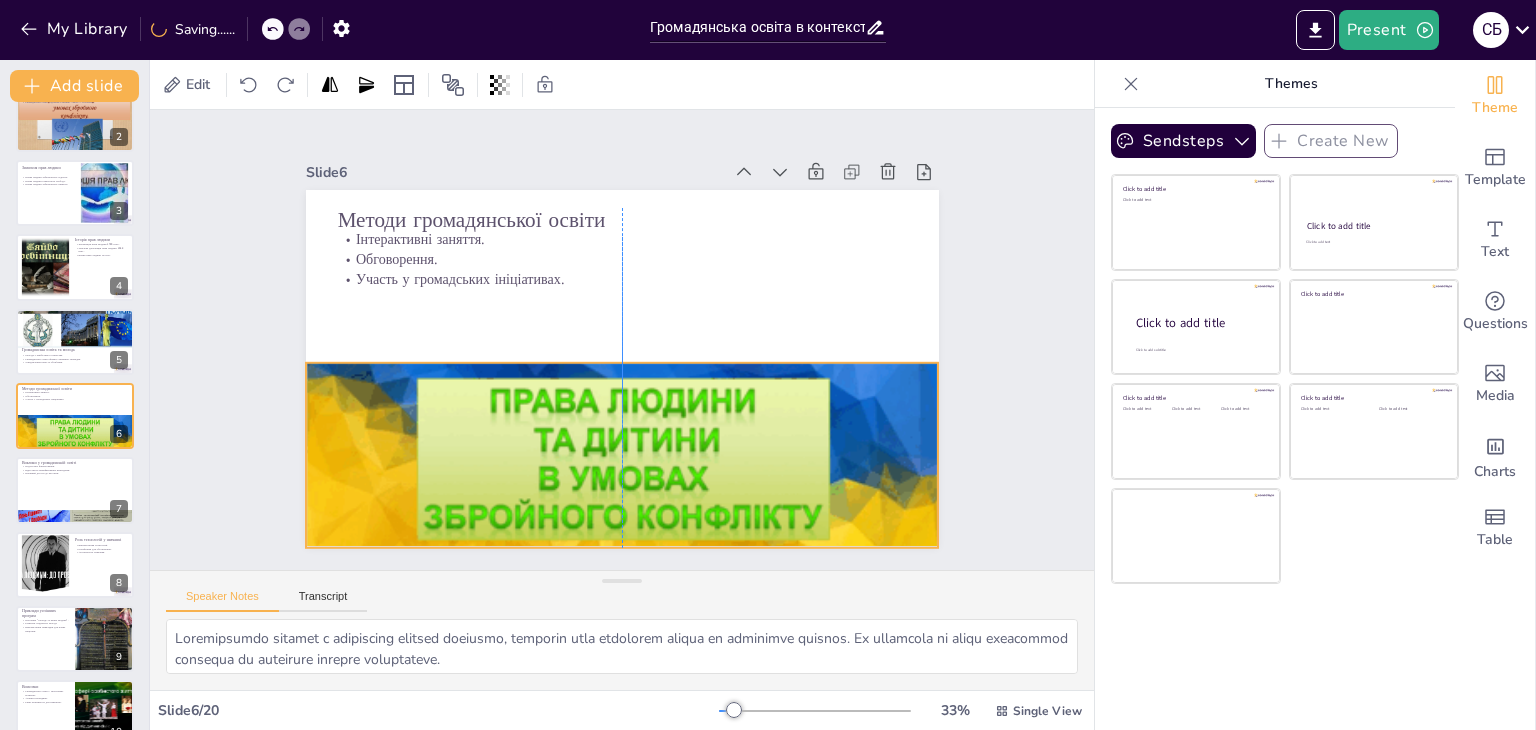 click at bounding box center [574, 446] 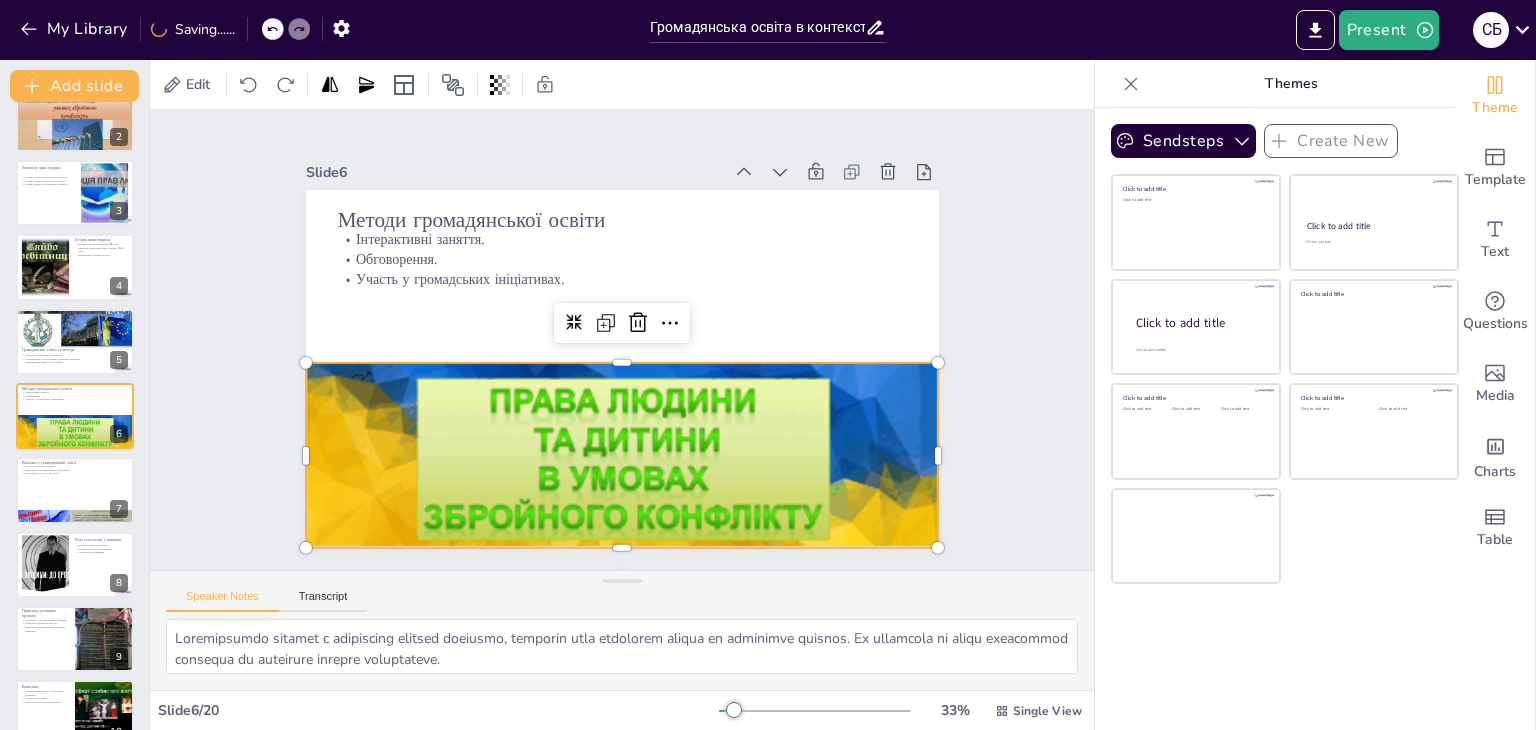 click at bounding box center [610, 456] 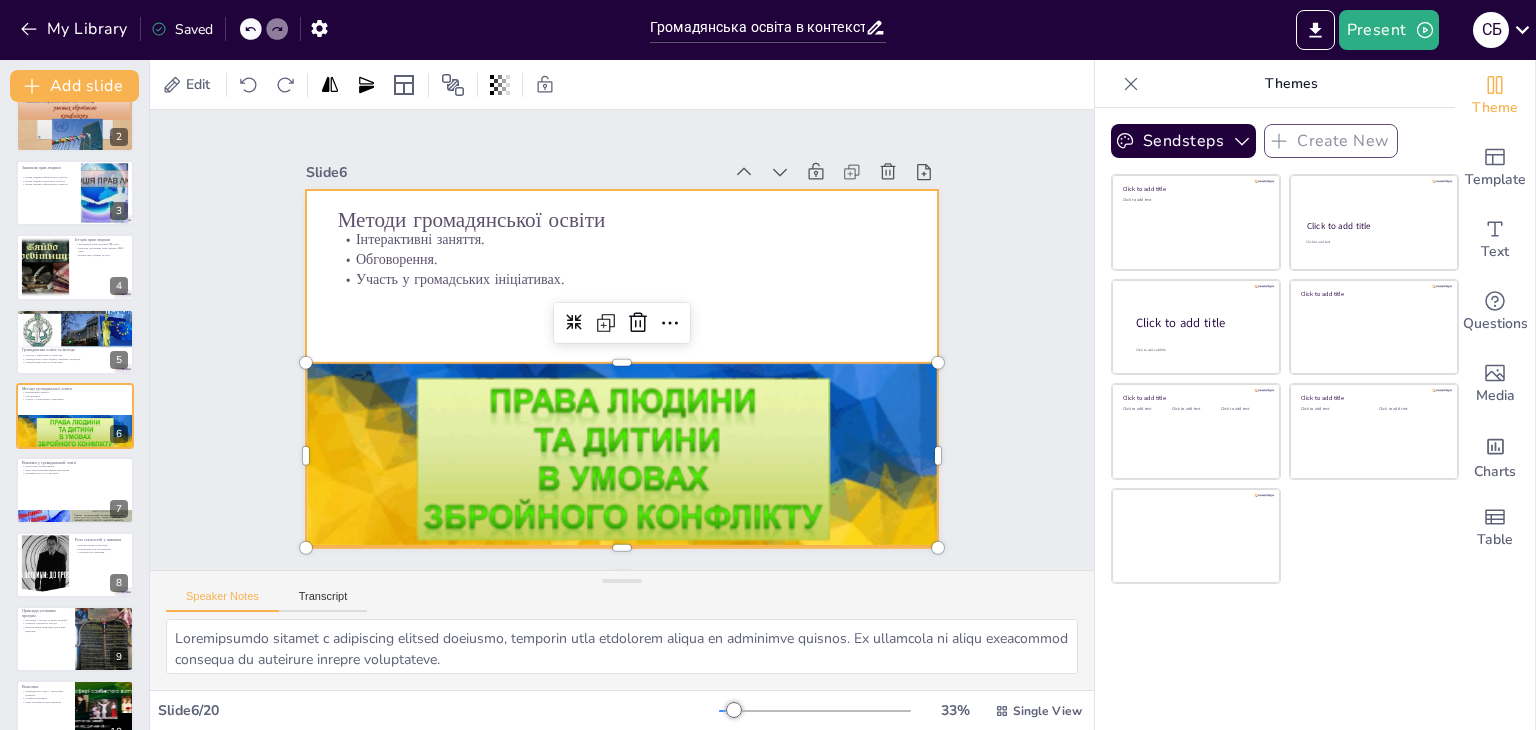 click at bounding box center [619, 368] 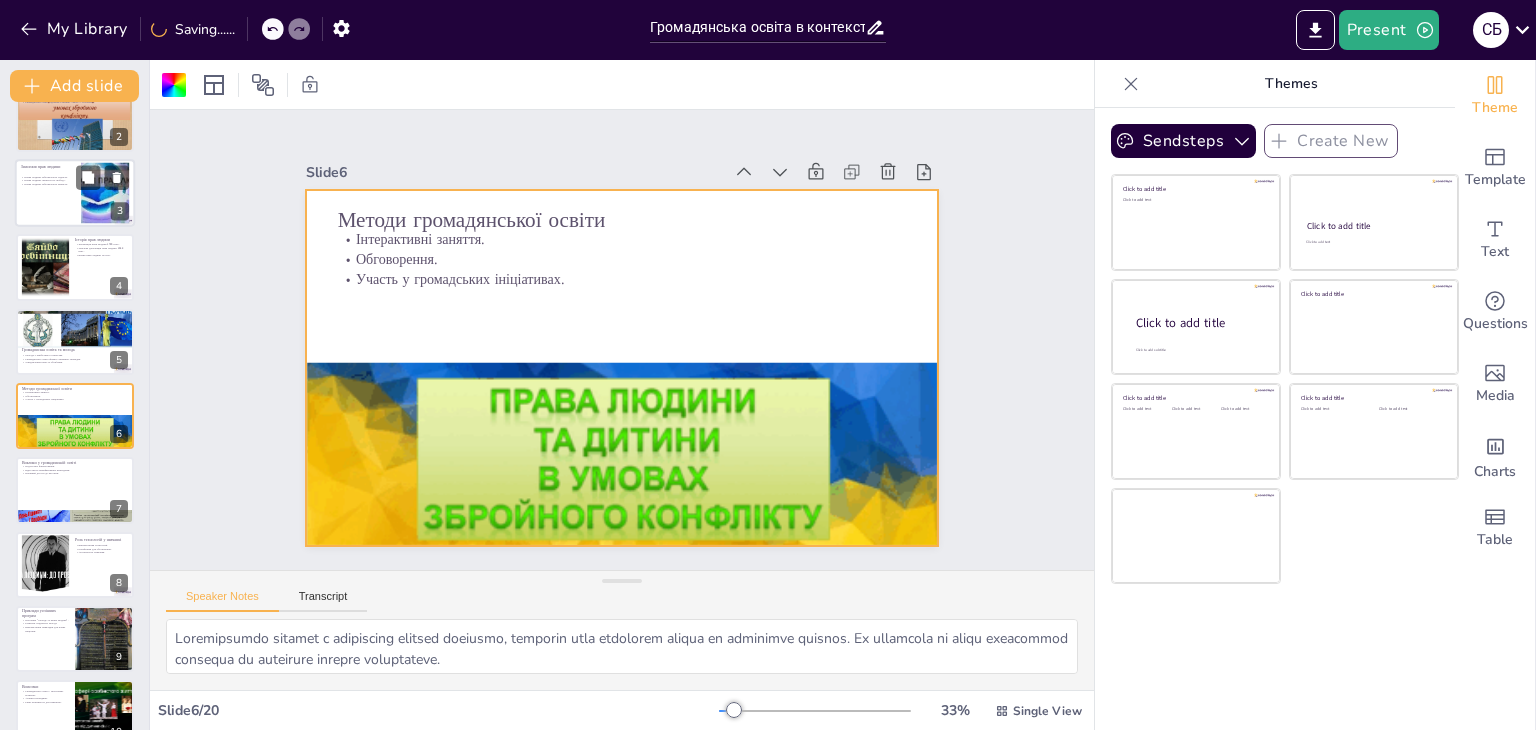 click at bounding box center [75, 193] 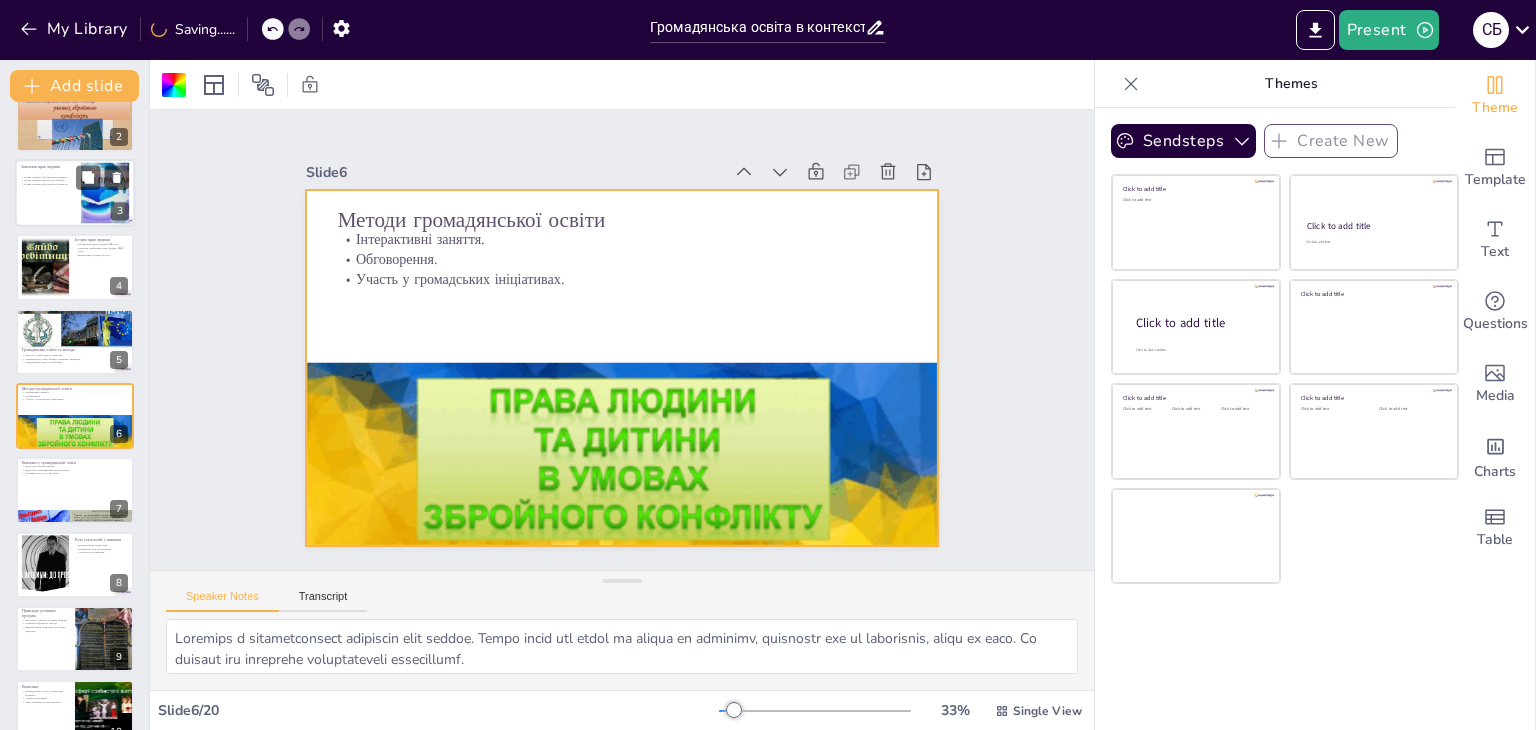scroll, scrollTop: 0, scrollLeft: 0, axis: both 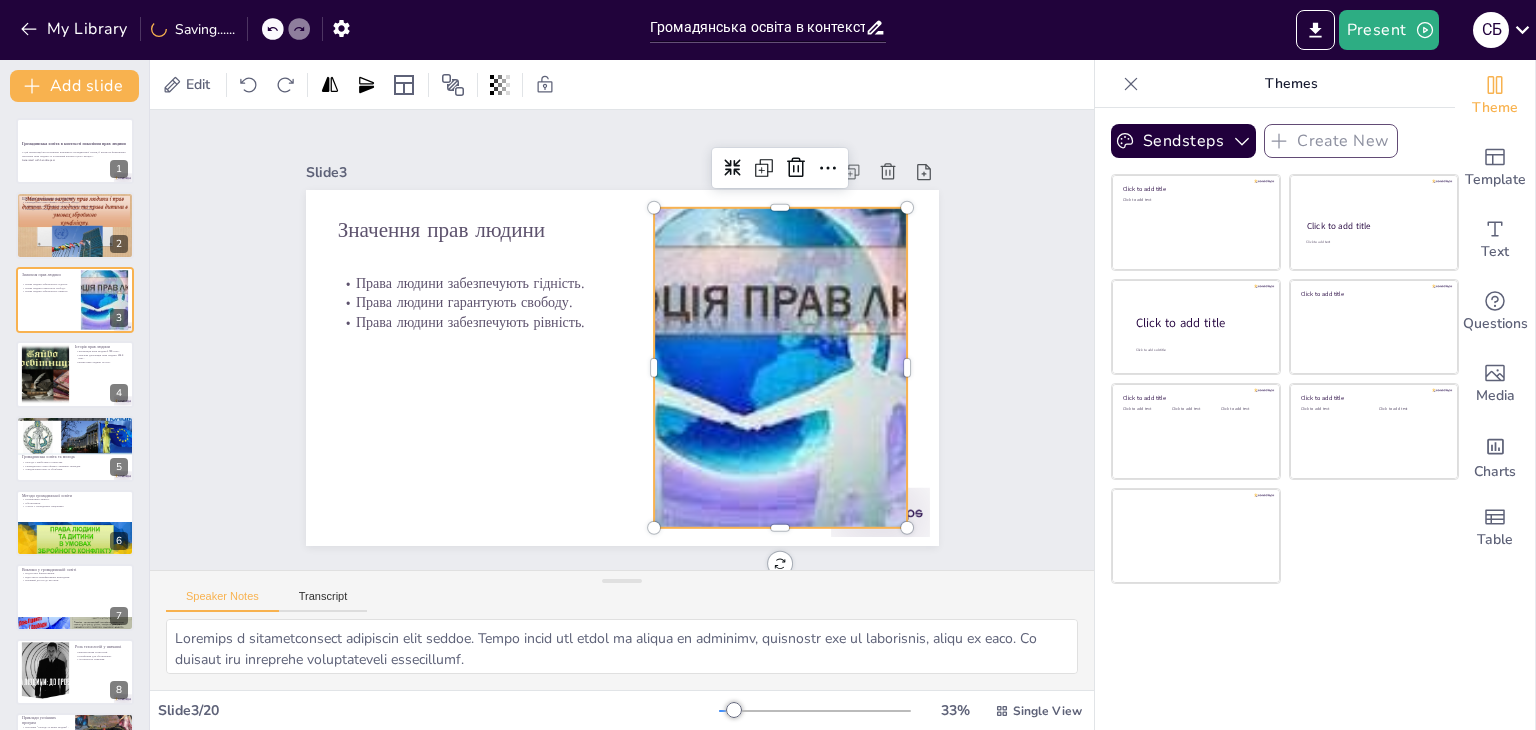 click at bounding box center (780, 368) 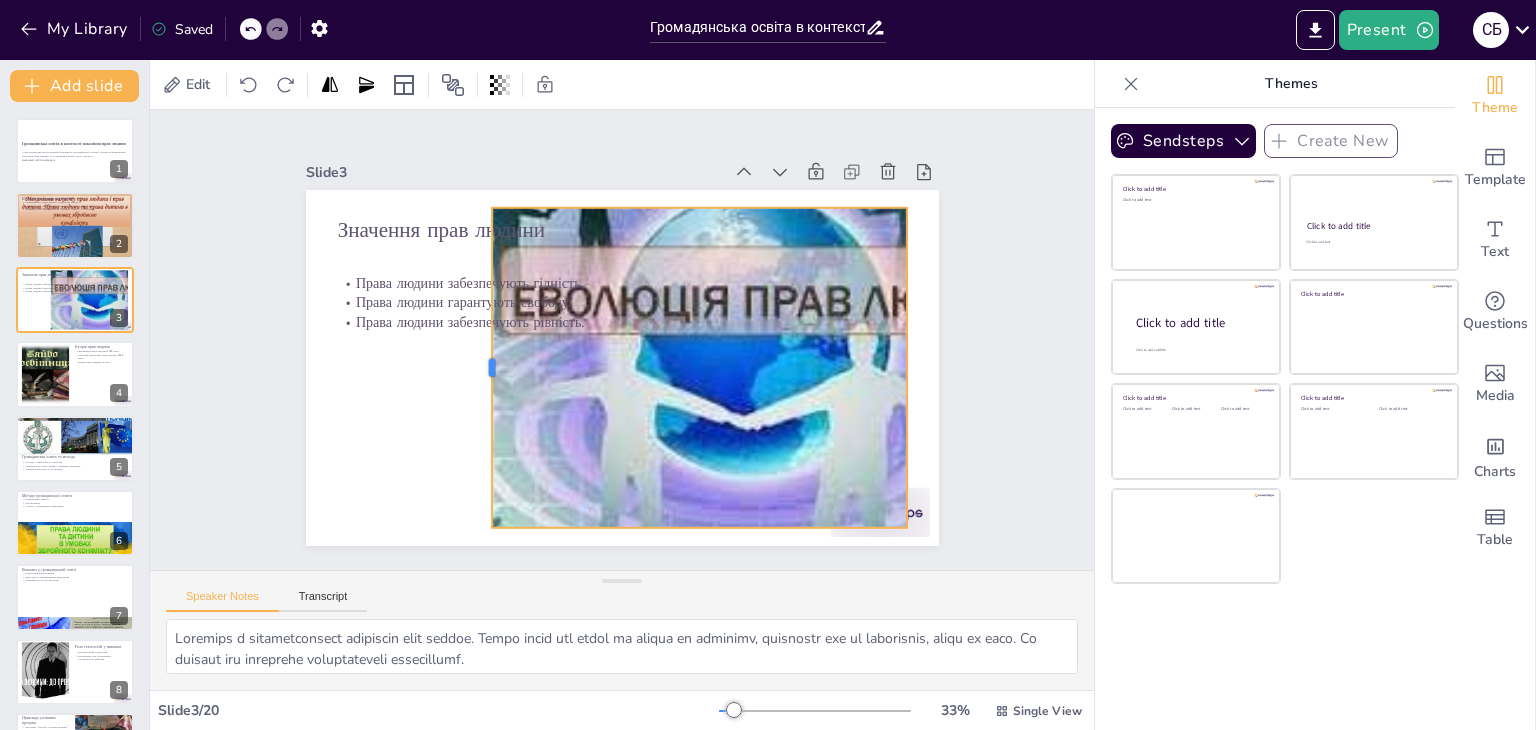 drag, startPoint x: 635, startPoint y: 361, endPoint x: 473, endPoint y: 411, distance: 169.54056 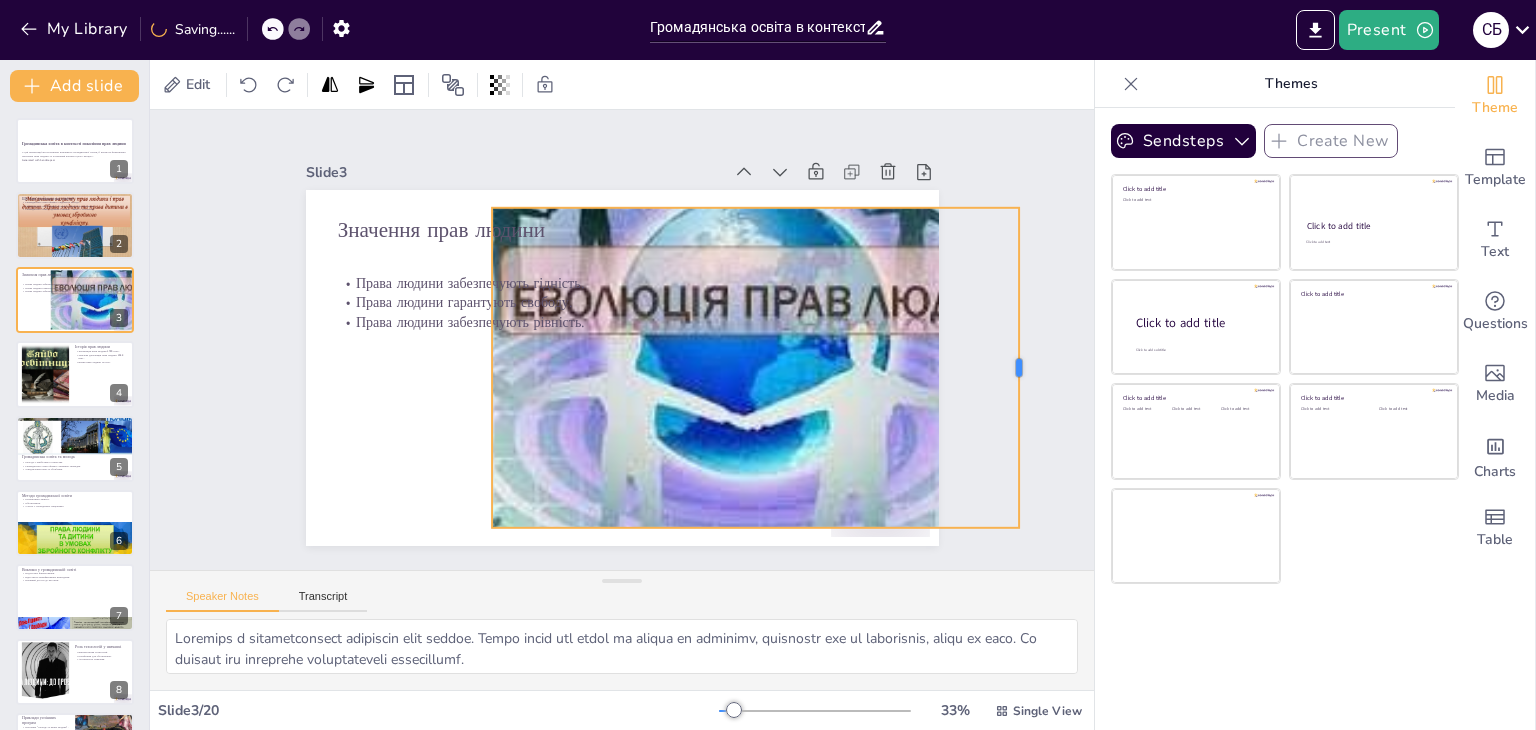 drag, startPoint x: 892, startPoint y: 359, endPoint x: 1004, endPoint y: 356, distance: 112.04017 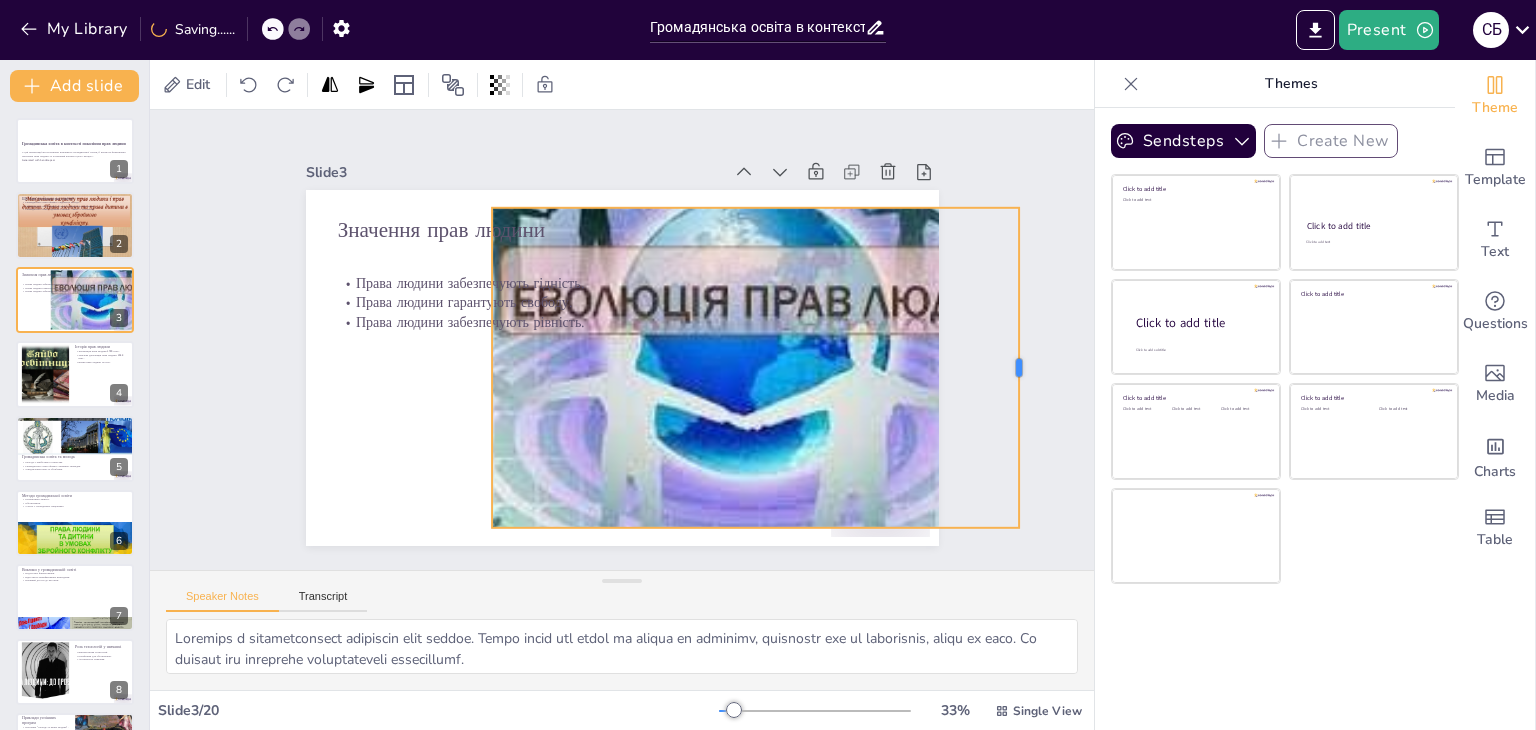 click at bounding box center (998, 492) 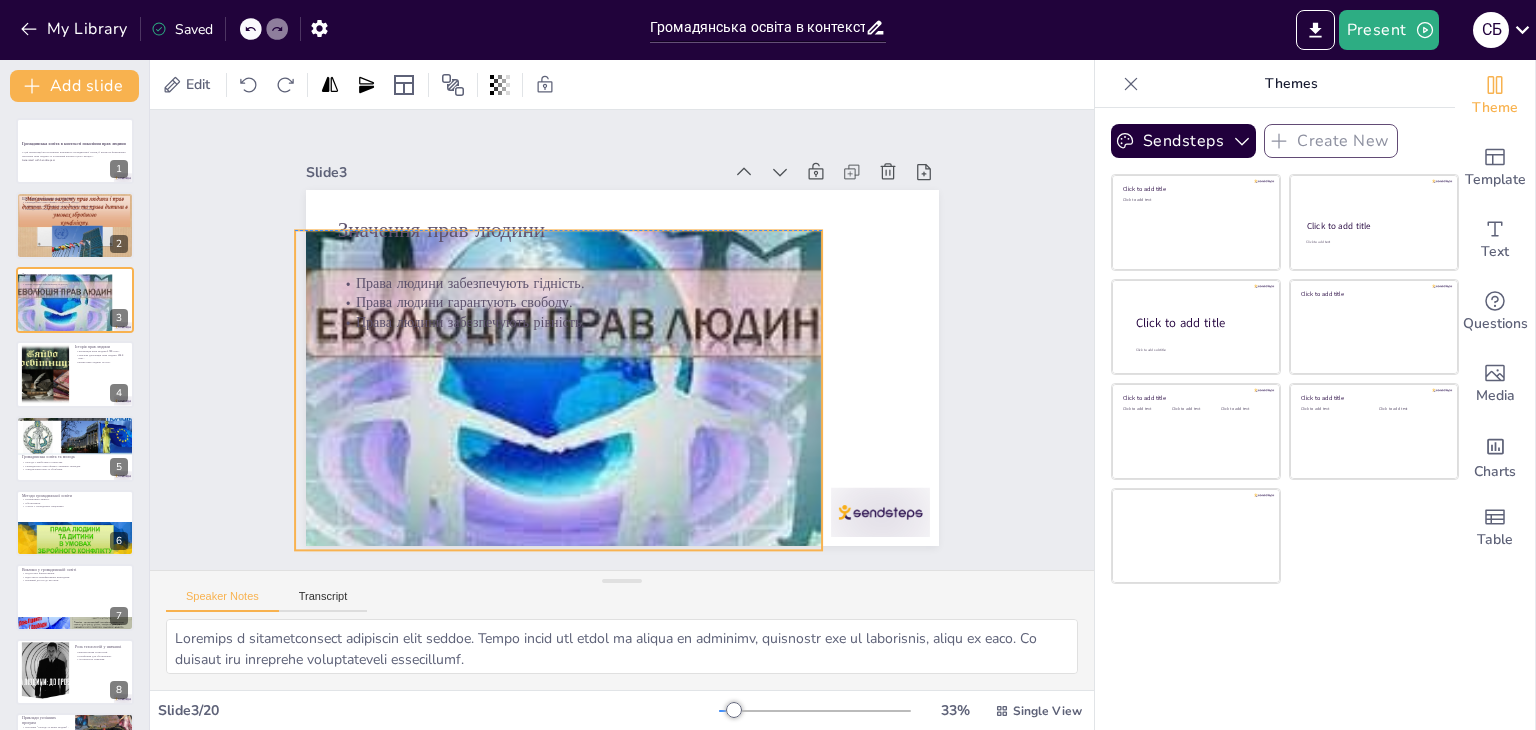 drag, startPoint x: 728, startPoint y: 230, endPoint x: 535, endPoint y: 248, distance: 193.83755 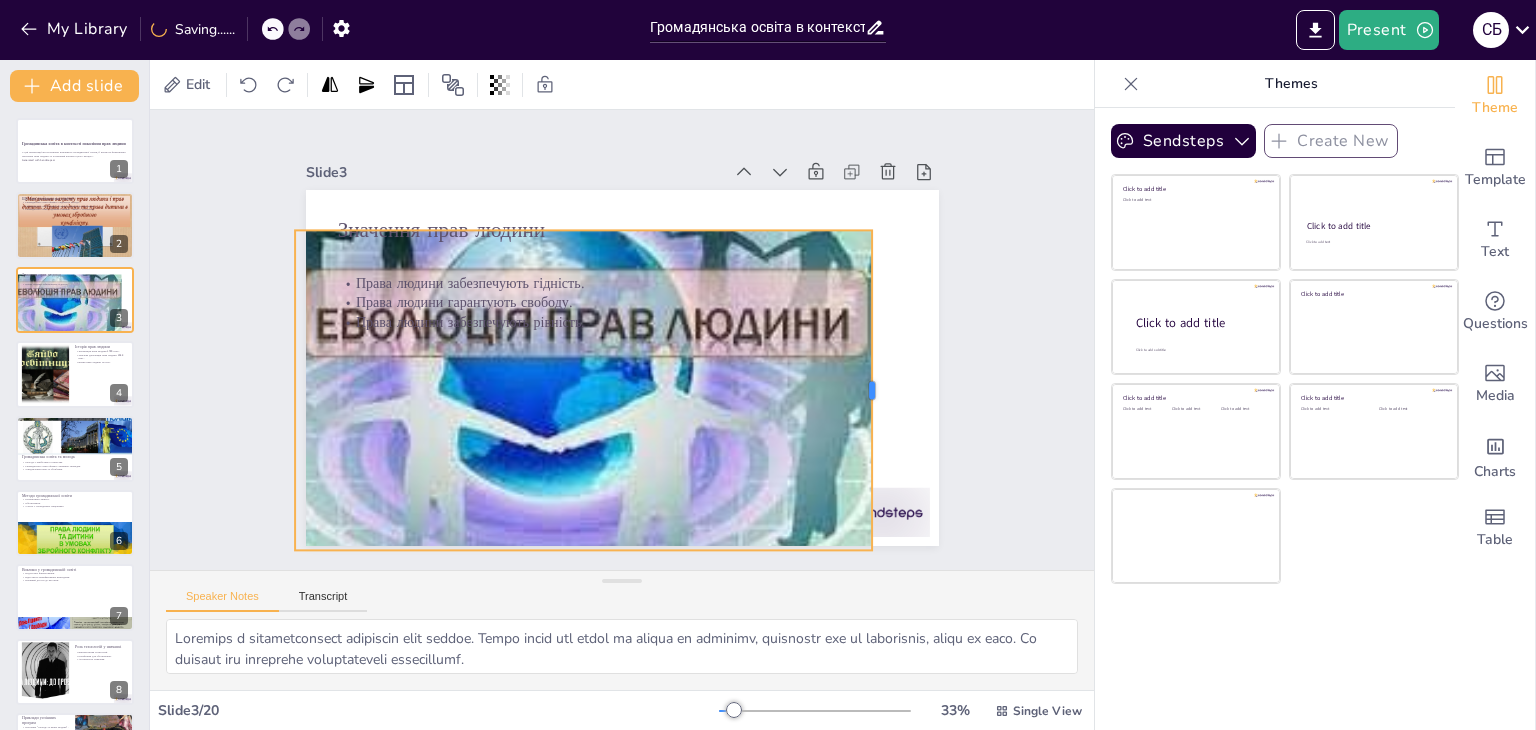 drag, startPoint x: 806, startPoint y: 380, endPoint x: 856, endPoint y: 395, distance: 52.201534 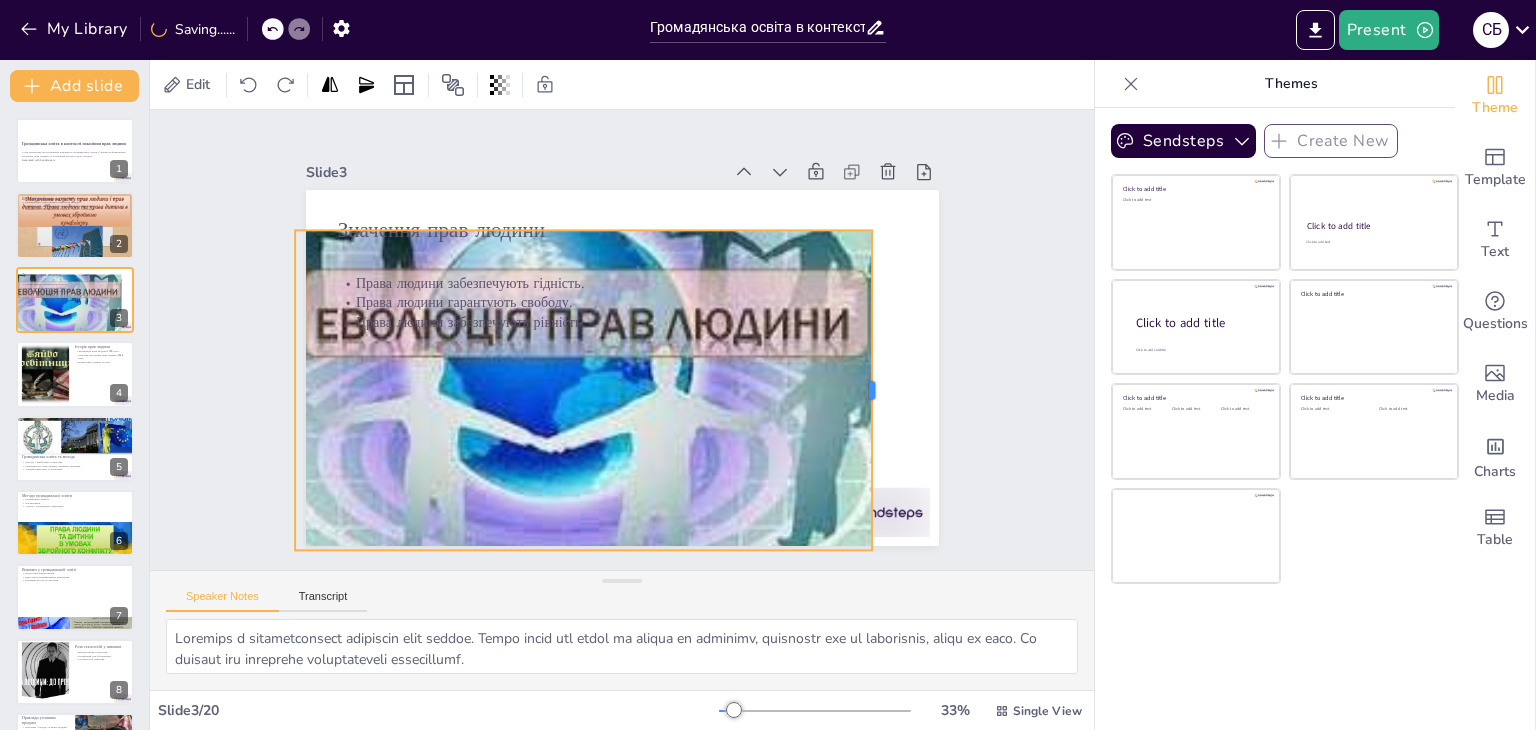 click at bounding box center (654, 601) 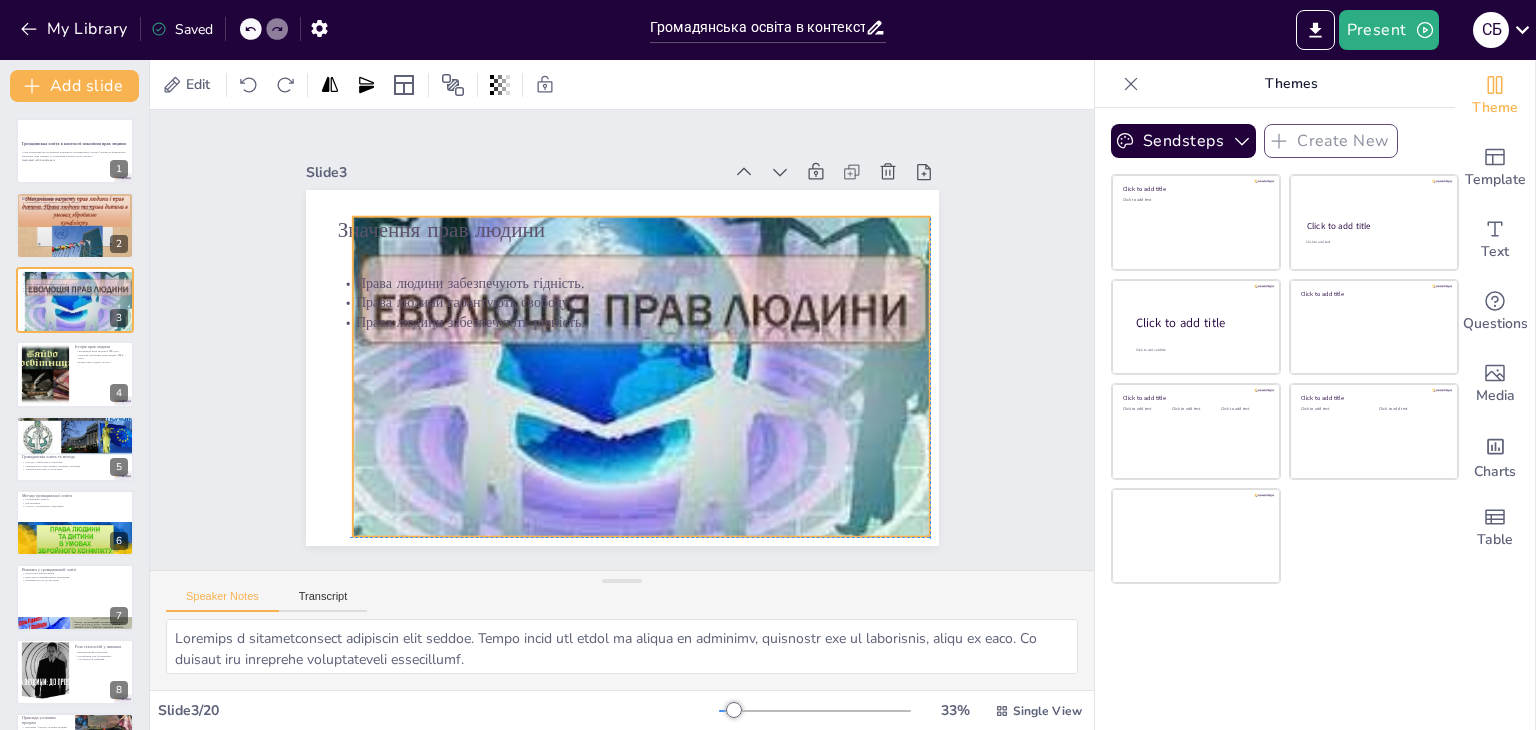 drag, startPoint x: 571, startPoint y: 541, endPoint x: 625, endPoint y: 527, distance: 55.7853 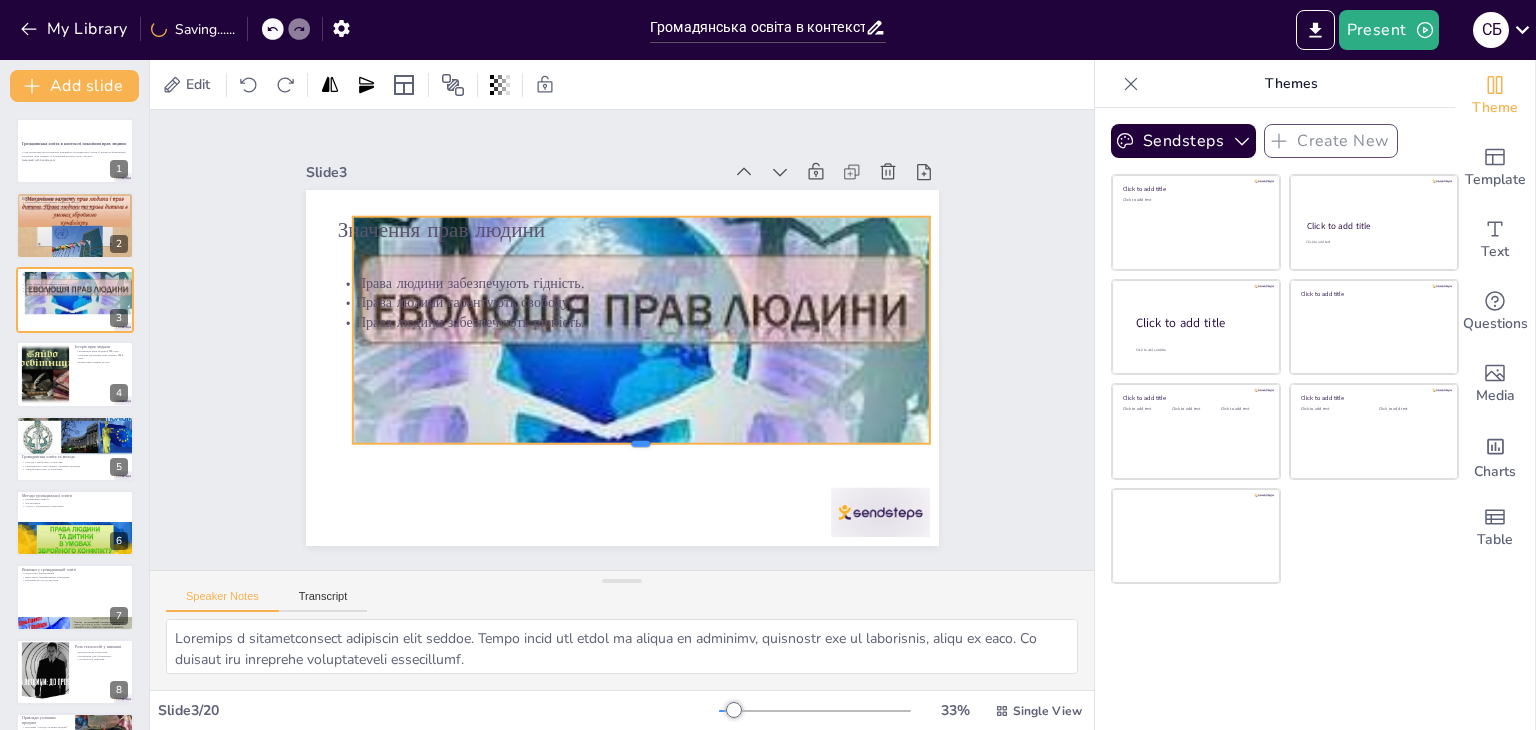 drag, startPoint x: 624, startPoint y: 529, endPoint x: 625, endPoint y: 436, distance: 93.00538 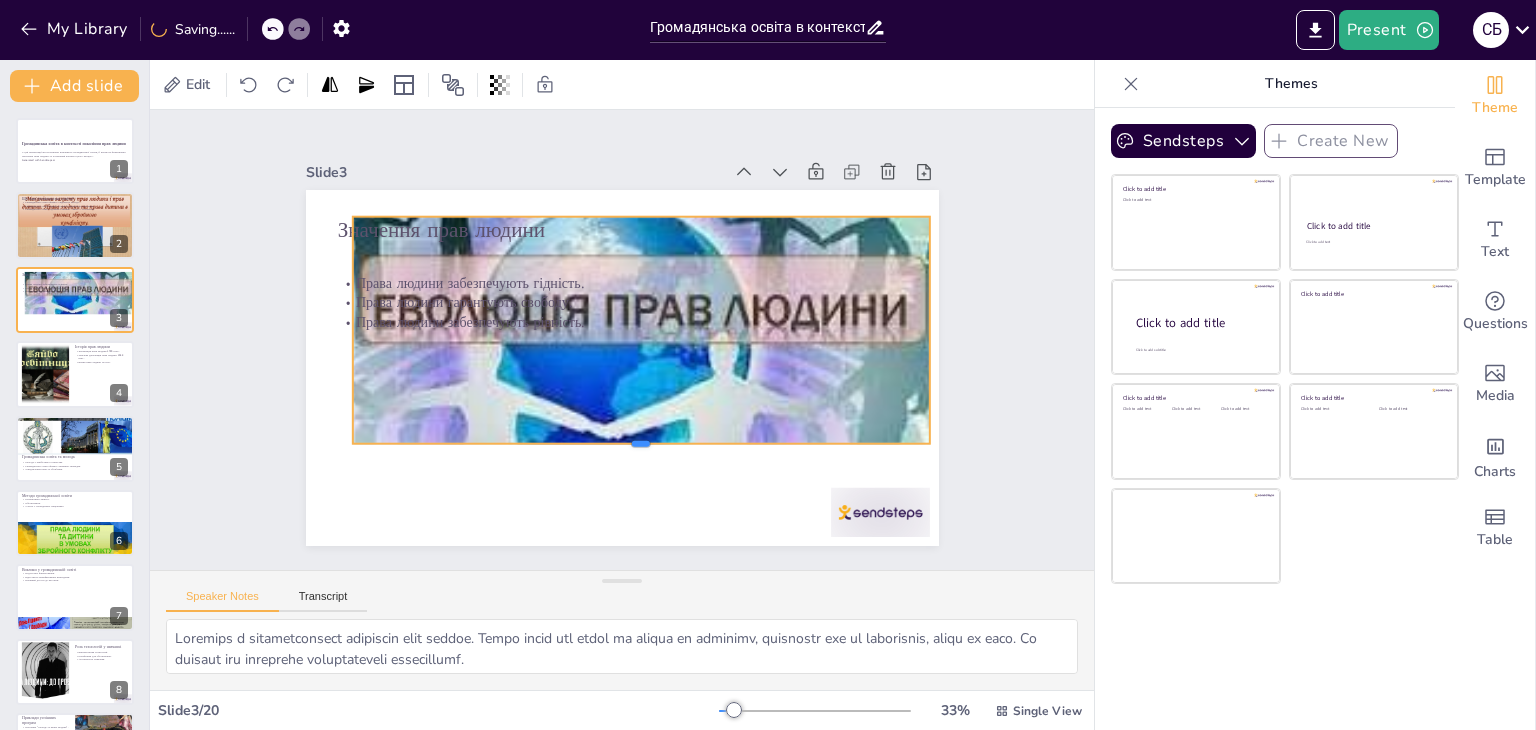 click at bounding box center (594, 450) 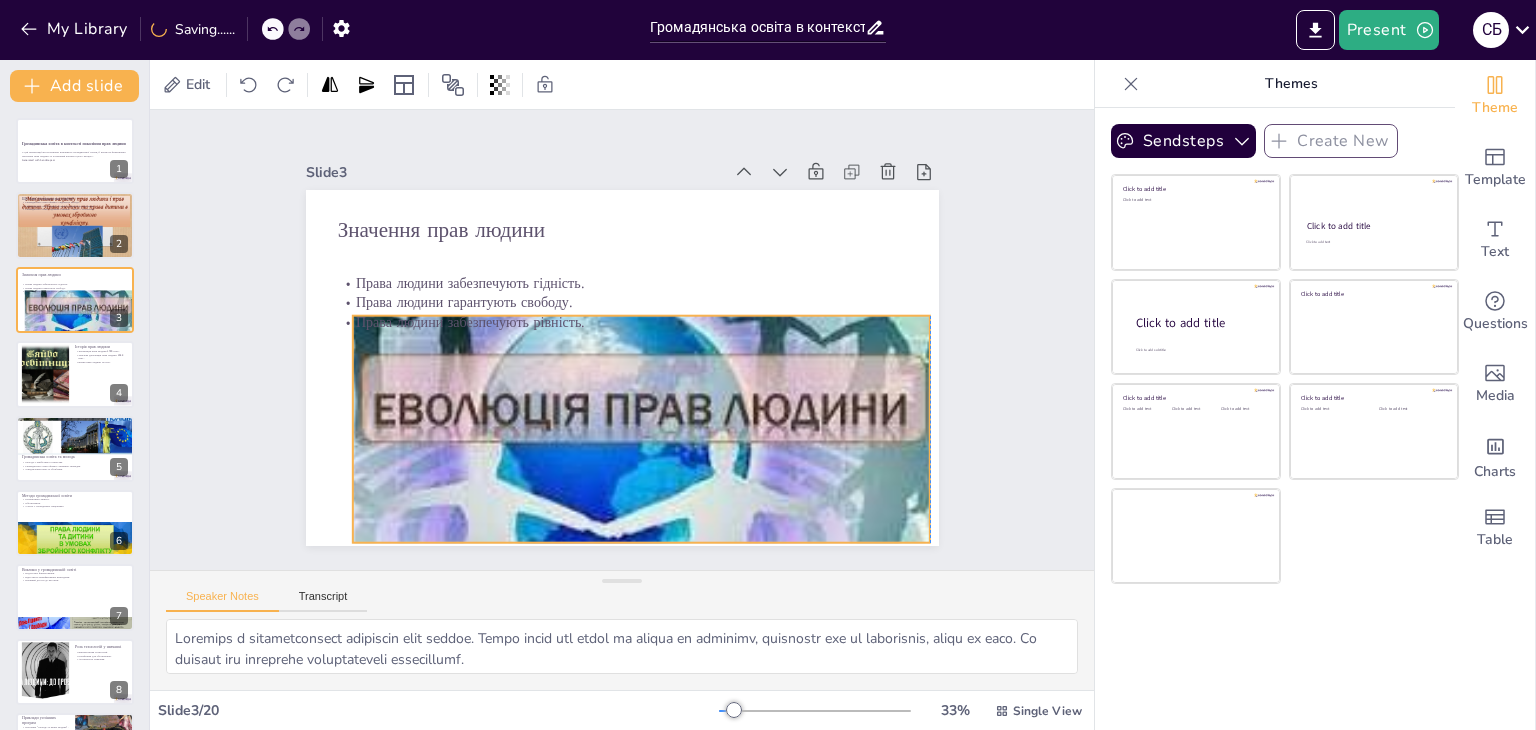 drag, startPoint x: 604, startPoint y: 384, endPoint x: 605, endPoint y: 483, distance: 99.00505 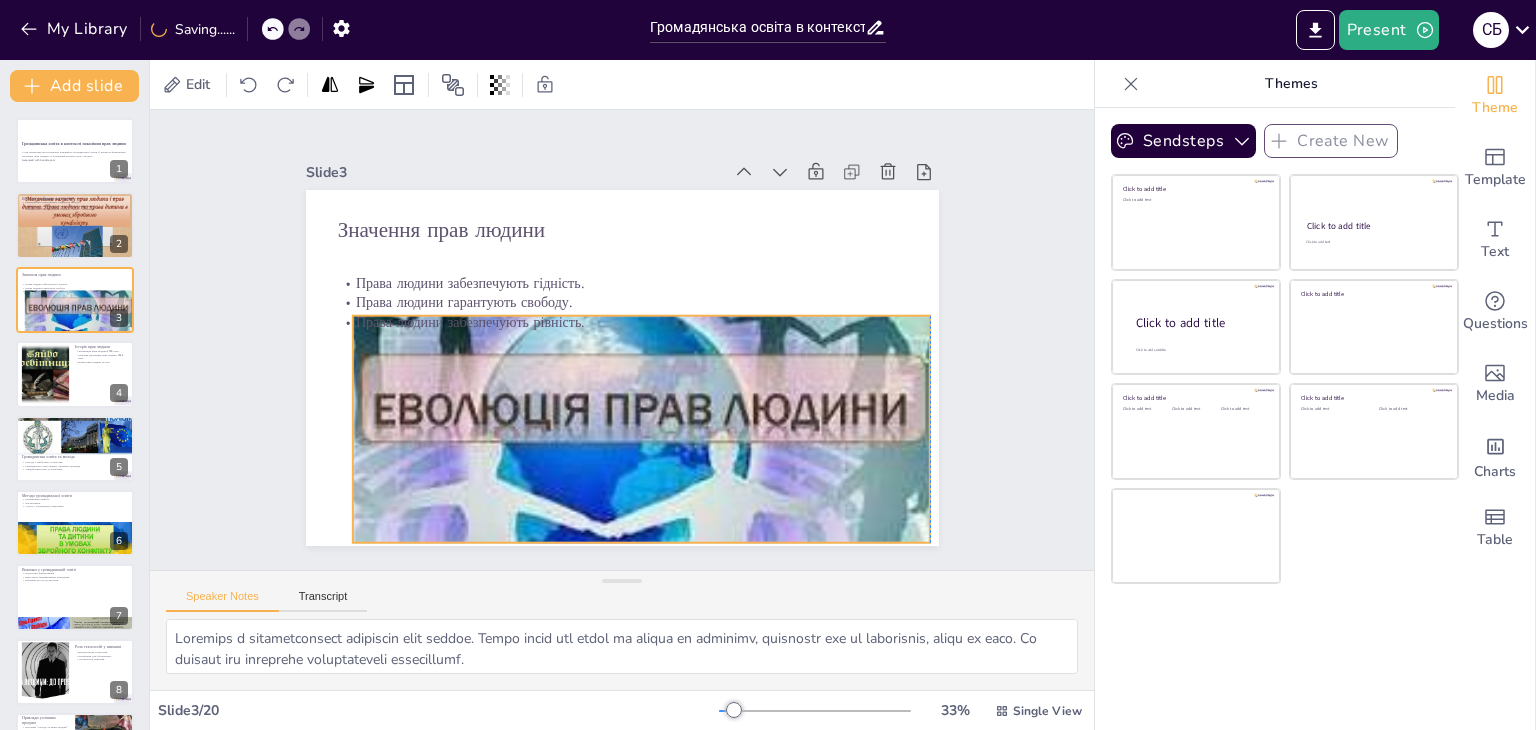 click at bounding box center (597, 474) 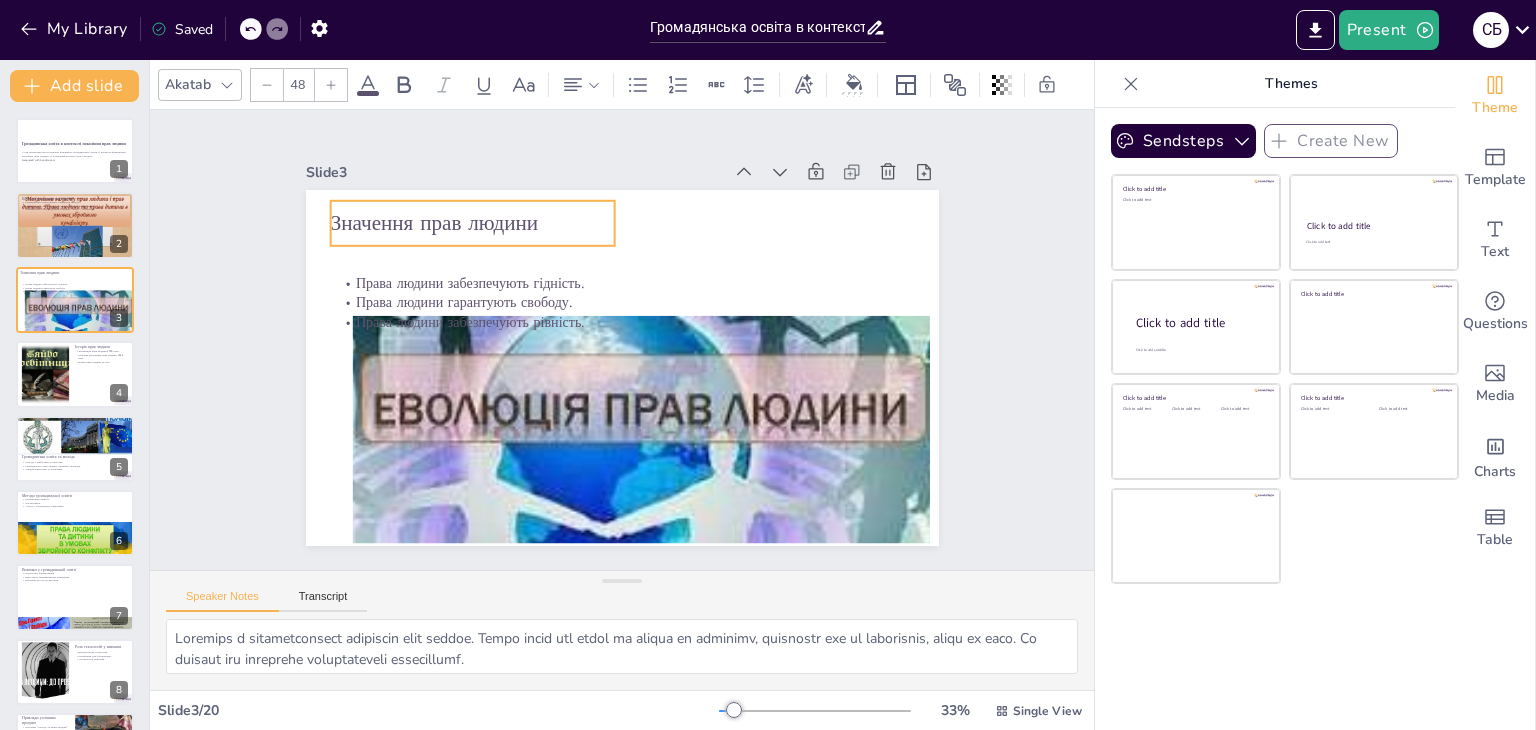 click on "Значення прав людини" at bounding box center (500, 195) 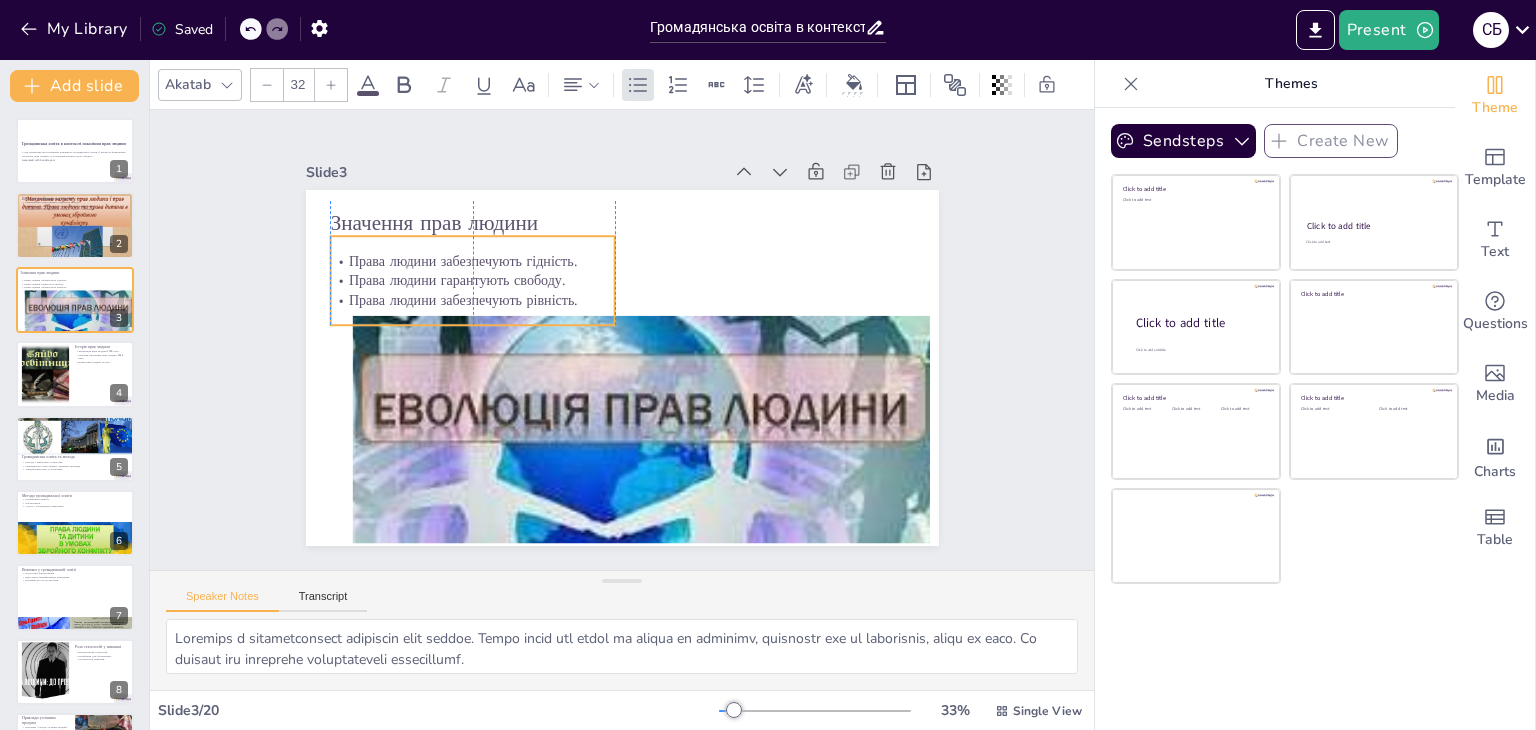 drag, startPoint x: 418, startPoint y: 287, endPoint x: 411, endPoint y: 265, distance: 23.086792 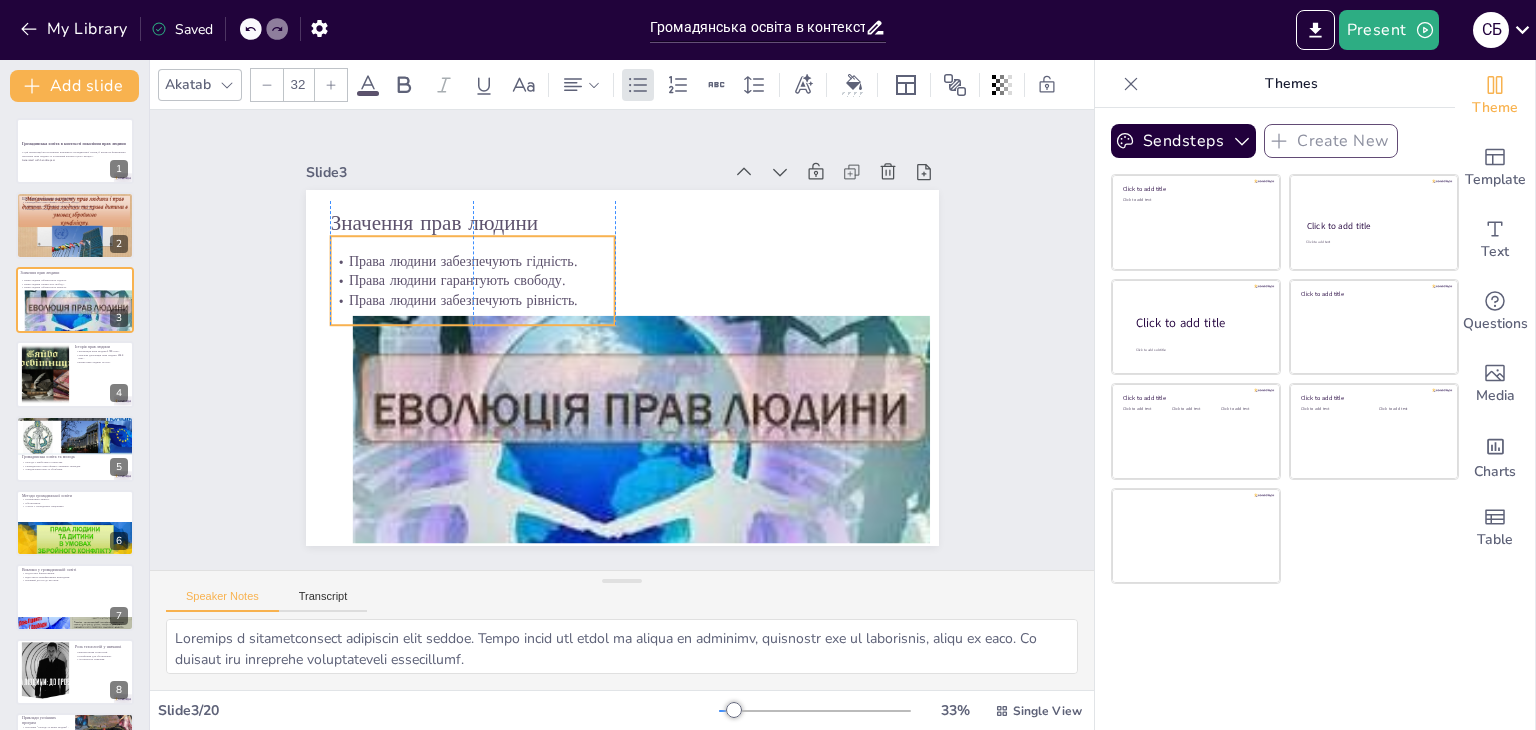click on "Права людини гарантують свободу." at bounding box center (498, 237) 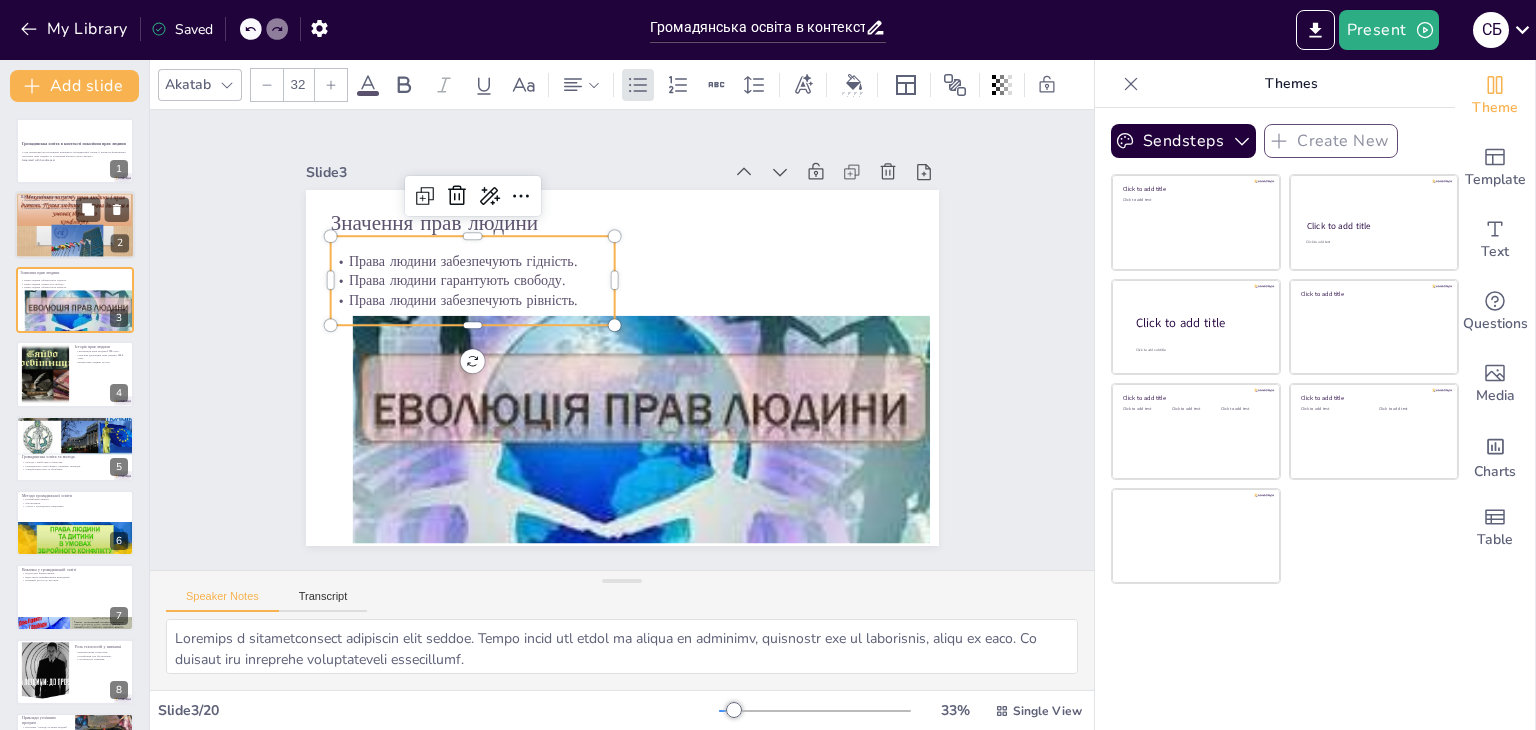 click at bounding box center (75, 226) 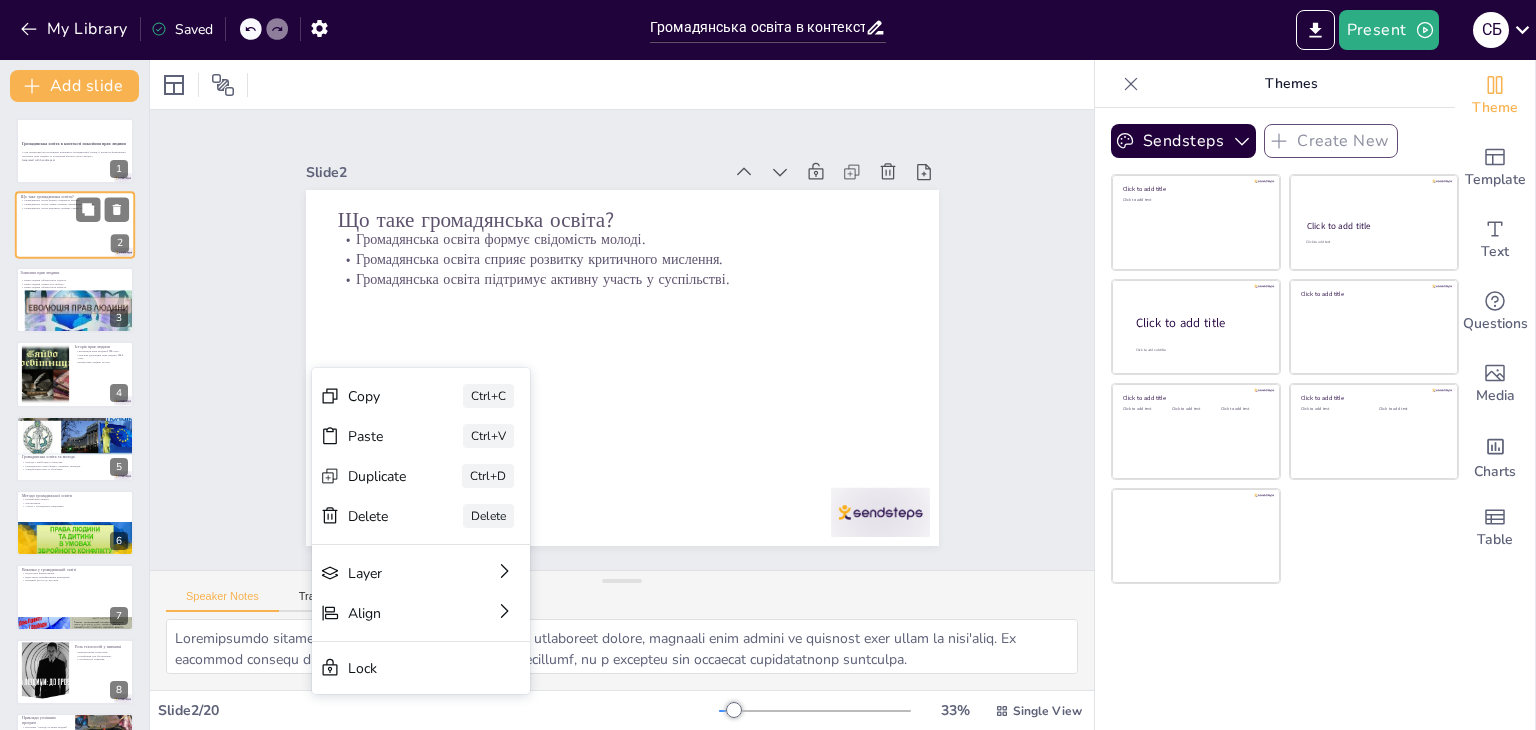 click on "Slide  1 Громадянська освіта в контексті покоління прав людини У цій презентації ми розглянемо важливість громадянської освіти, її вплив на формування покоління прав людини та історичний контекст цього процесу. Generated with Sendsteps.ai Slide  2 Що таке громадянська освіта? Громадянська освіта формує свідомість молоді. Громадянська освіта сприяє розвитку критичного мислення. Громадянська освіта підтримує активну участь у суспільстві. Slide  3 Значення прав людини Права людини забезпечують гідність. Права людини гарантують свободу. Права людини забезпечують рівність. 4" at bounding box center [622, 340] 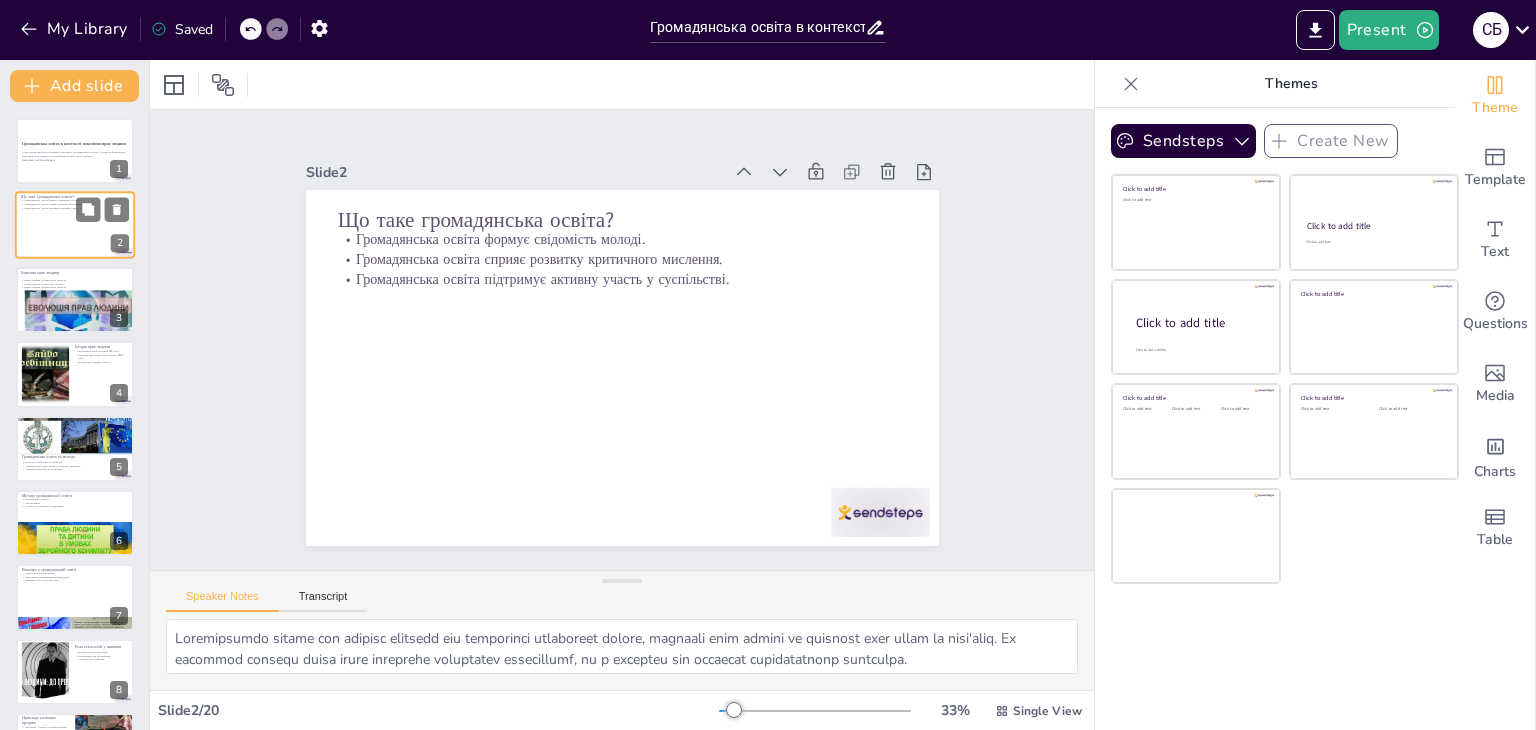 click 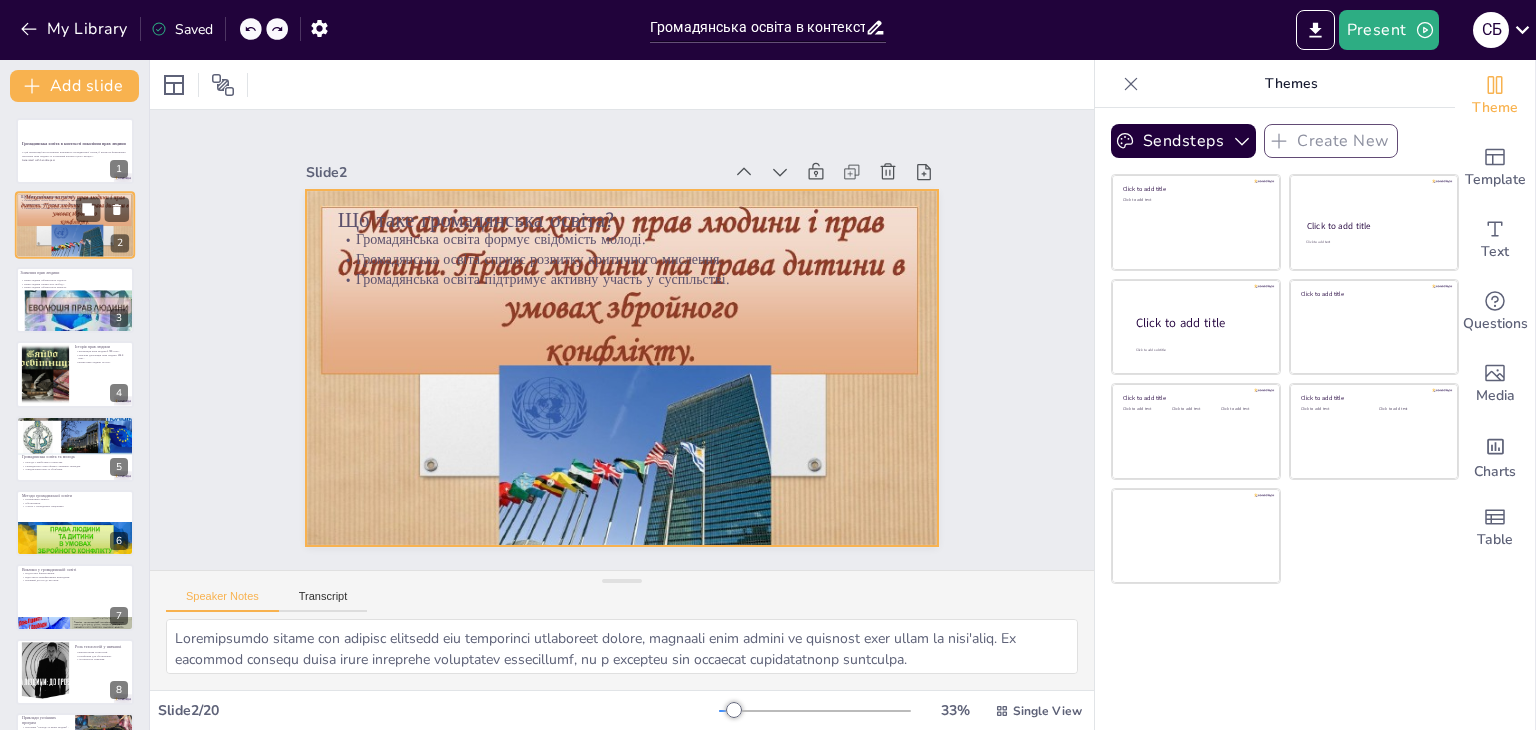 click at bounding box center [605, 363] 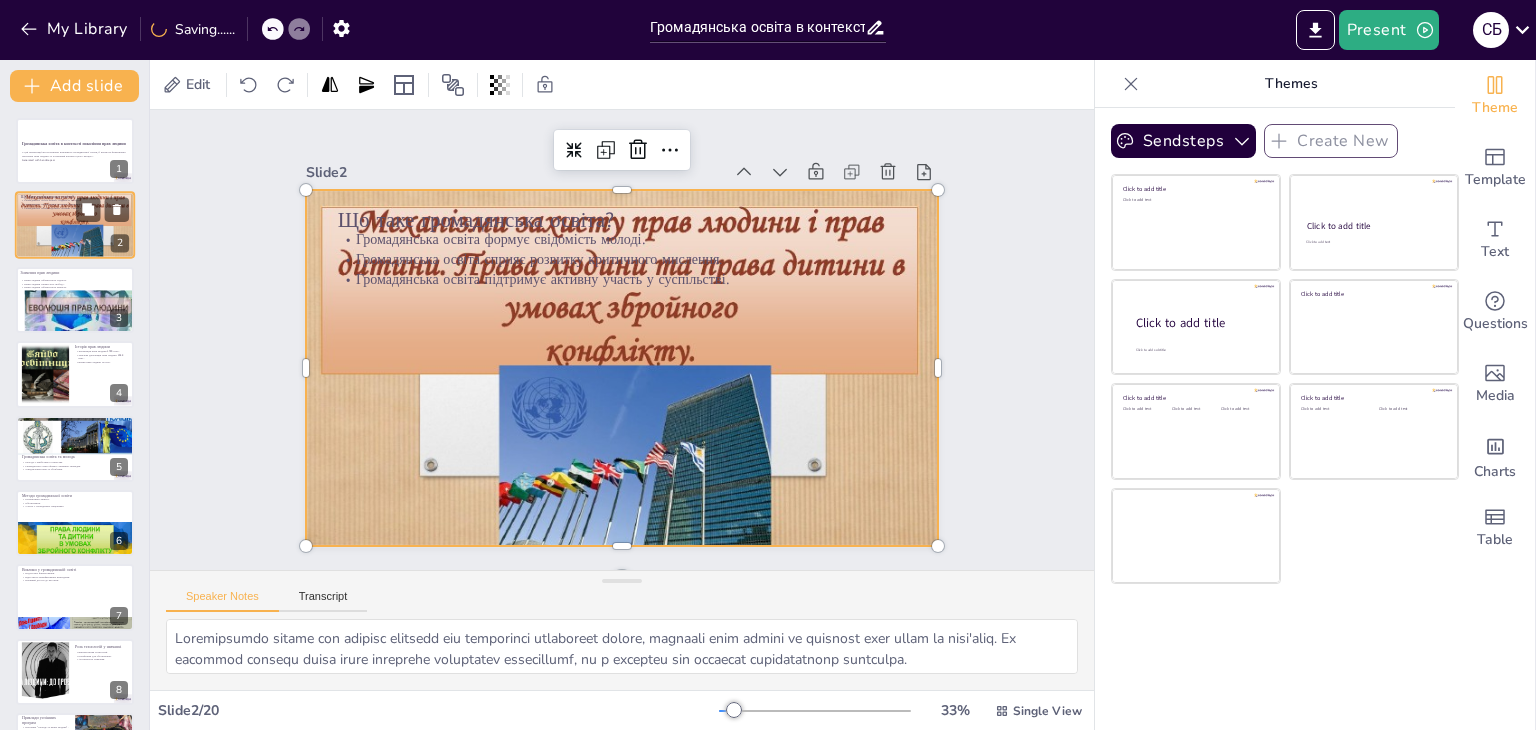 click at bounding box center (601, 358) 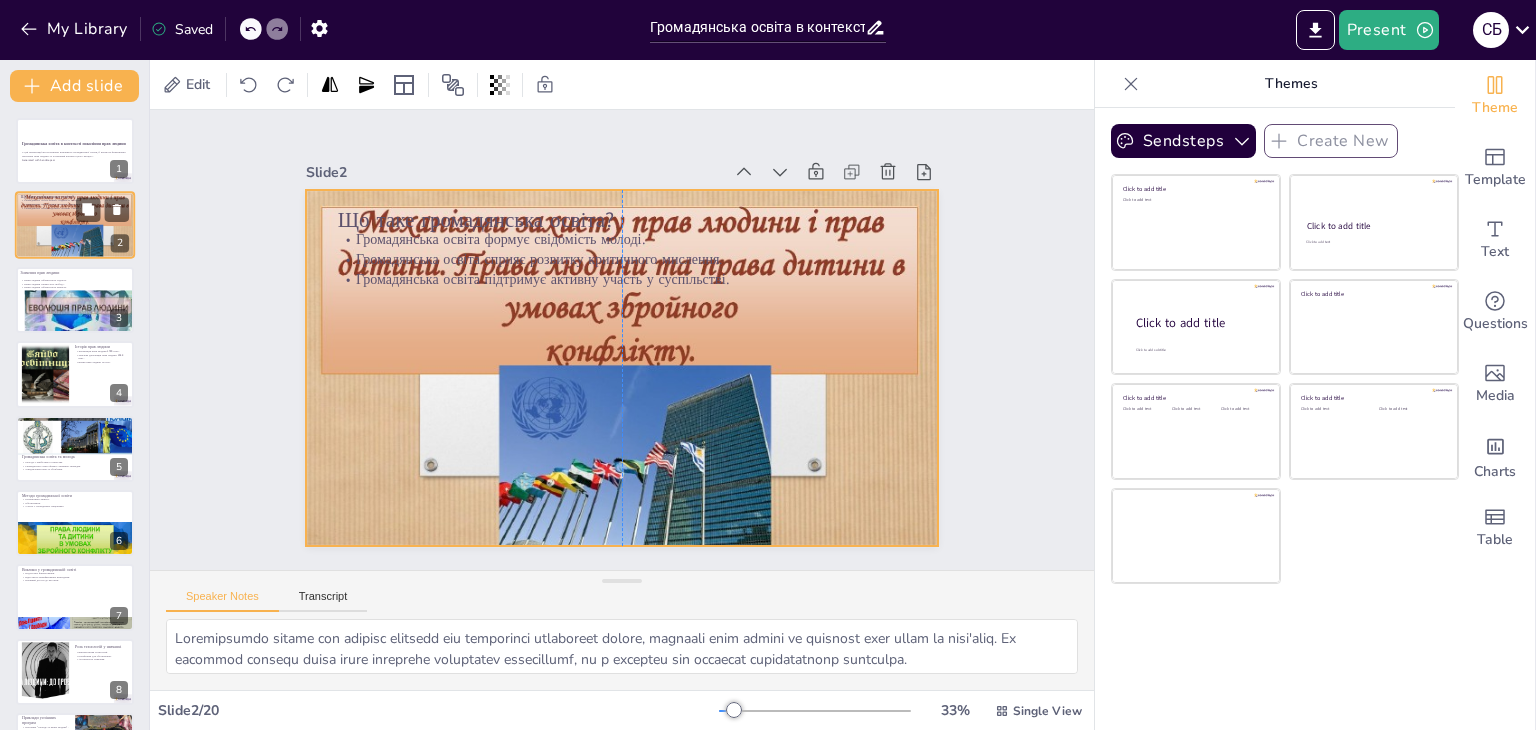 click at bounding box center (610, 365) 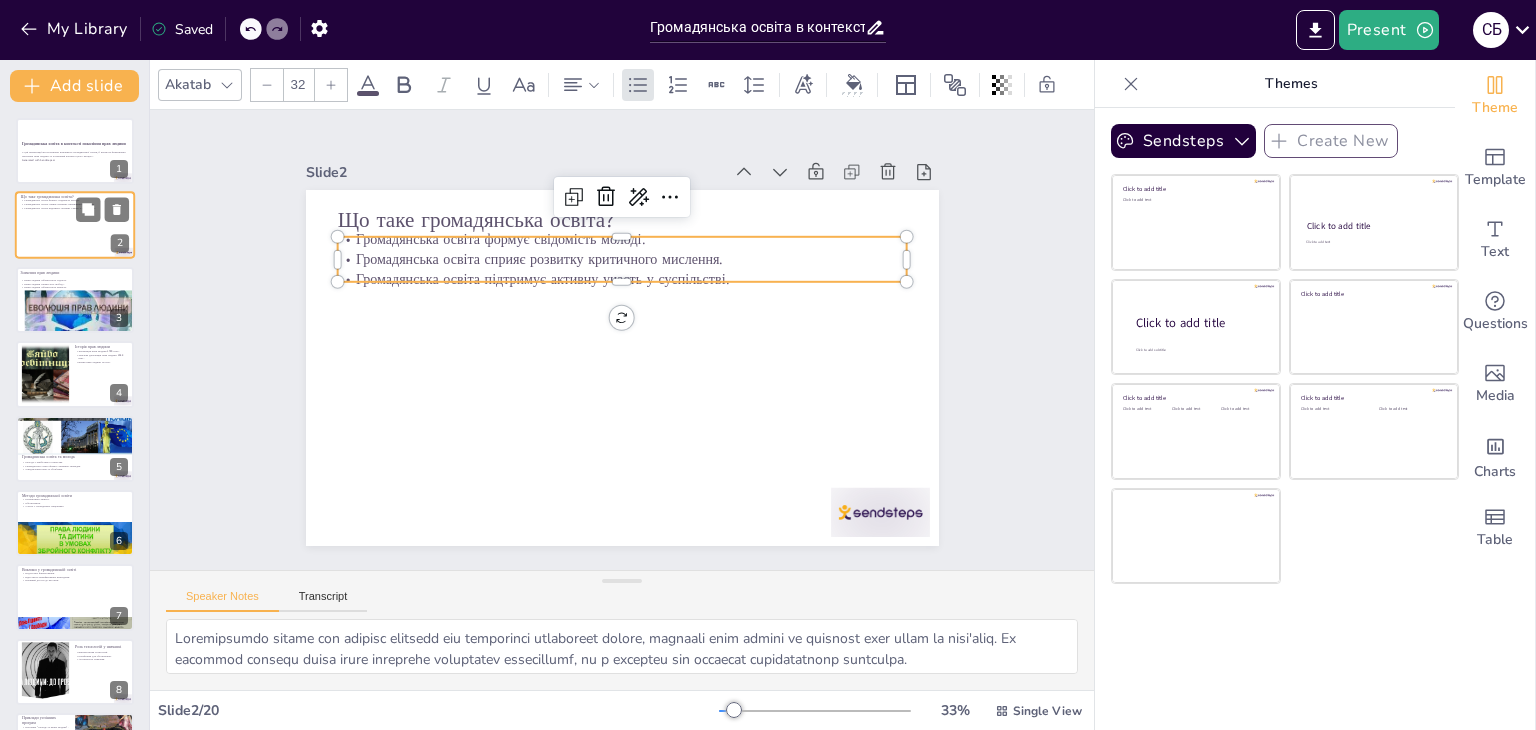 click on "Громадянська освіта підтримує активну участь у суспільстві." at bounding box center (641, 282) 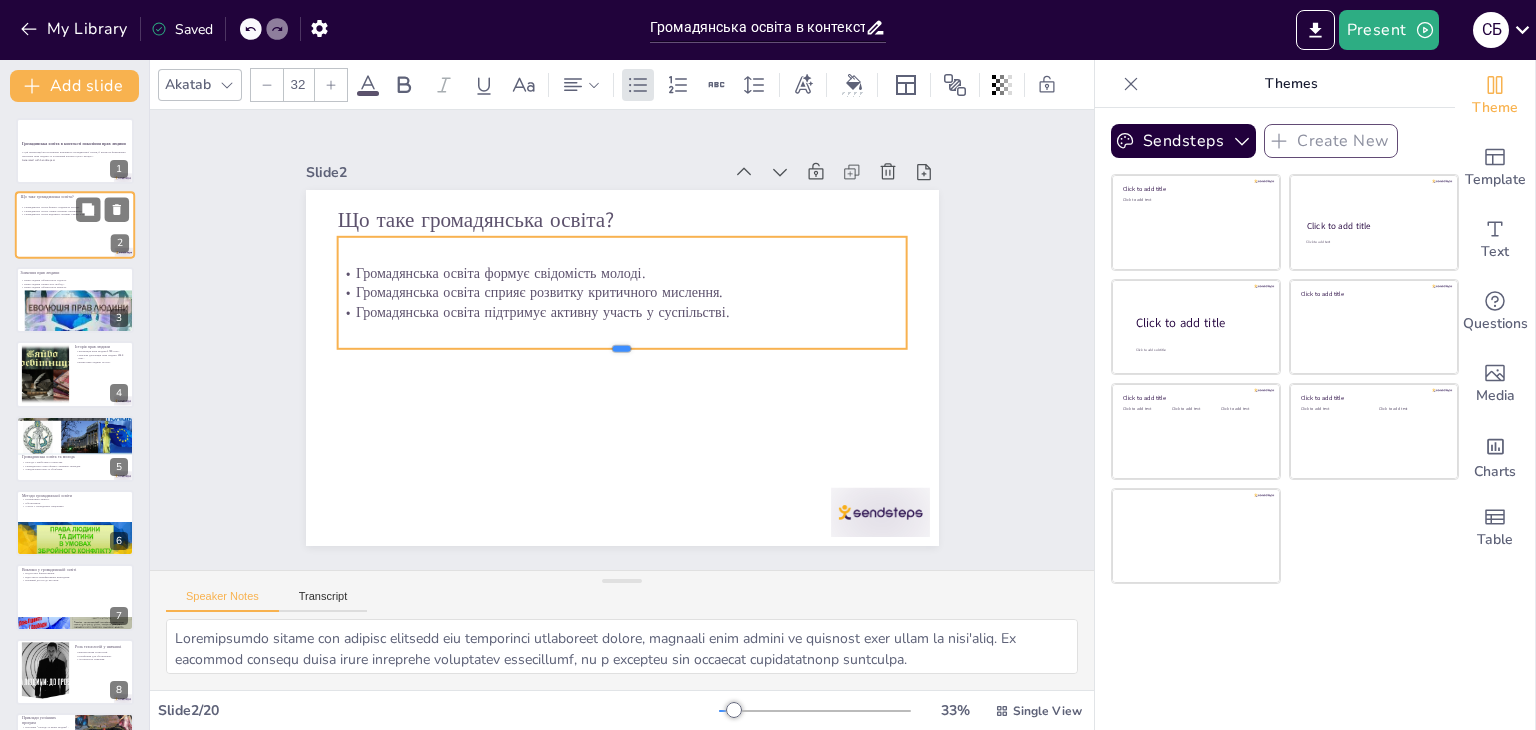 drag, startPoint x: 607, startPoint y: 274, endPoint x: 595, endPoint y: 342, distance: 69.050705 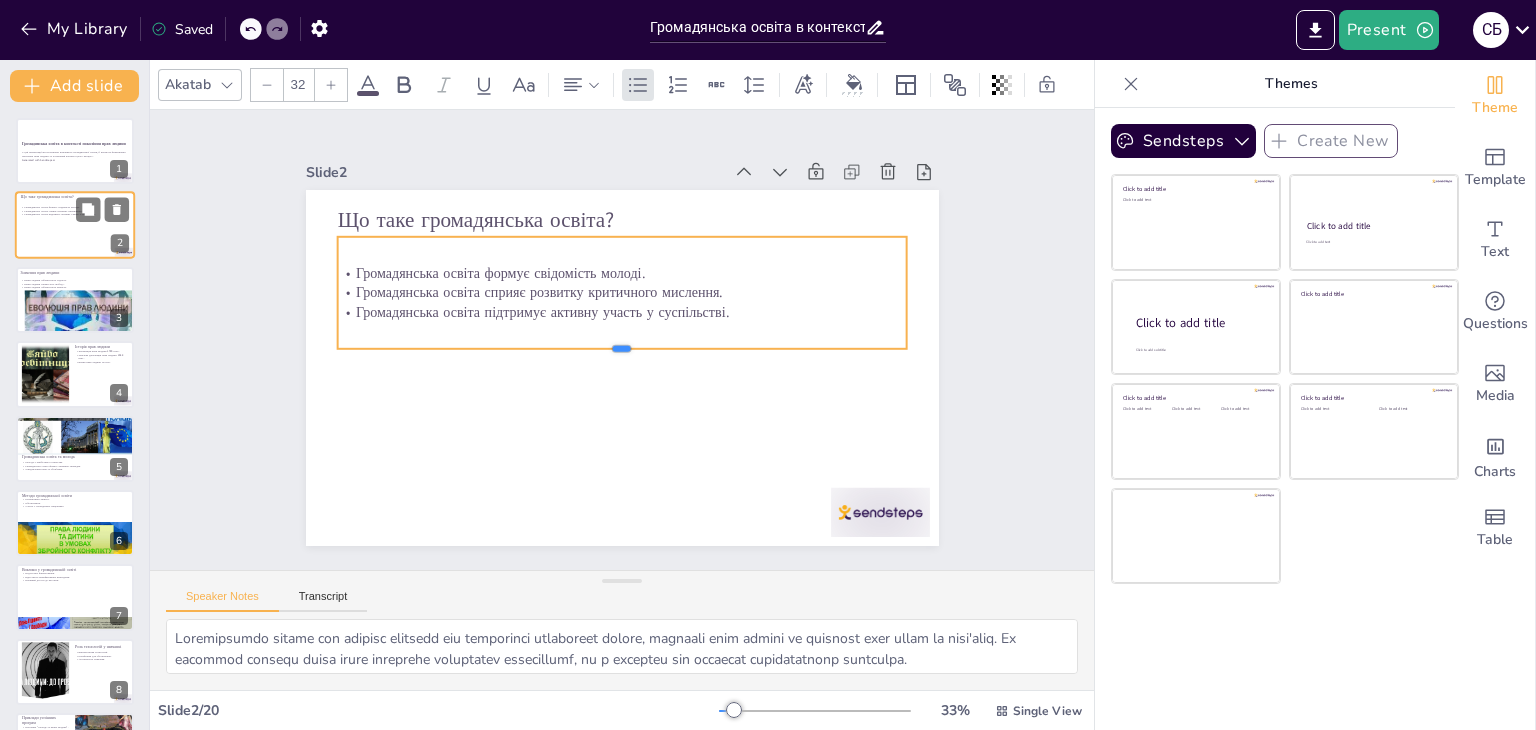 click at bounding box center (613, 354) 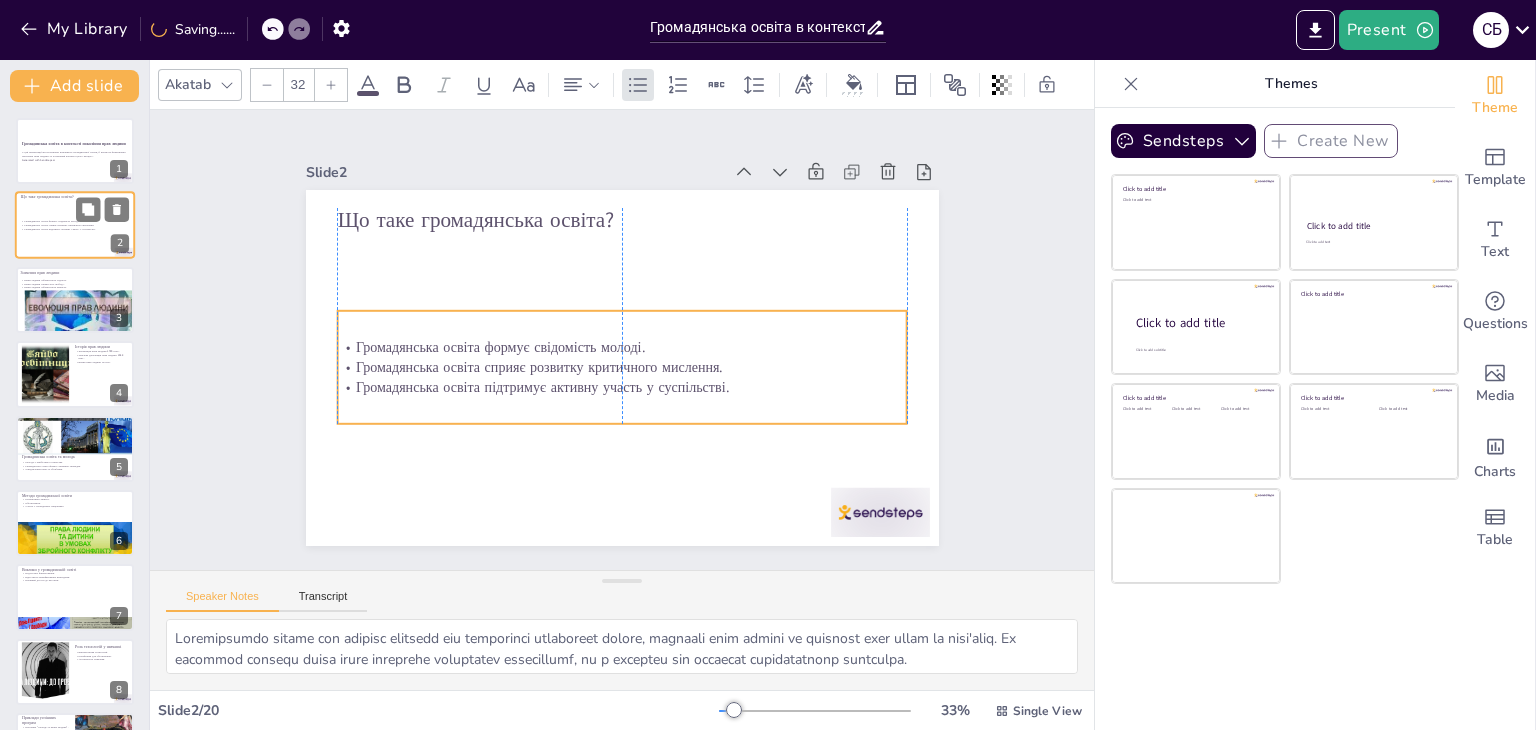 drag, startPoint x: 536, startPoint y: 281, endPoint x: 540, endPoint y: 357, distance: 76.105194 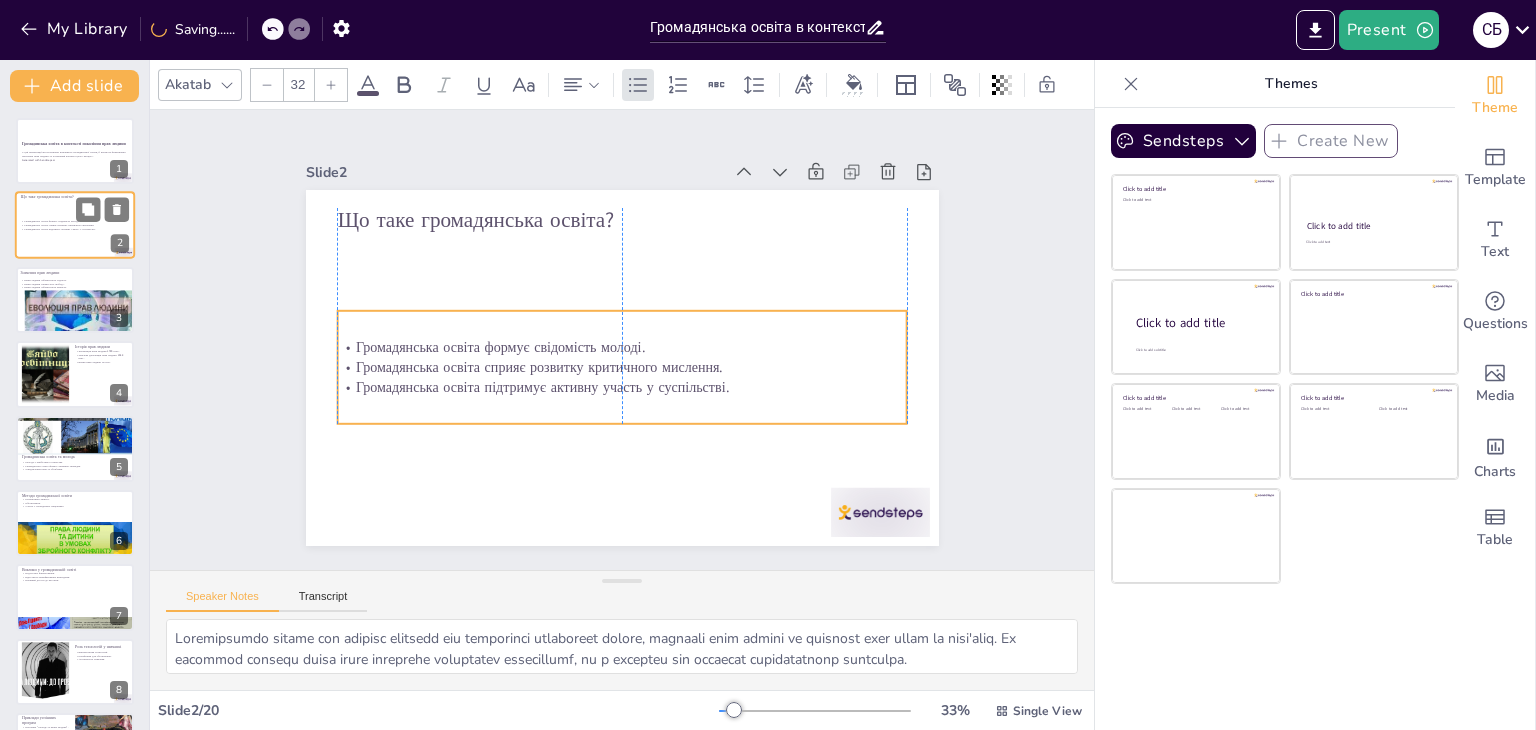 click on "Громадянська освіта сприяє розвитку критичного мислення." at bounding box center [594, 337] 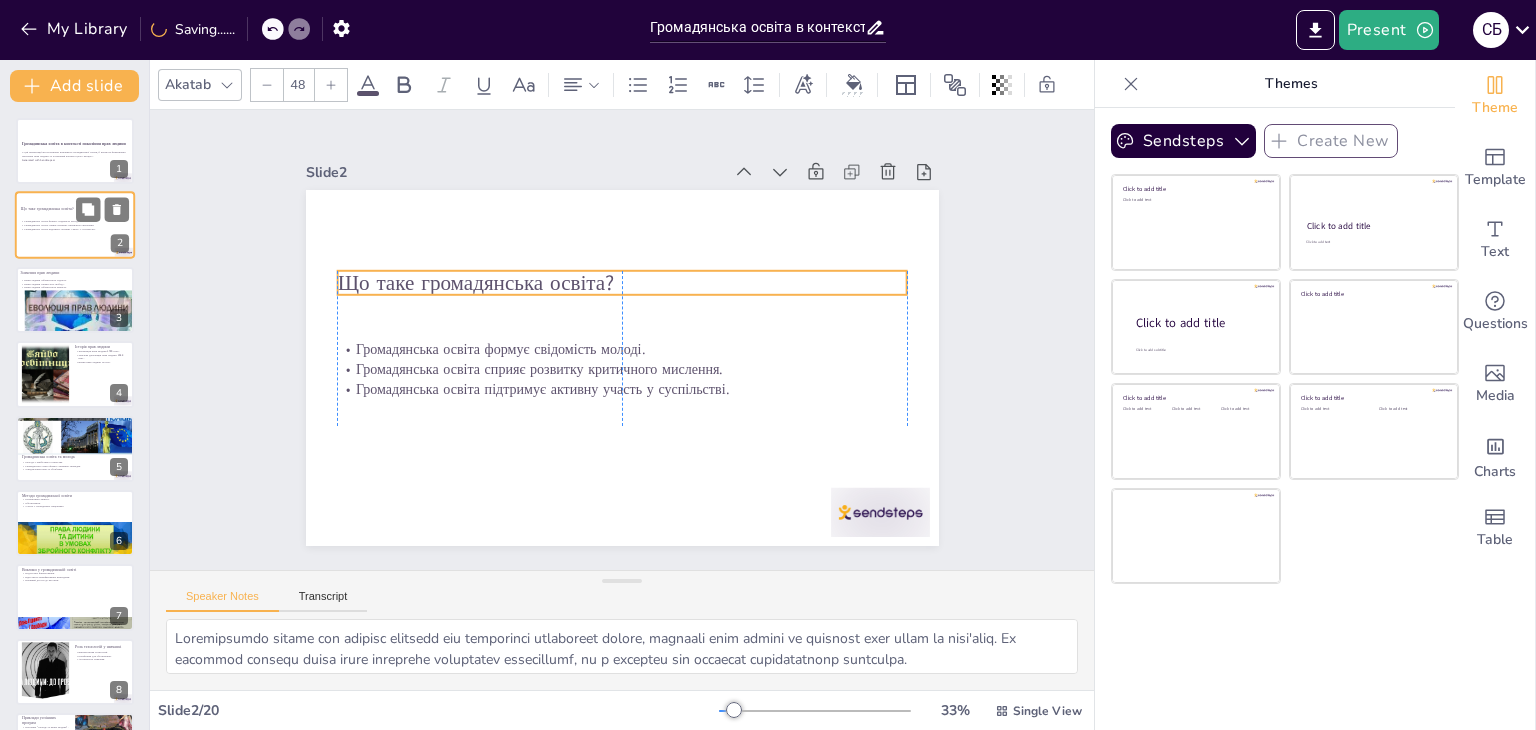 drag, startPoint x: 464, startPoint y: 210, endPoint x: 463, endPoint y: 274, distance: 64.00781 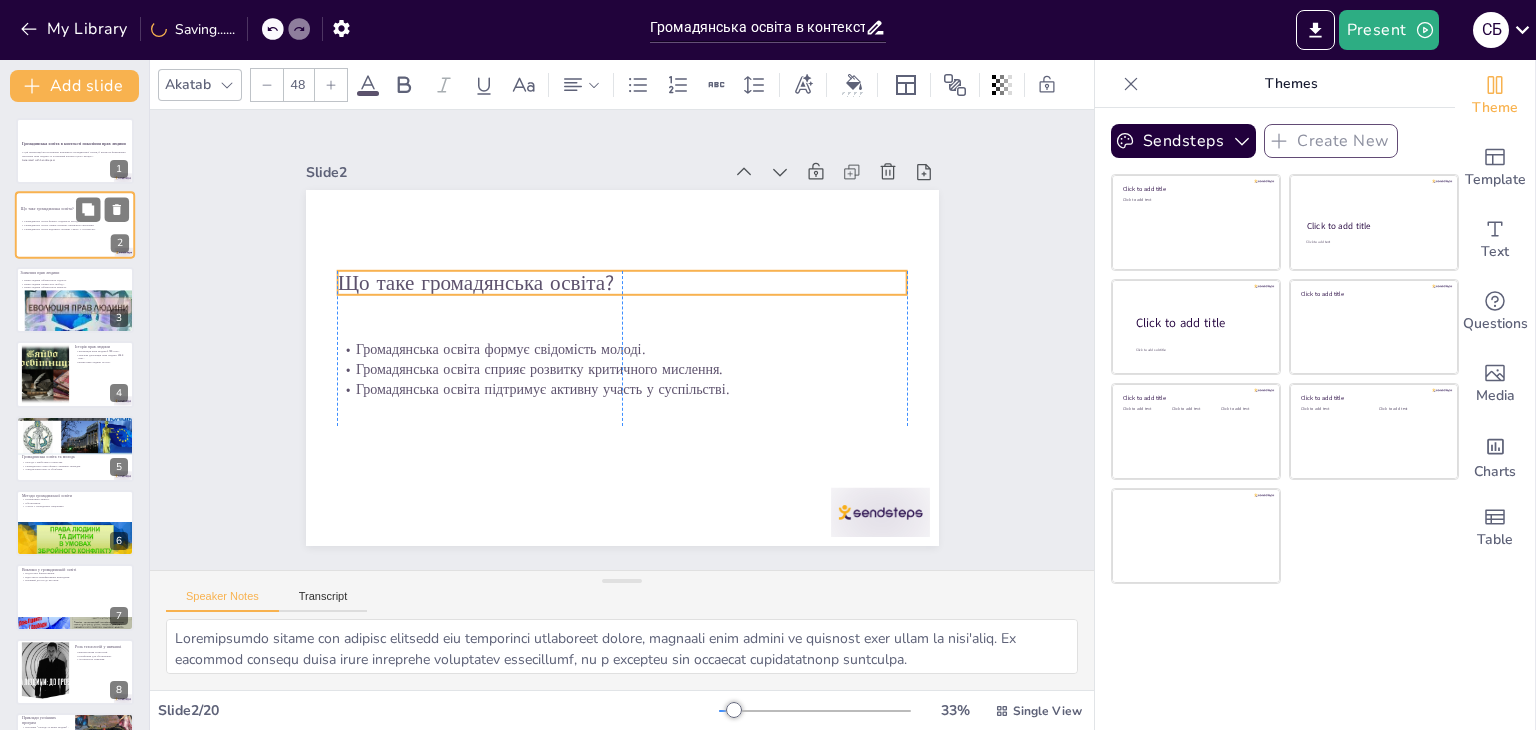 click on "Що таке громадянська освіта?" at bounding box center (622, 283) 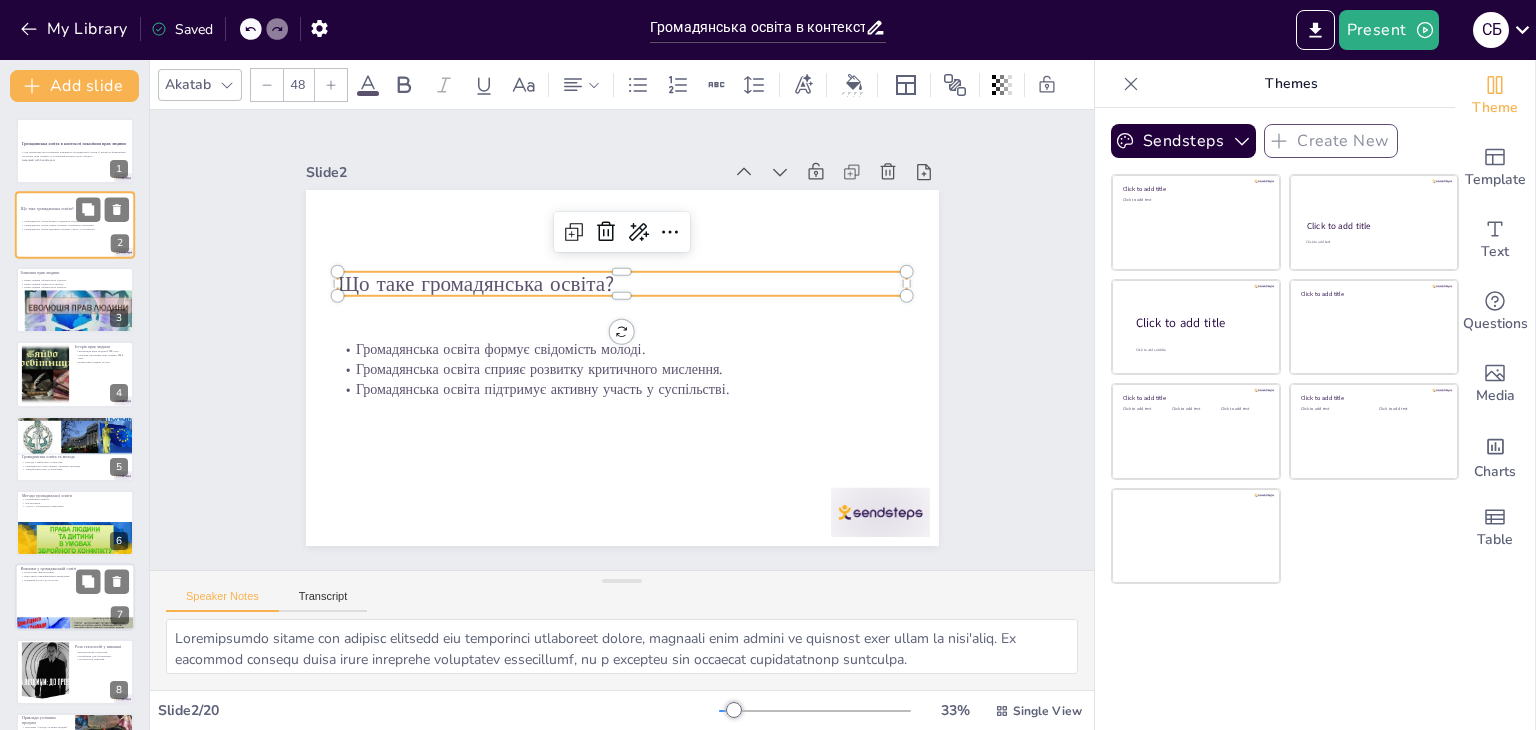 click at bounding box center [75, 598] 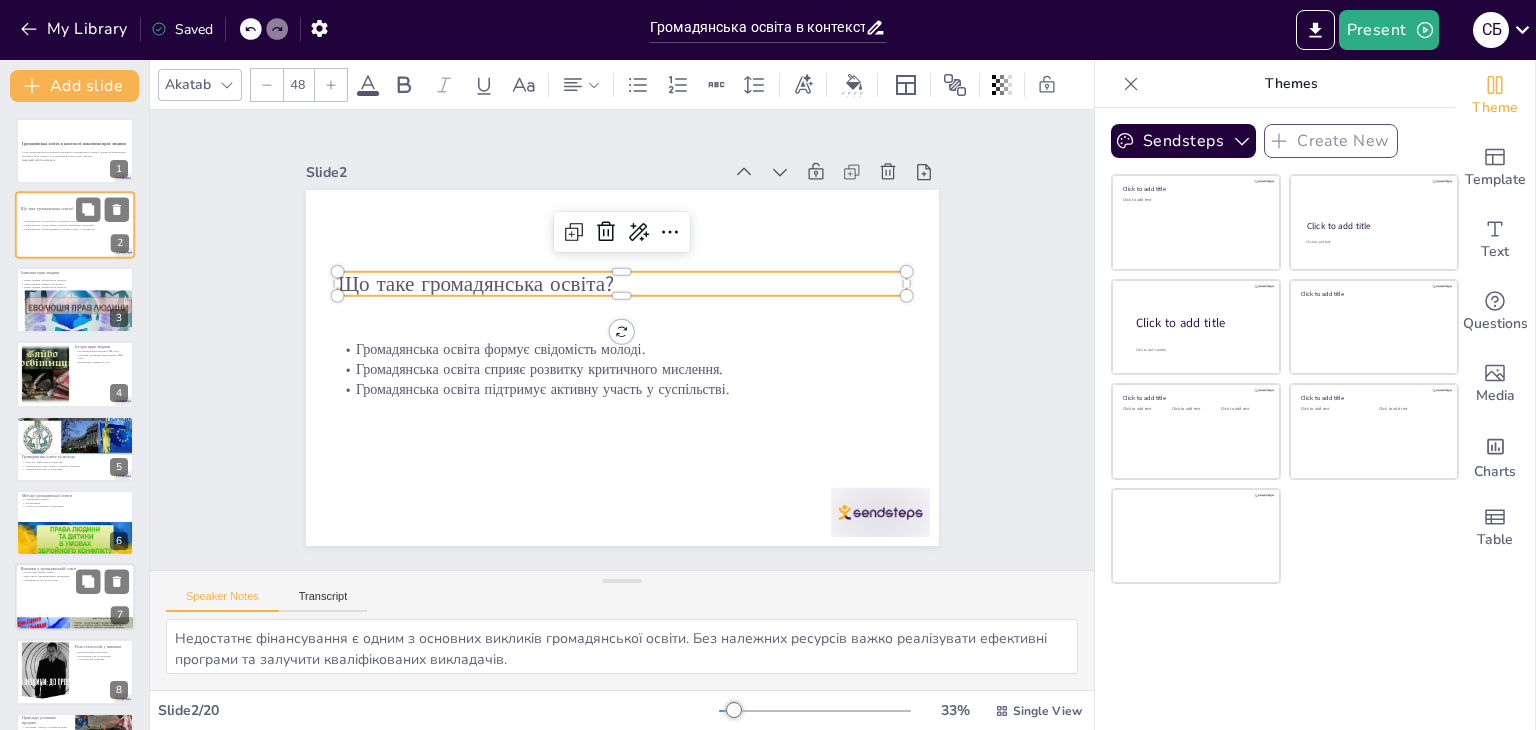 scroll, scrollTop: 181, scrollLeft: 0, axis: vertical 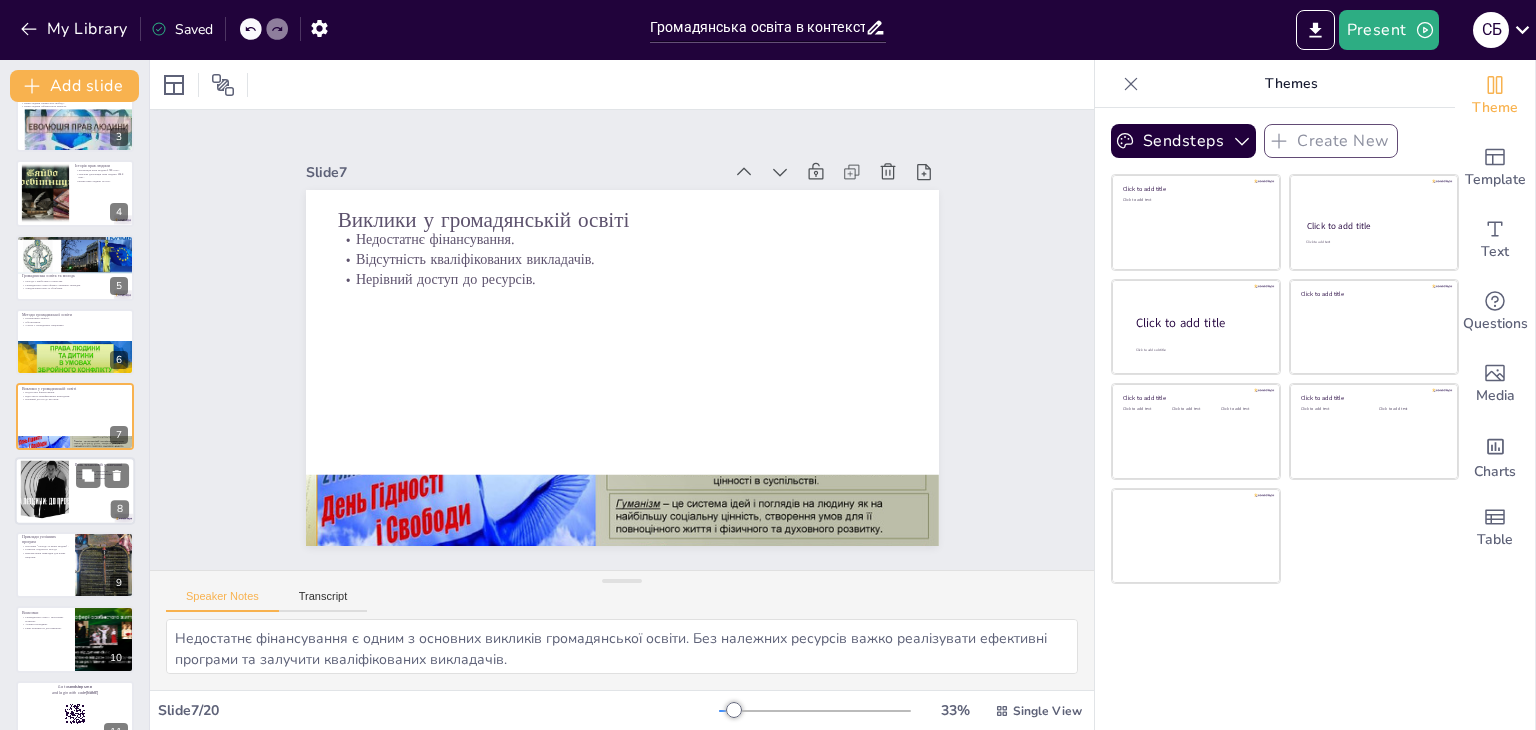click at bounding box center (45, 490) 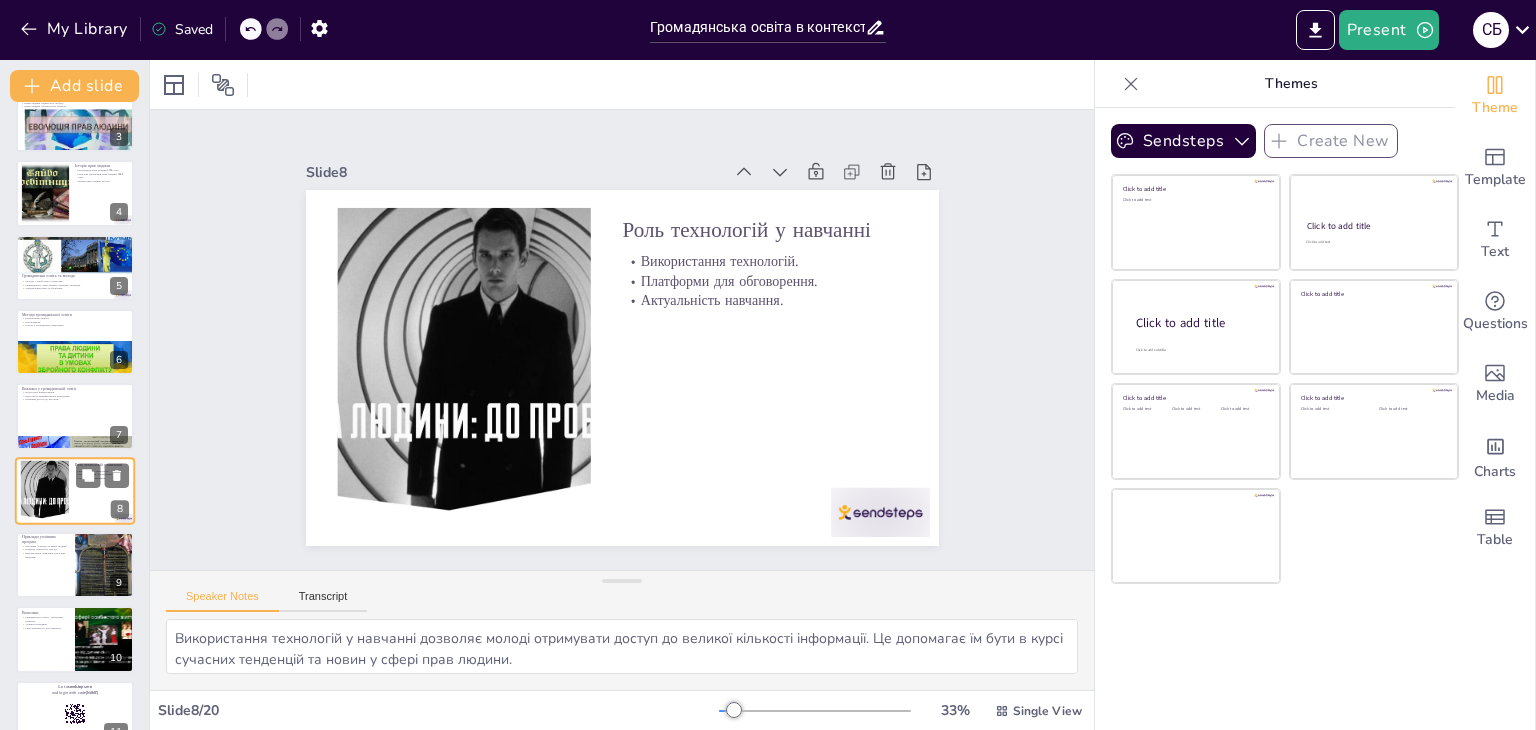 scroll, scrollTop: 256, scrollLeft: 0, axis: vertical 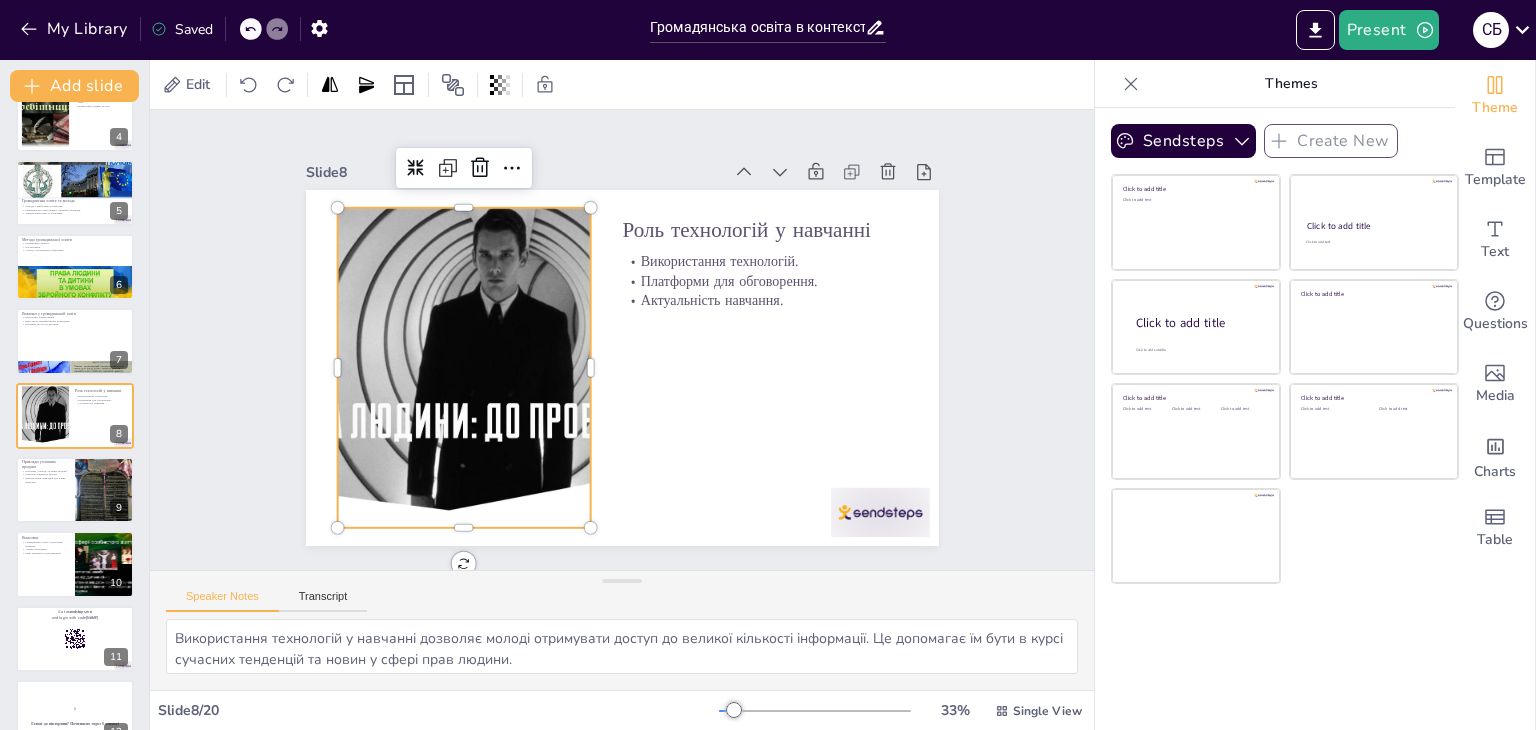 click at bounding box center [461, 334] 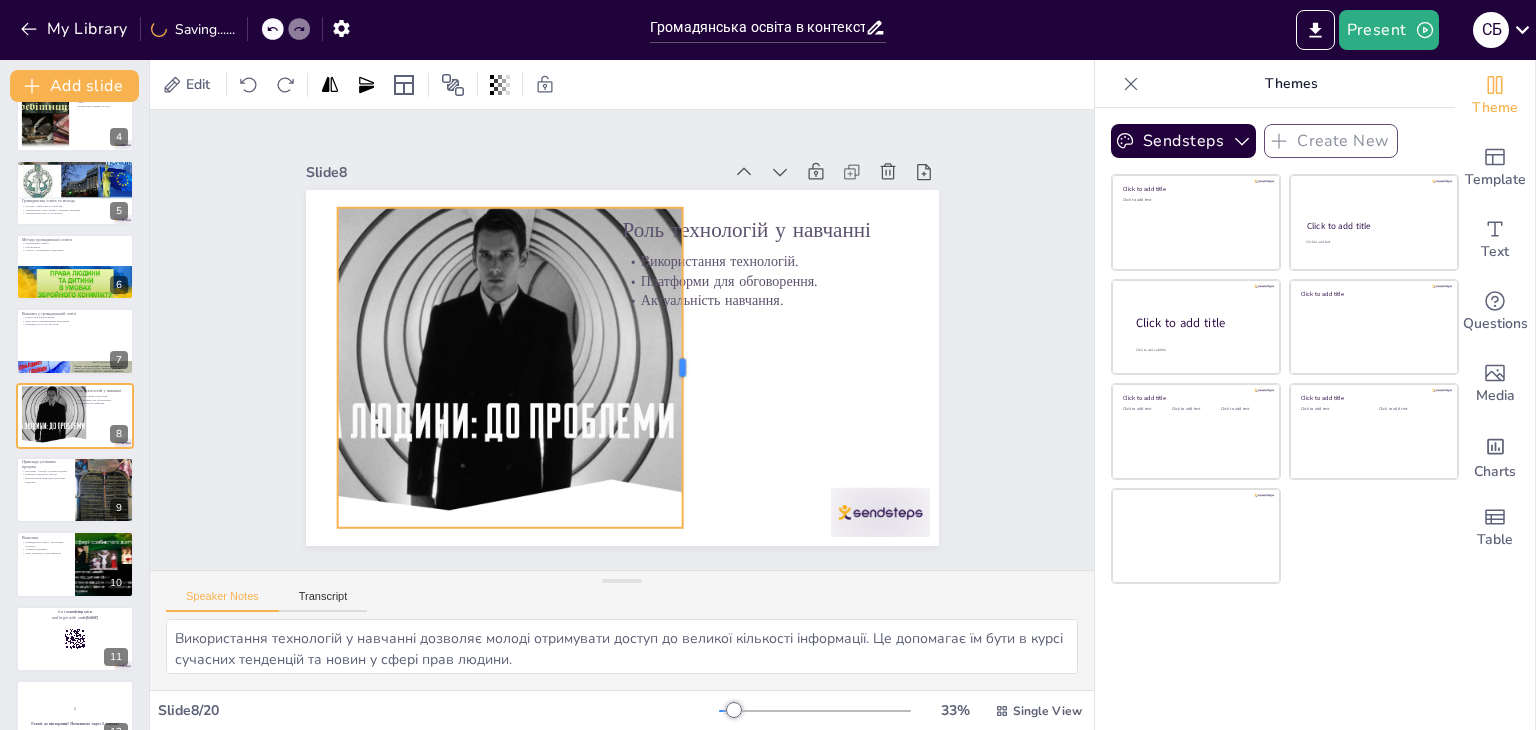 drag, startPoint x: 576, startPoint y: 357, endPoint x: 668, endPoint y: 405, distance: 103.768974 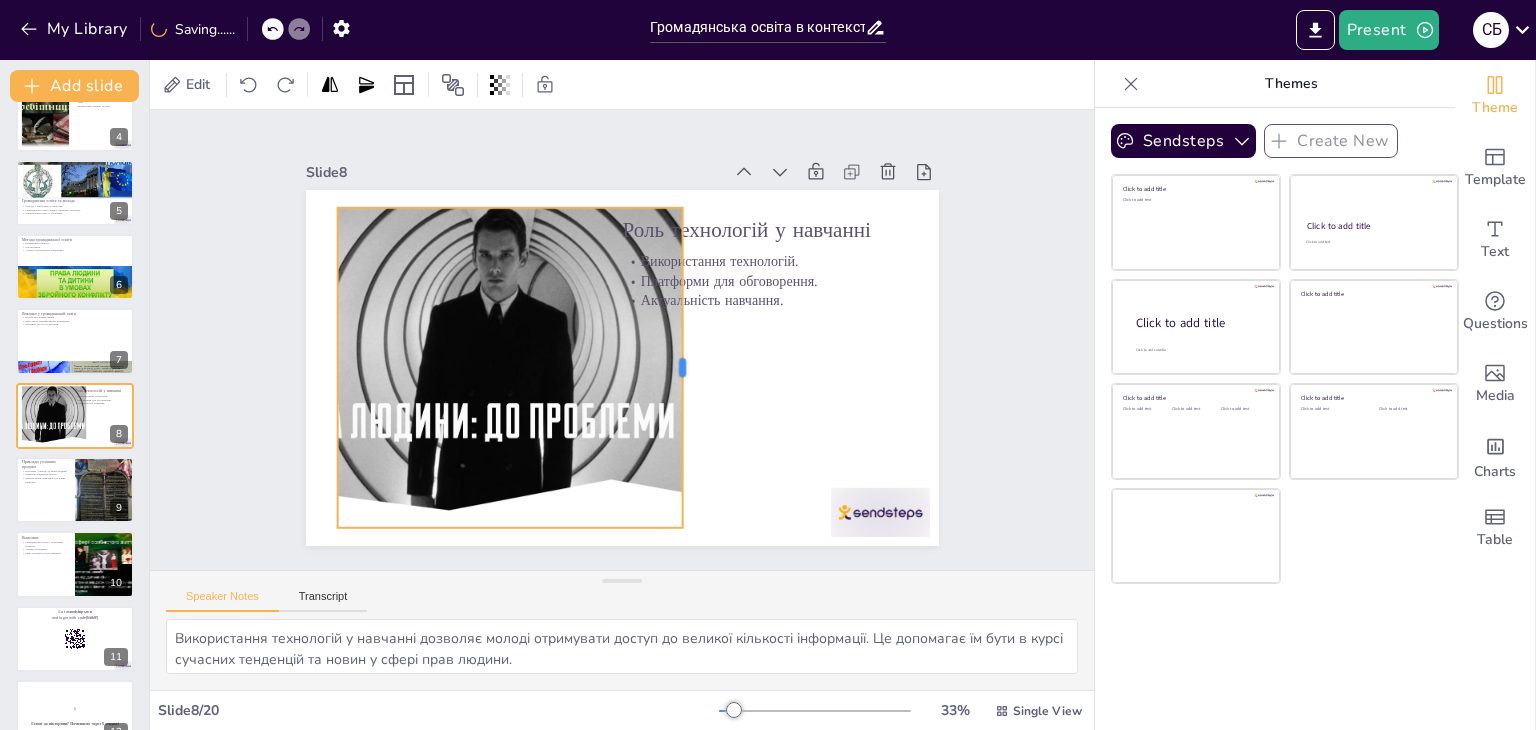 click at bounding box center (686, 375) 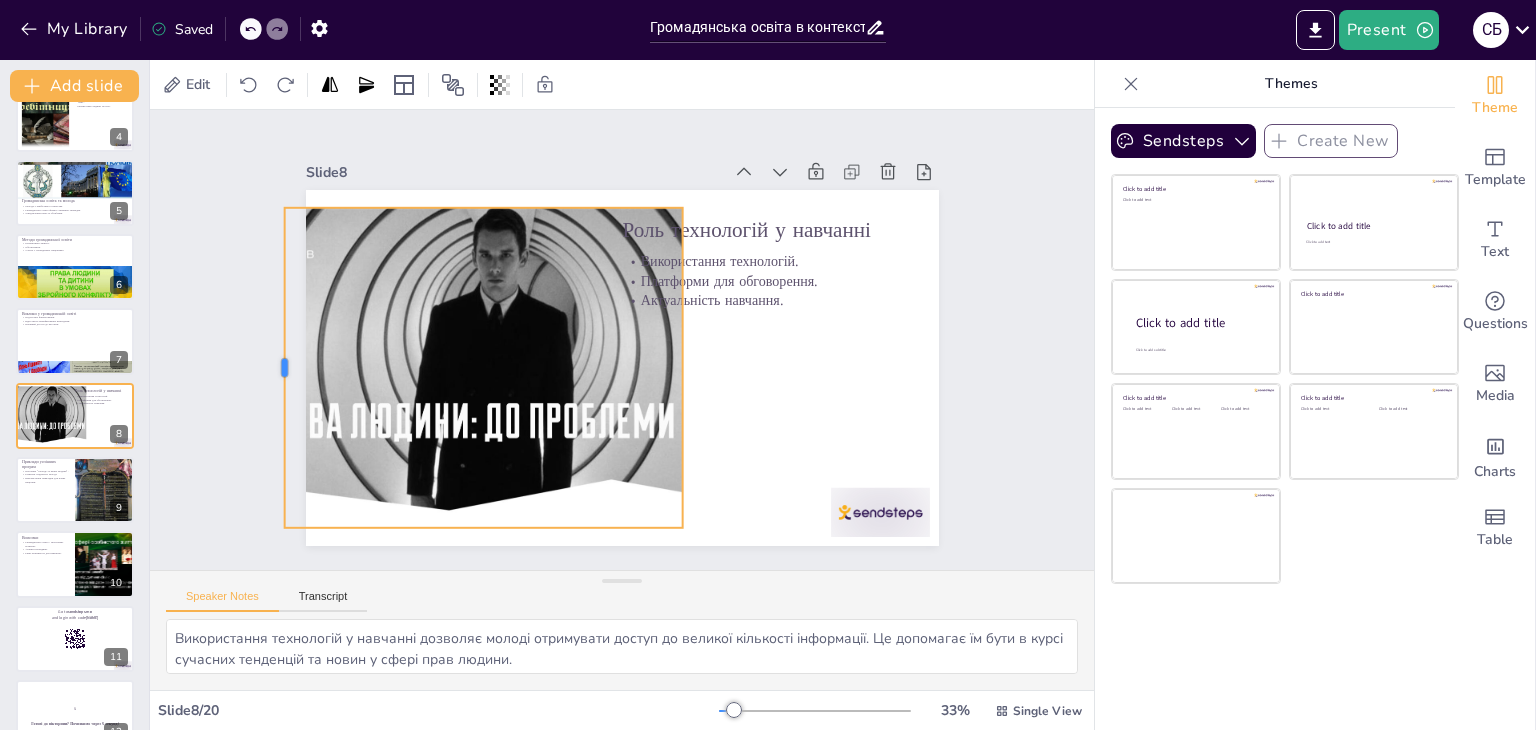 drag, startPoint x: 317, startPoint y: 361, endPoint x: 264, endPoint y: 369, distance: 53.600372 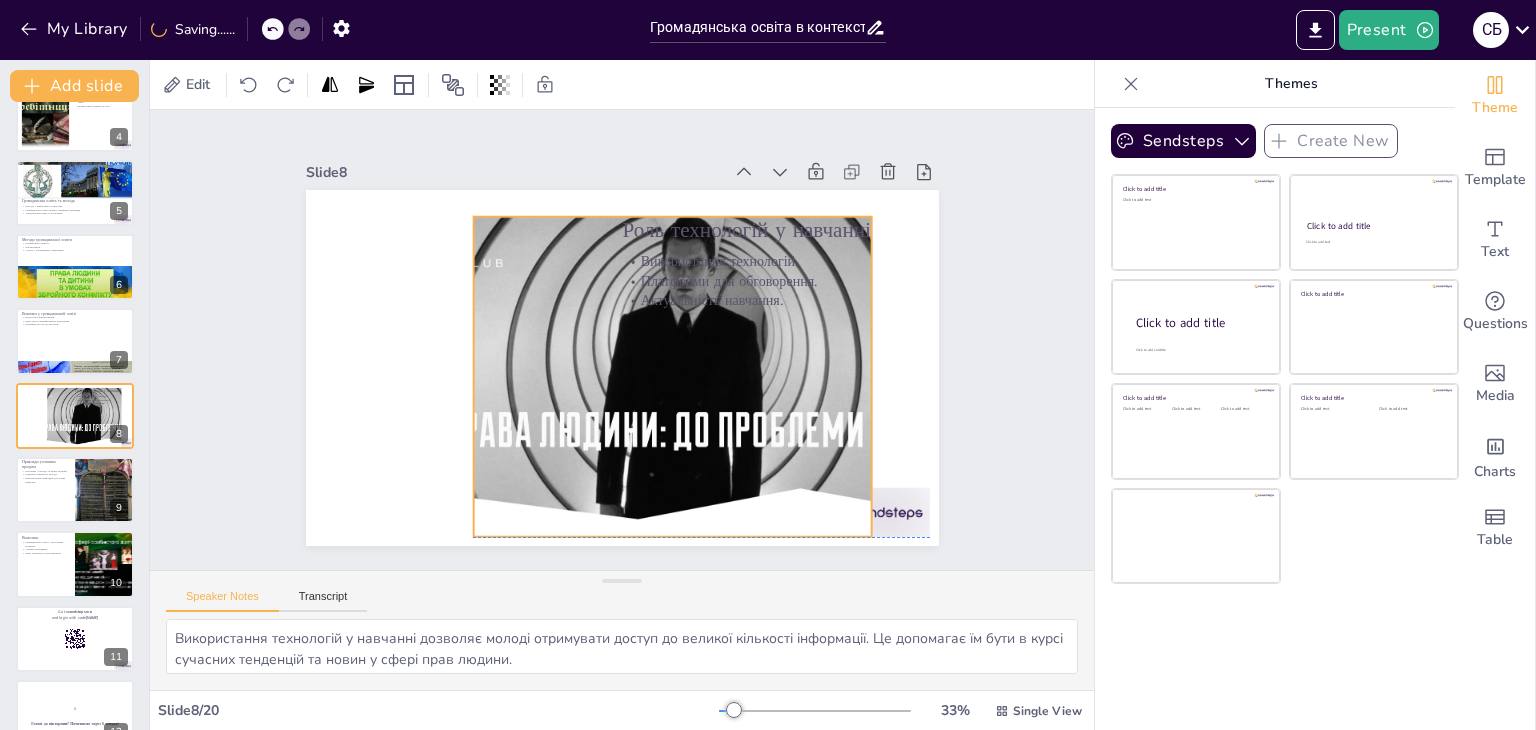 drag, startPoint x: 415, startPoint y: 369, endPoint x: 585, endPoint y: 382, distance: 170.49634 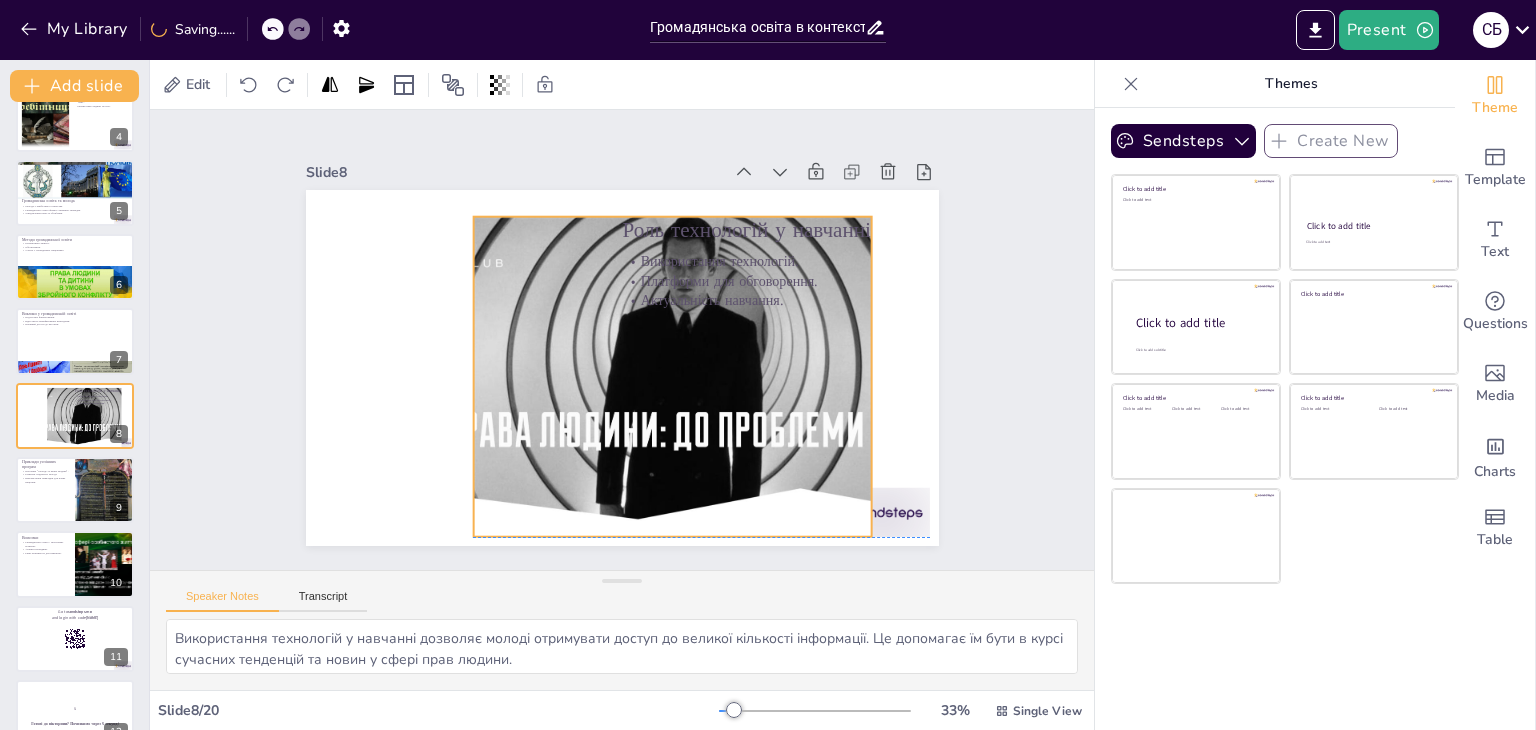 click at bounding box center [630, 387] 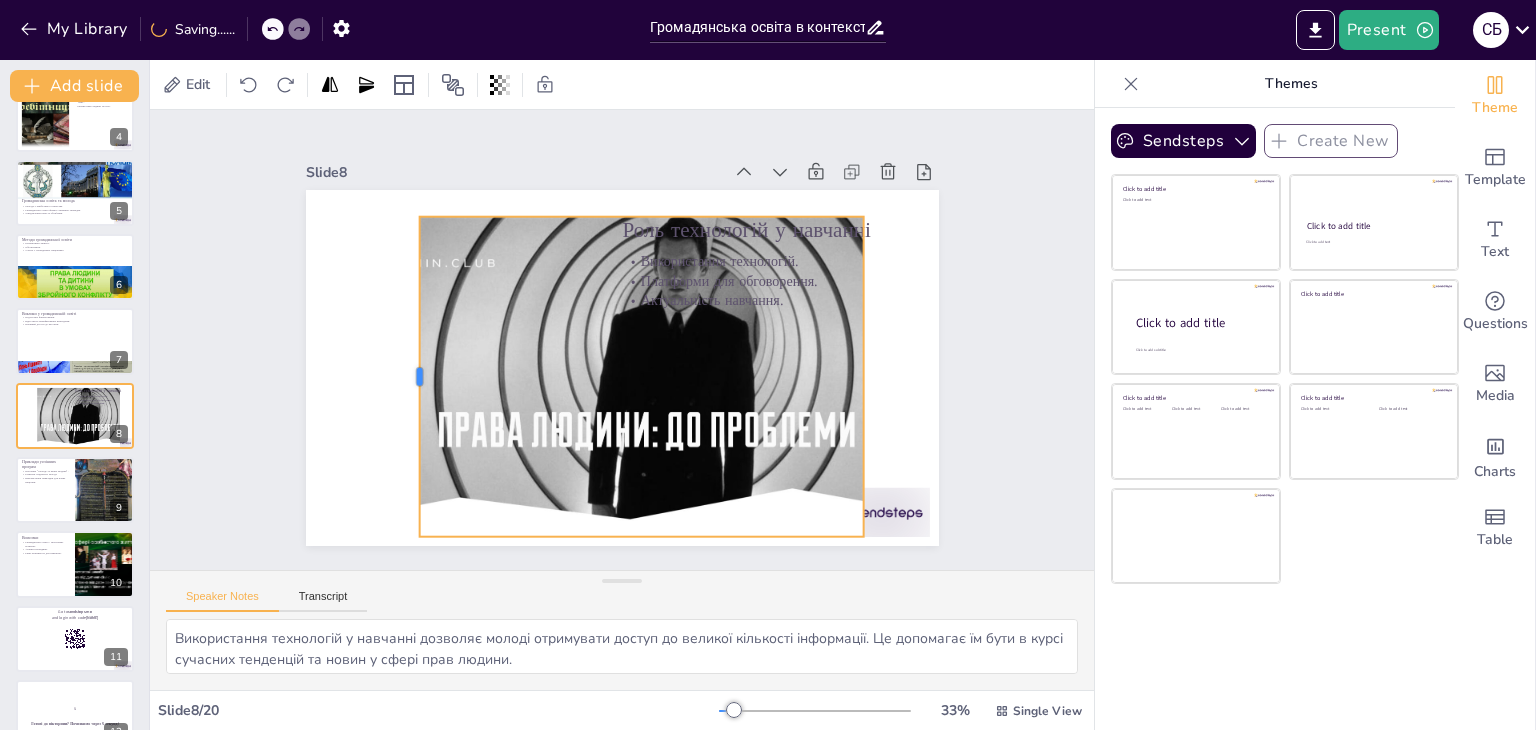 drag, startPoint x: 444, startPoint y: 369, endPoint x: 402, endPoint y: 385, distance: 44.94441 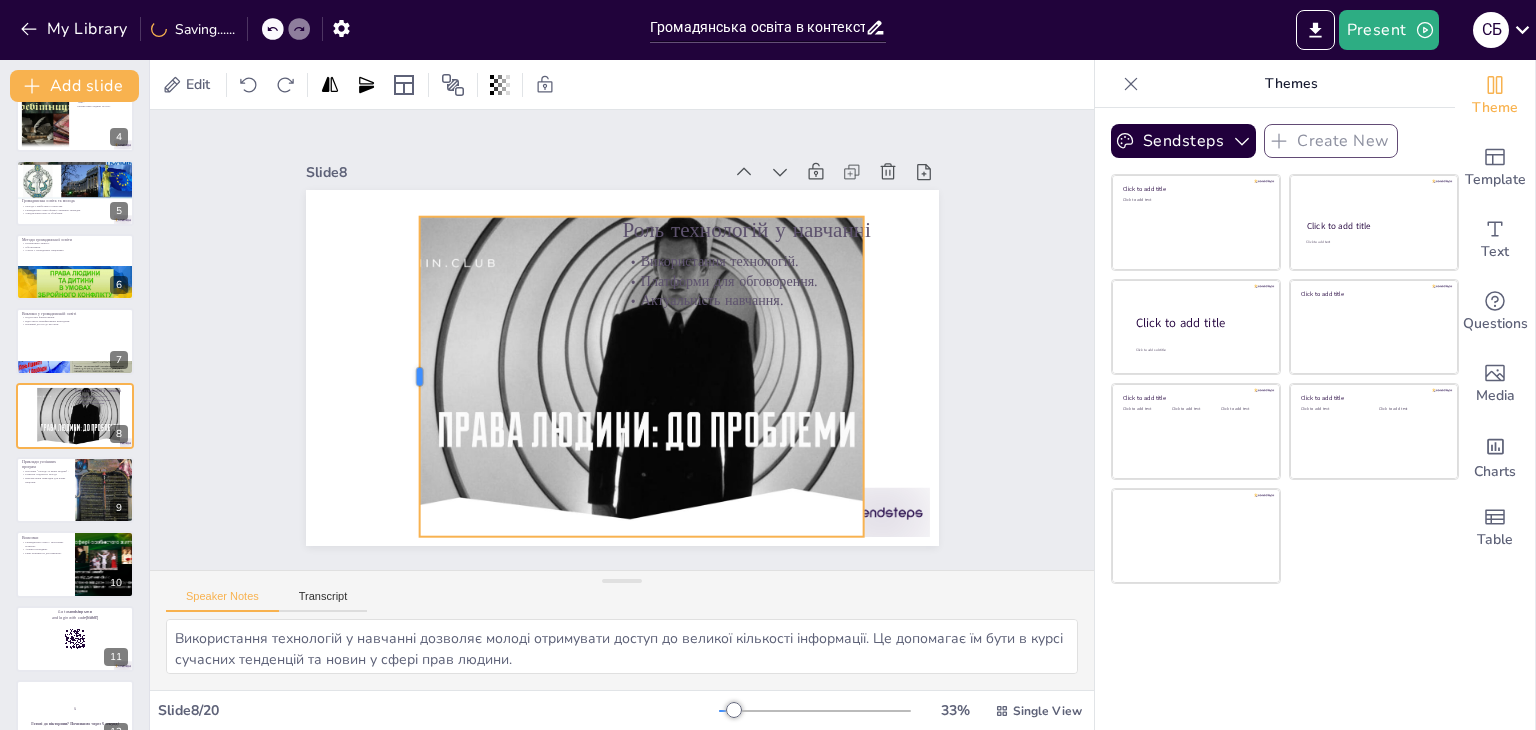 click at bounding box center [408, 354] 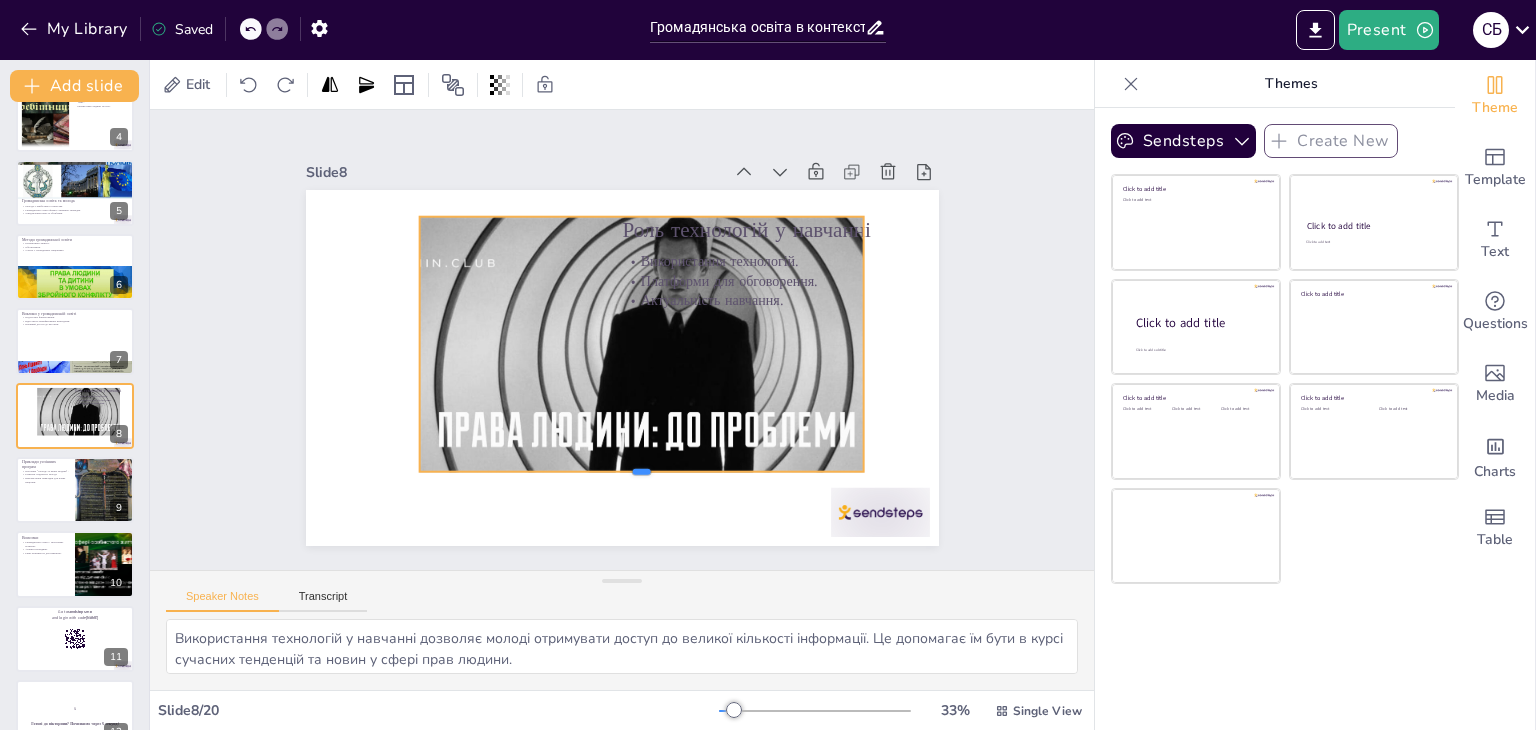 drag, startPoint x: 628, startPoint y: 529, endPoint x: 624, endPoint y: 465, distance: 64.12488 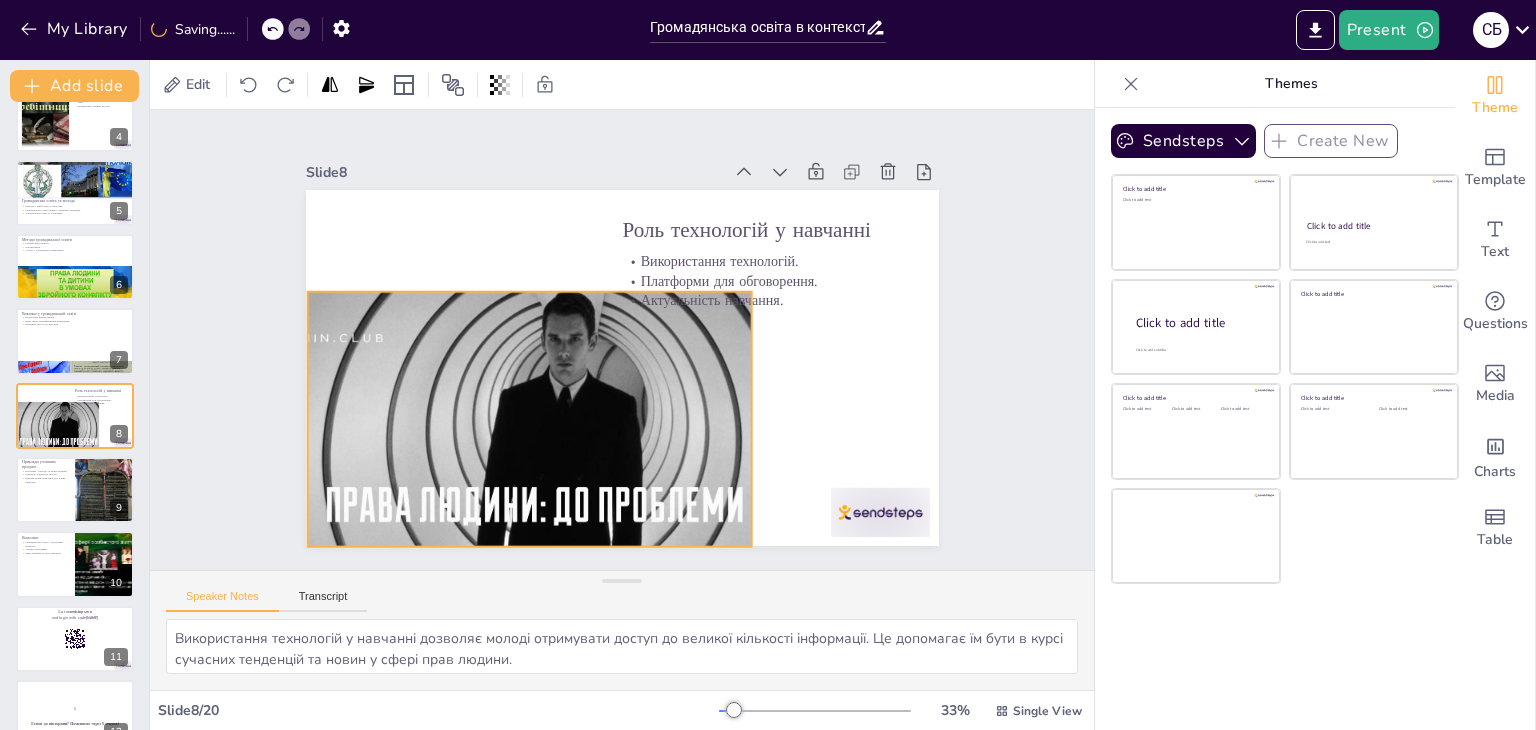 drag, startPoint x: 565, startPoint y: 383, endPoint x: 453, endPoint y: 458, distance: 134.79243 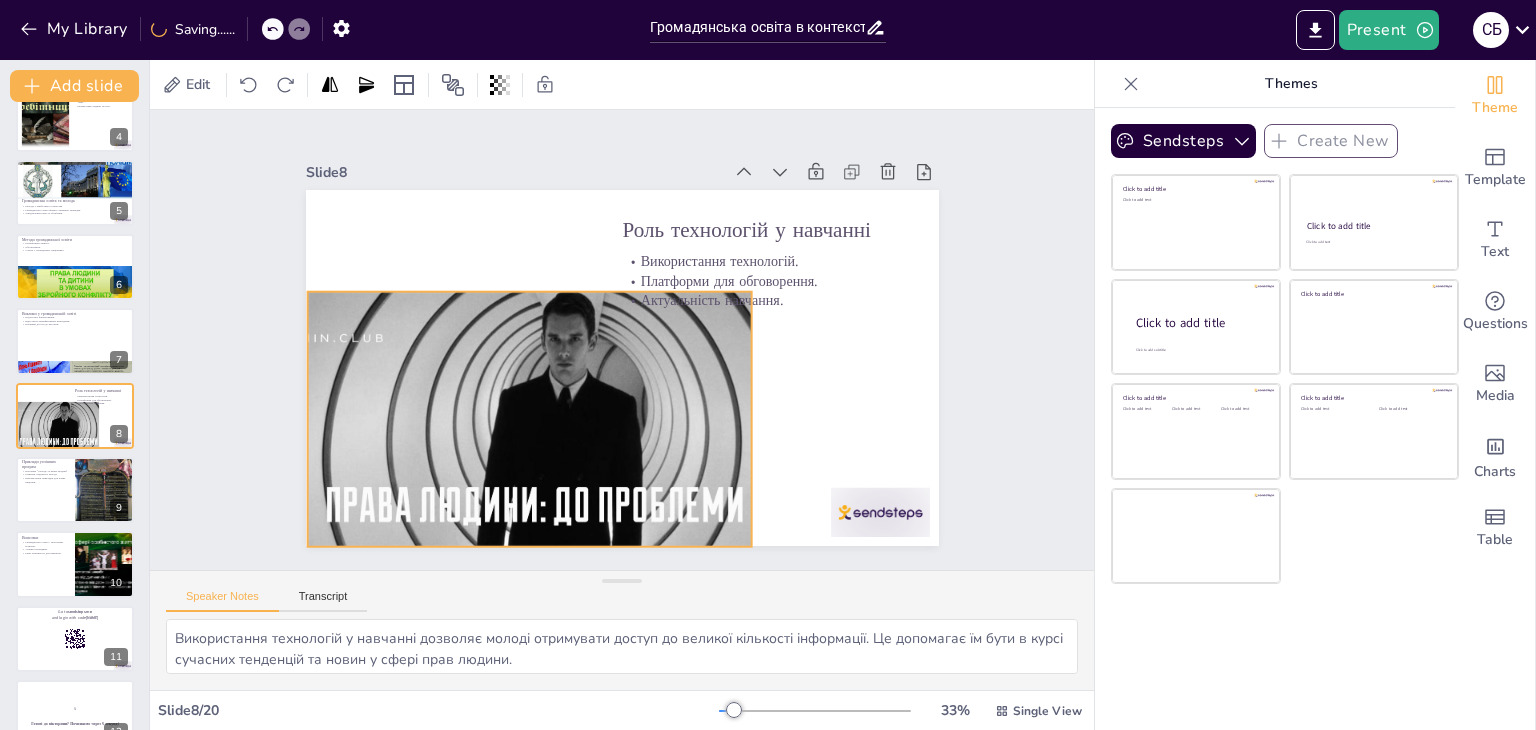 click at bounding box center [479, 348] 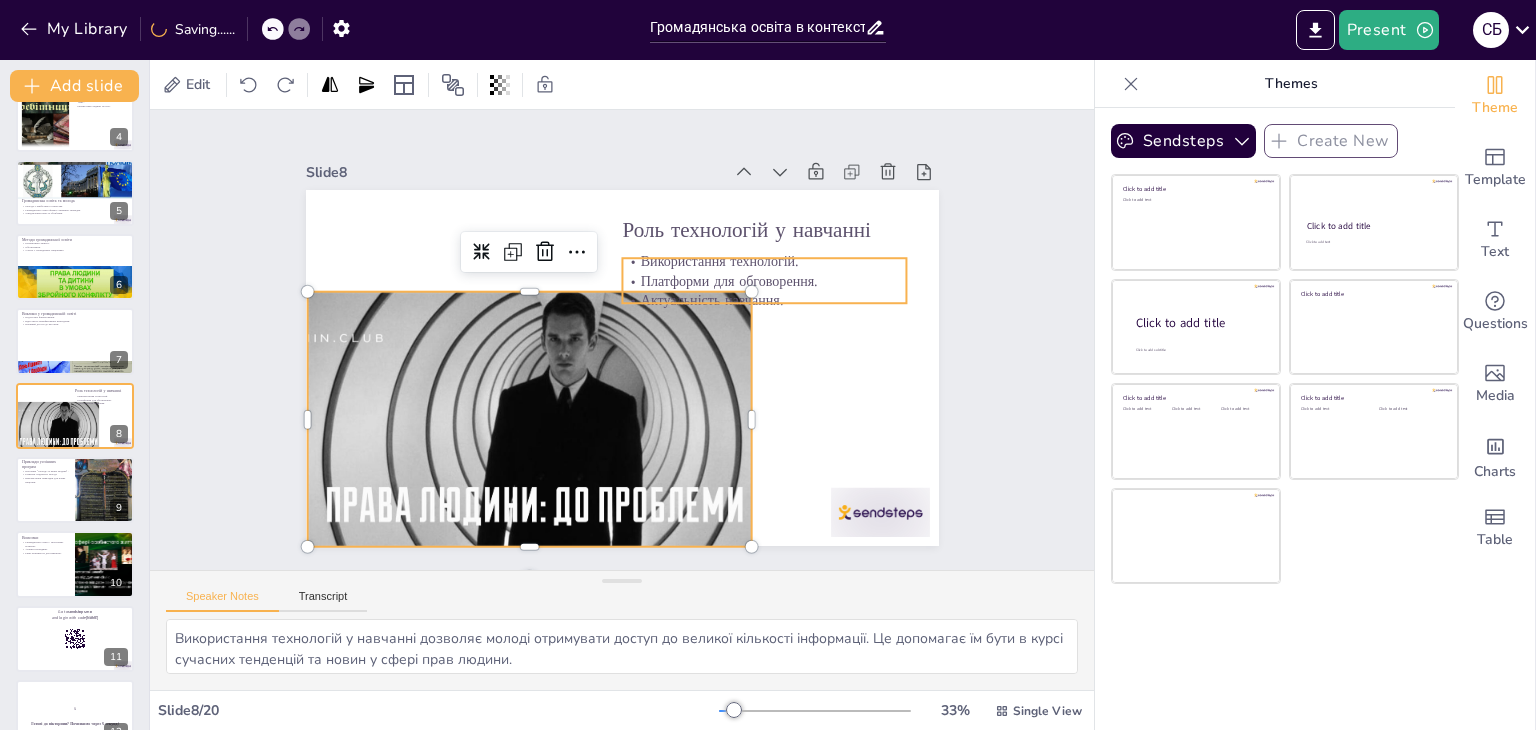 click on "Використання технологій." at bounding box center [781, 309] 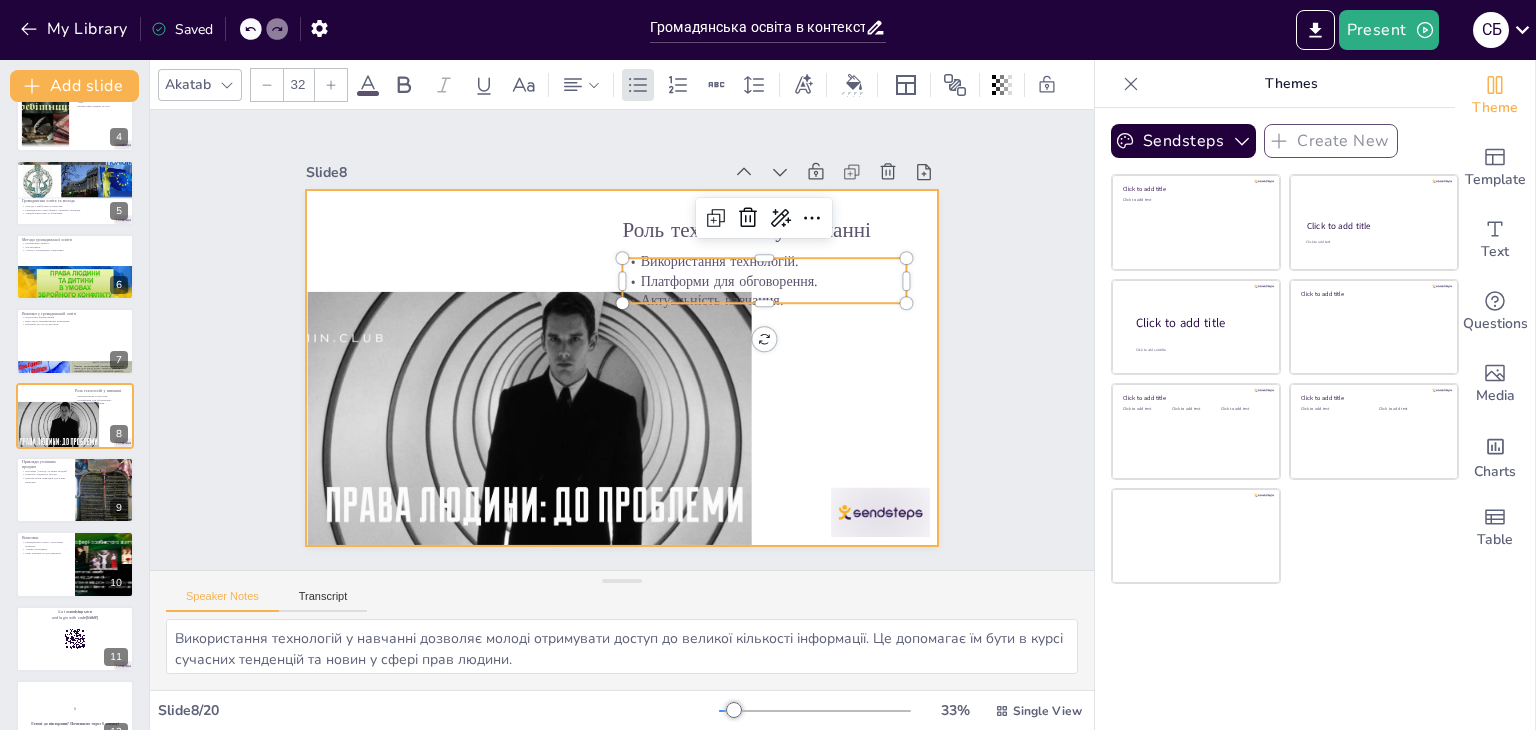 click at bounding box center [610, 365] 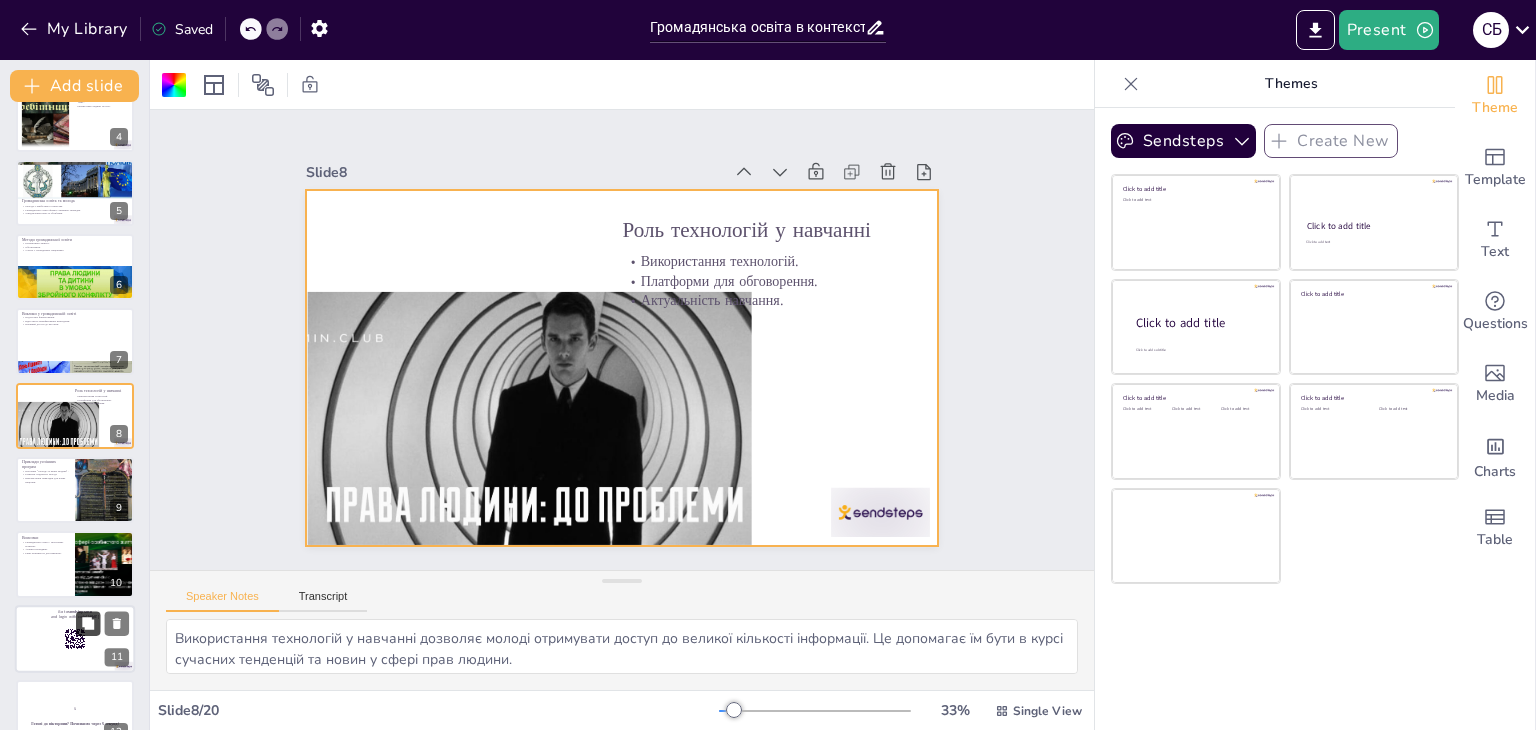 click at bounding box center (88, 623) 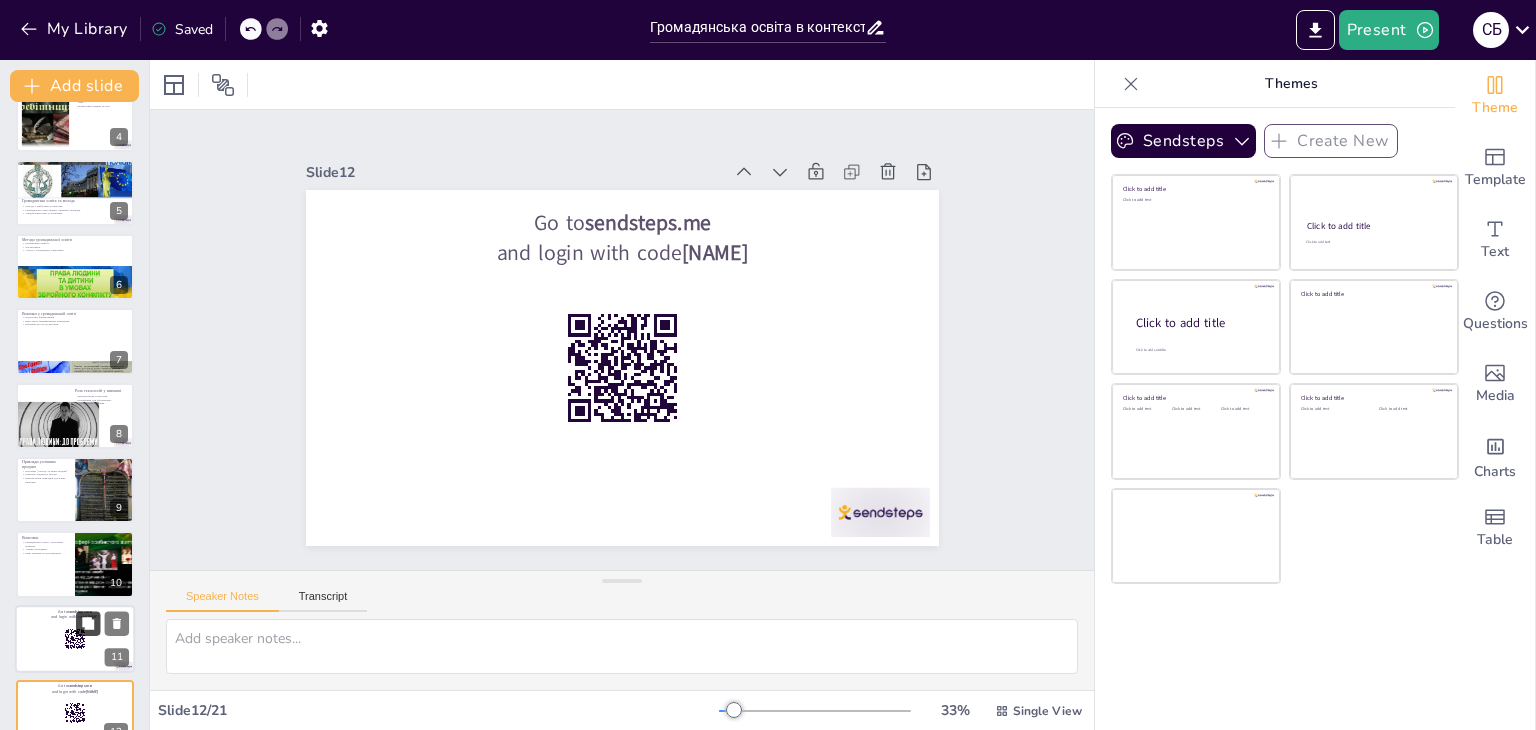 scroll, scrollTop: 553, scrollLeft: 0, axis: vertical 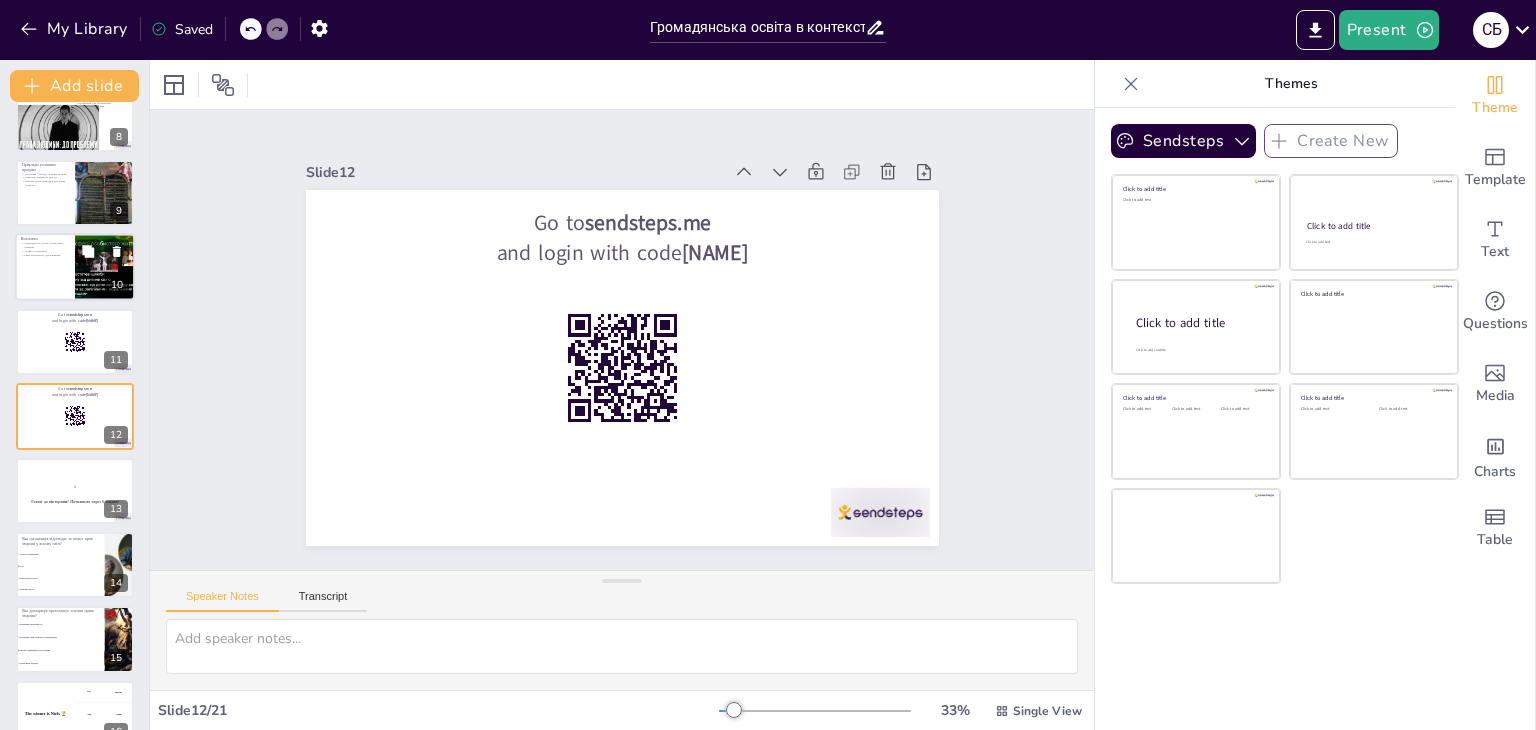 click on "Рівні можливості для навчання." at bounding box center (45, 255) 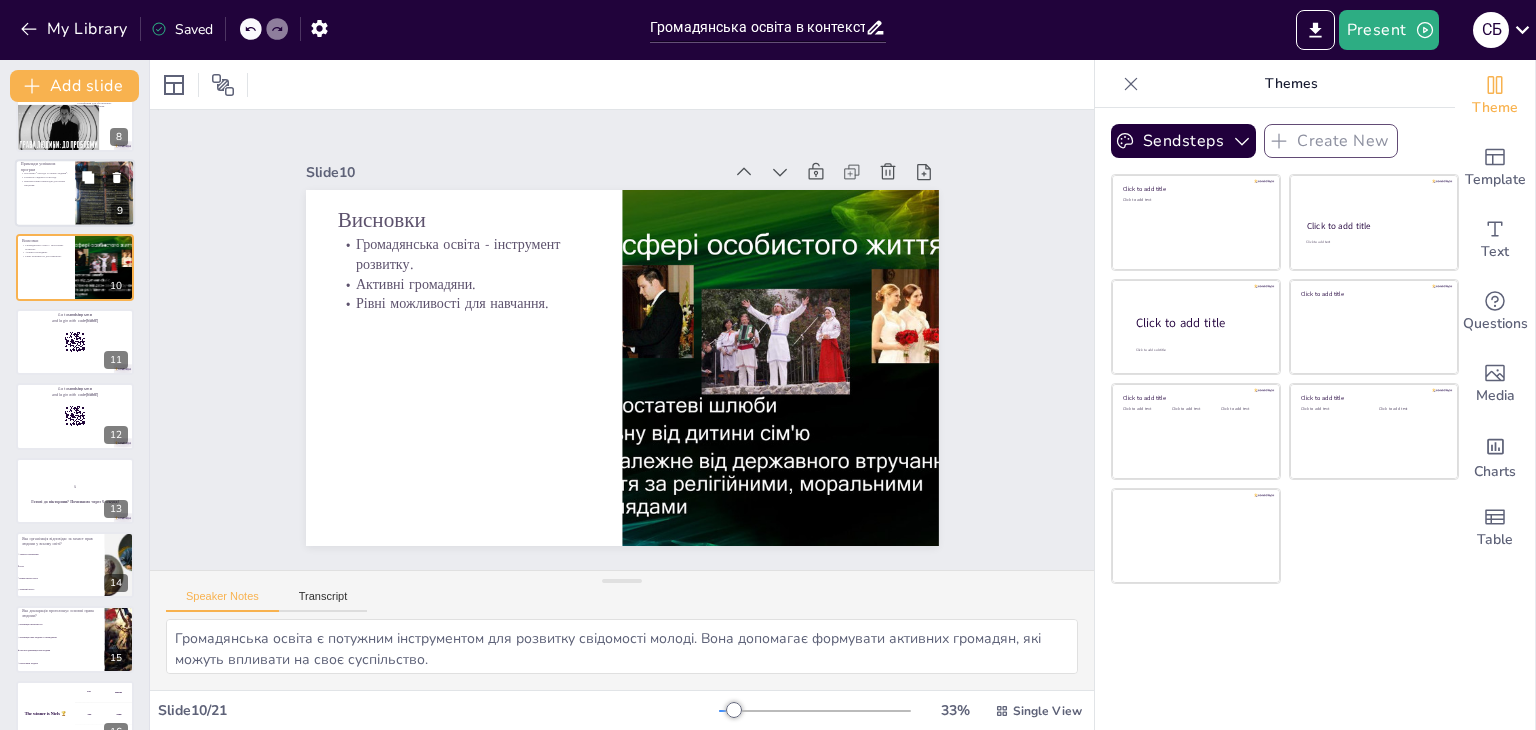 scroll, scrollTop: 404, scrollLeft: 0, axis: vertical 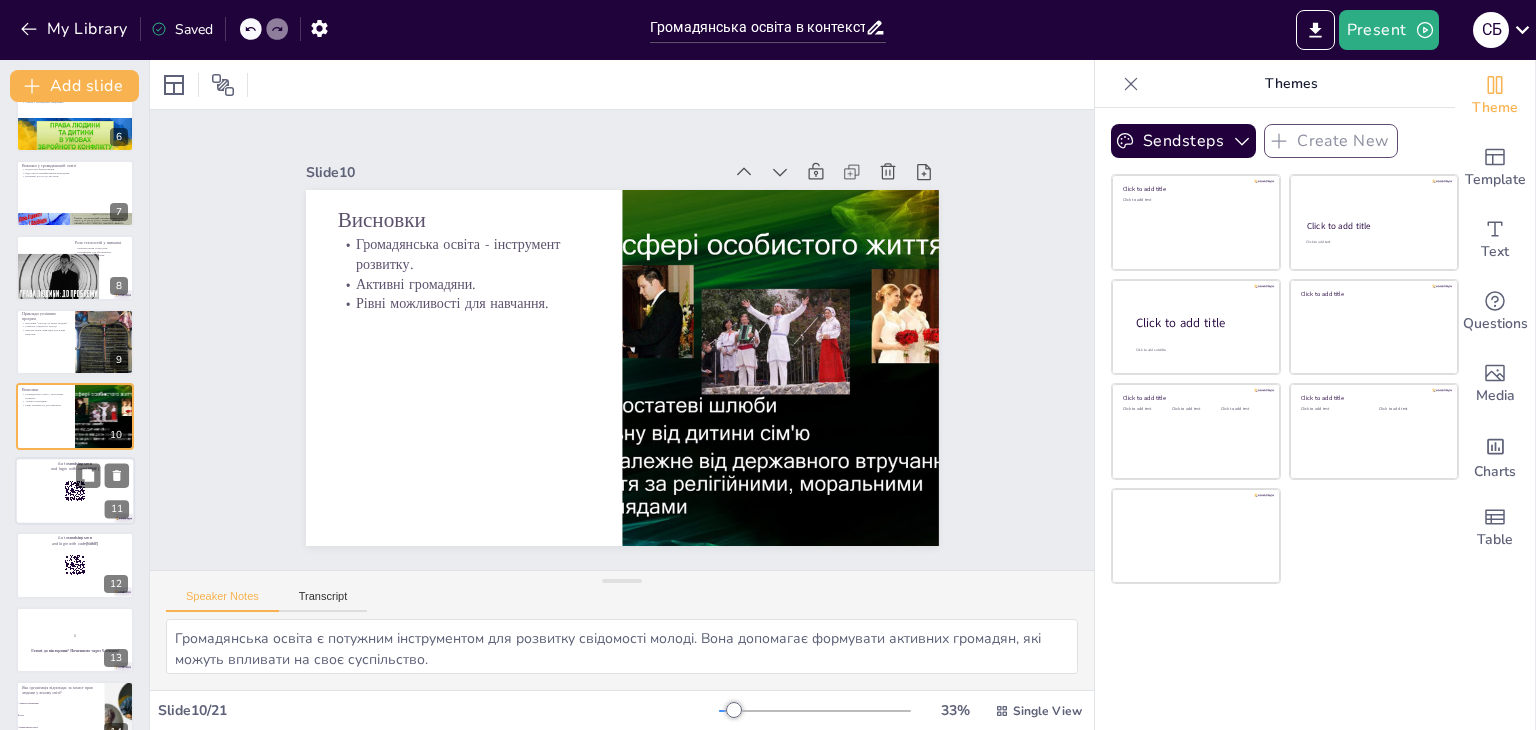 click at bounding box center (75, 491) 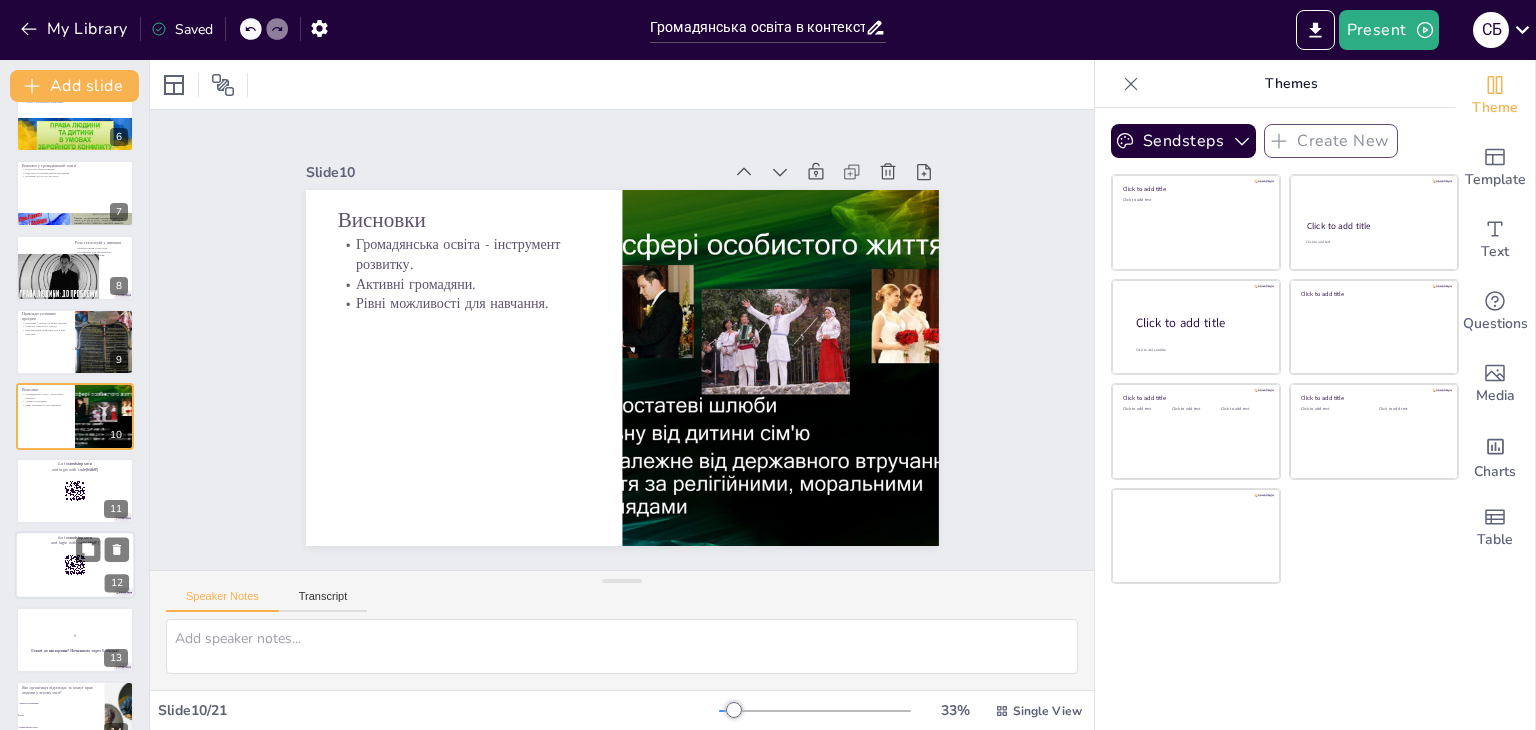 scroll, scrollTop: 479, scrollLeft: 0, axis: vertical 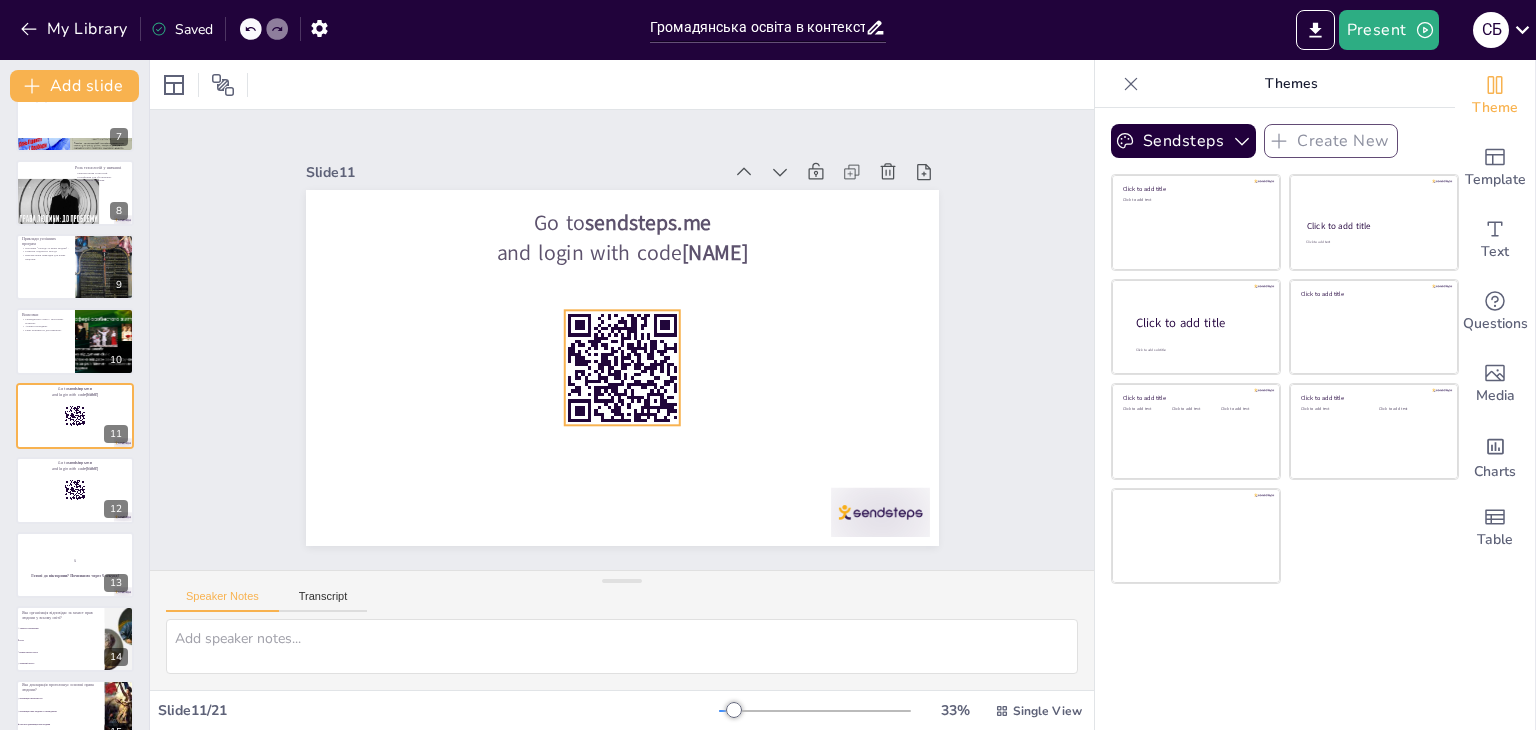 click 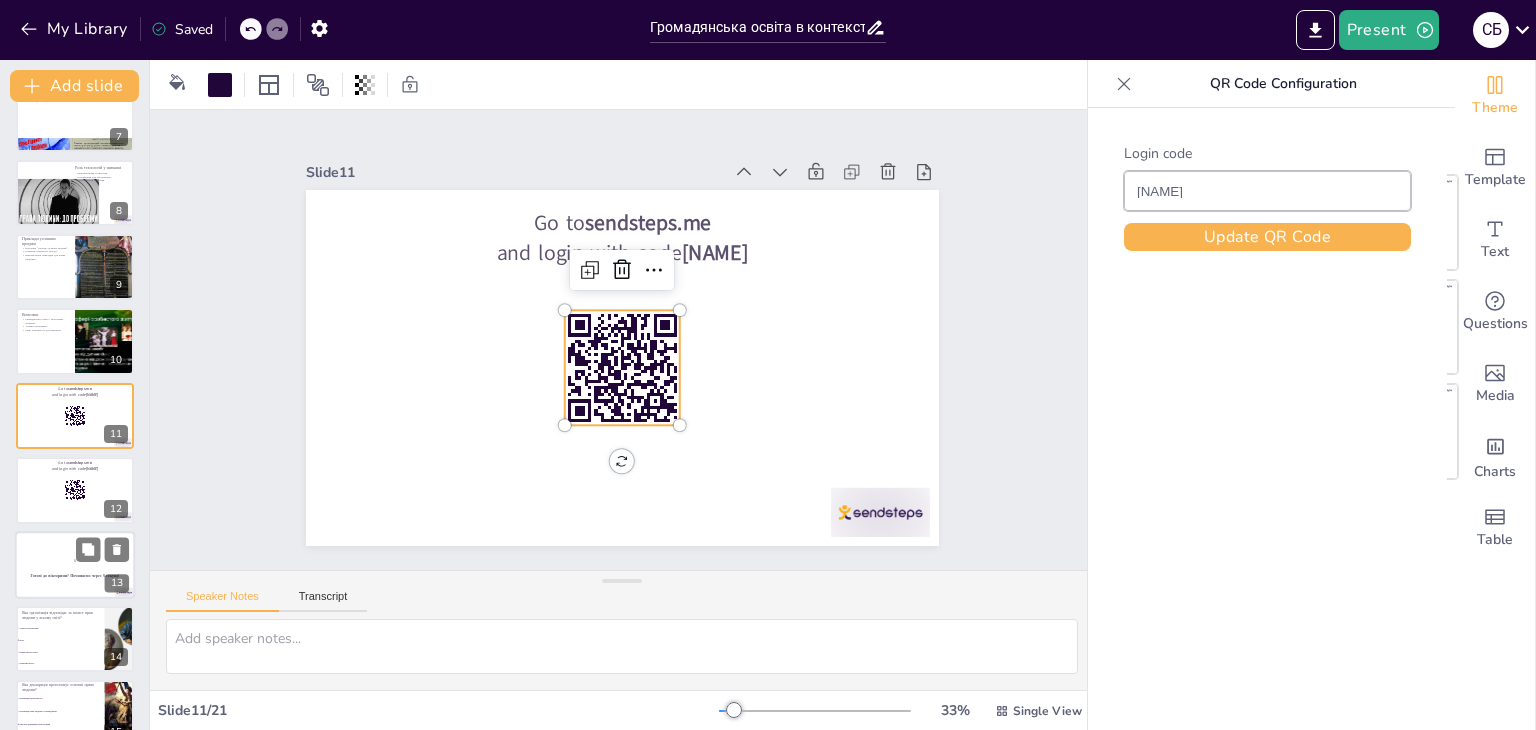 click on "Готові до вікторини? Починаємо через 5 секунд!" at bounding box center [75, 575] 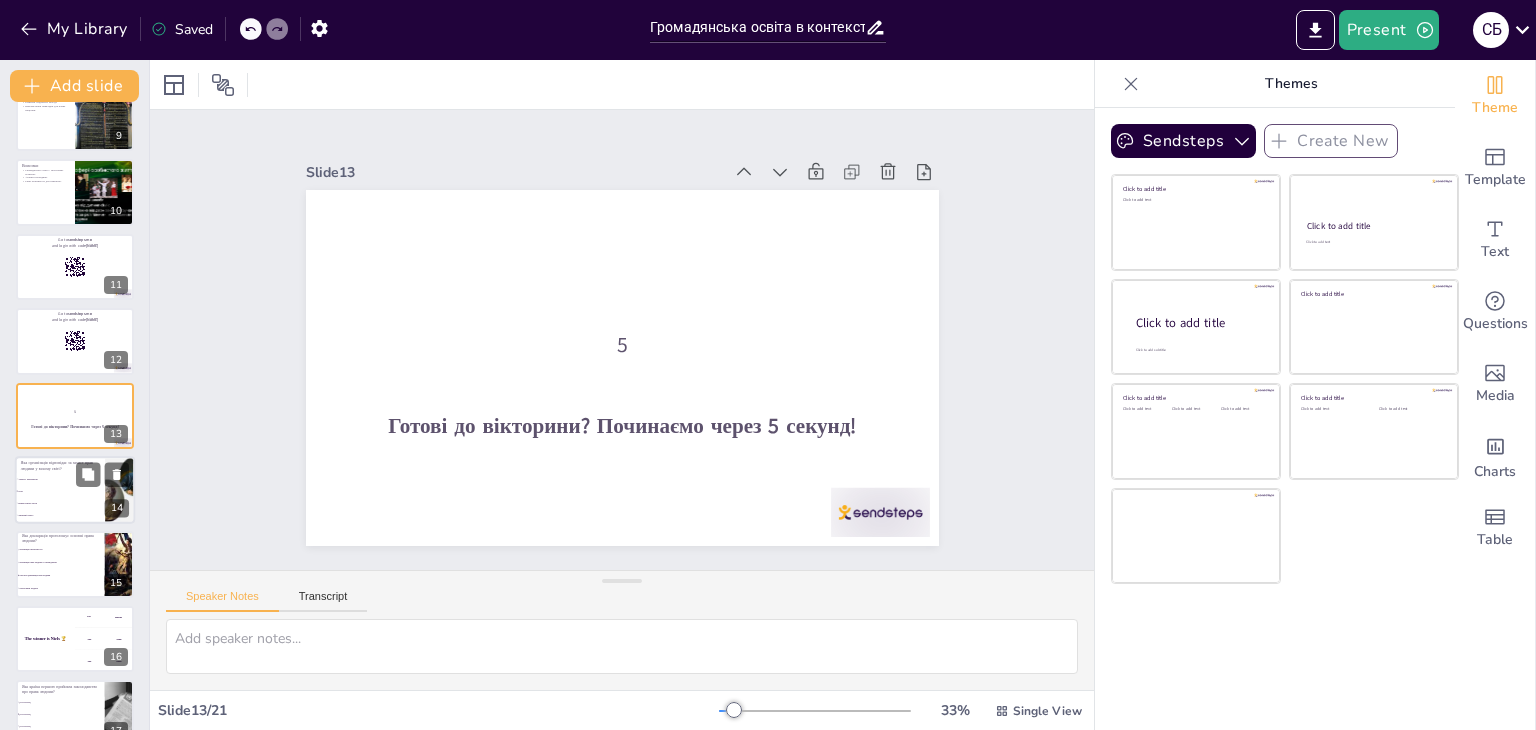 click on "Amnesty International ООН Human Rights Watch Червоний Хрест" at bounding box center (60, 497) 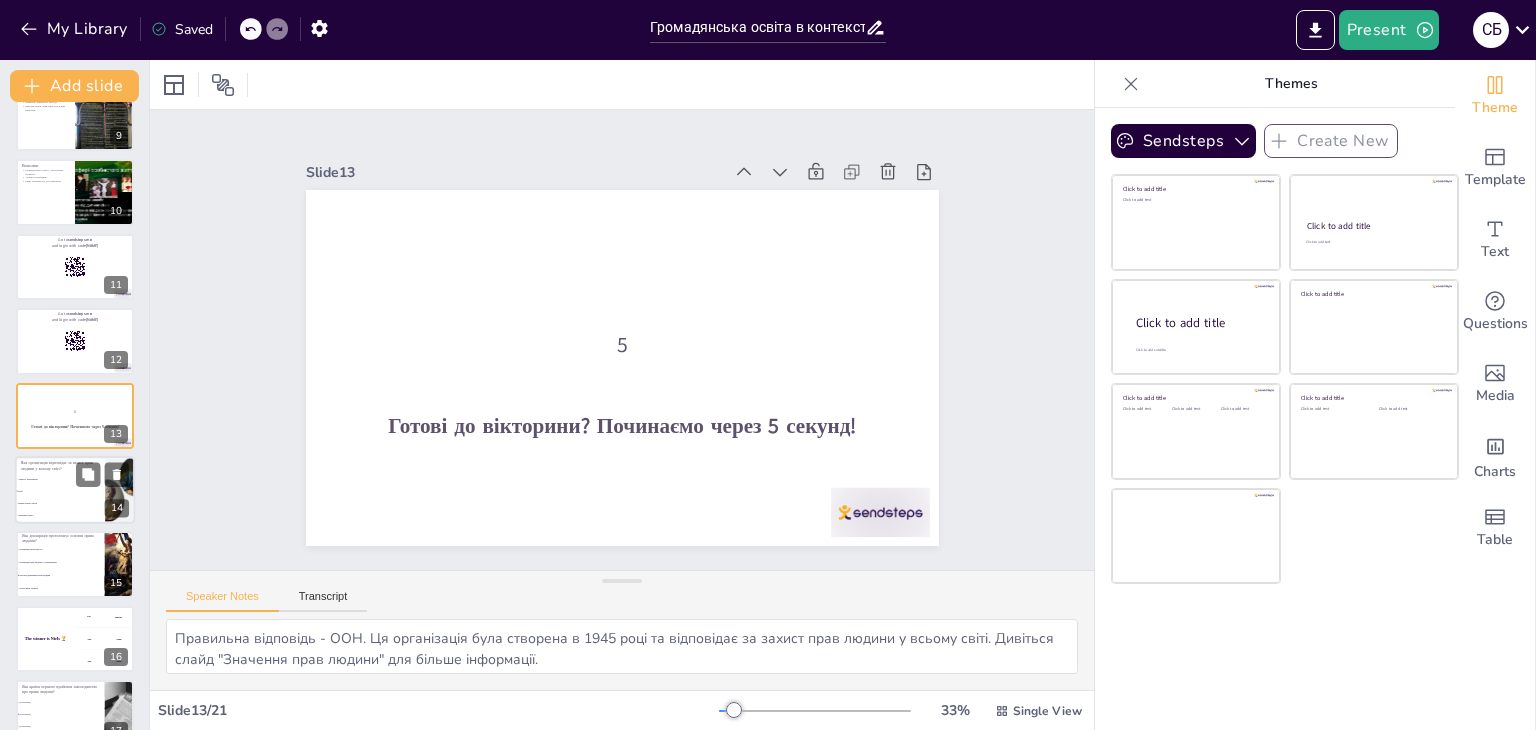 scroll, scrollTop: 702, scrollLeft: 0, axis: vertical 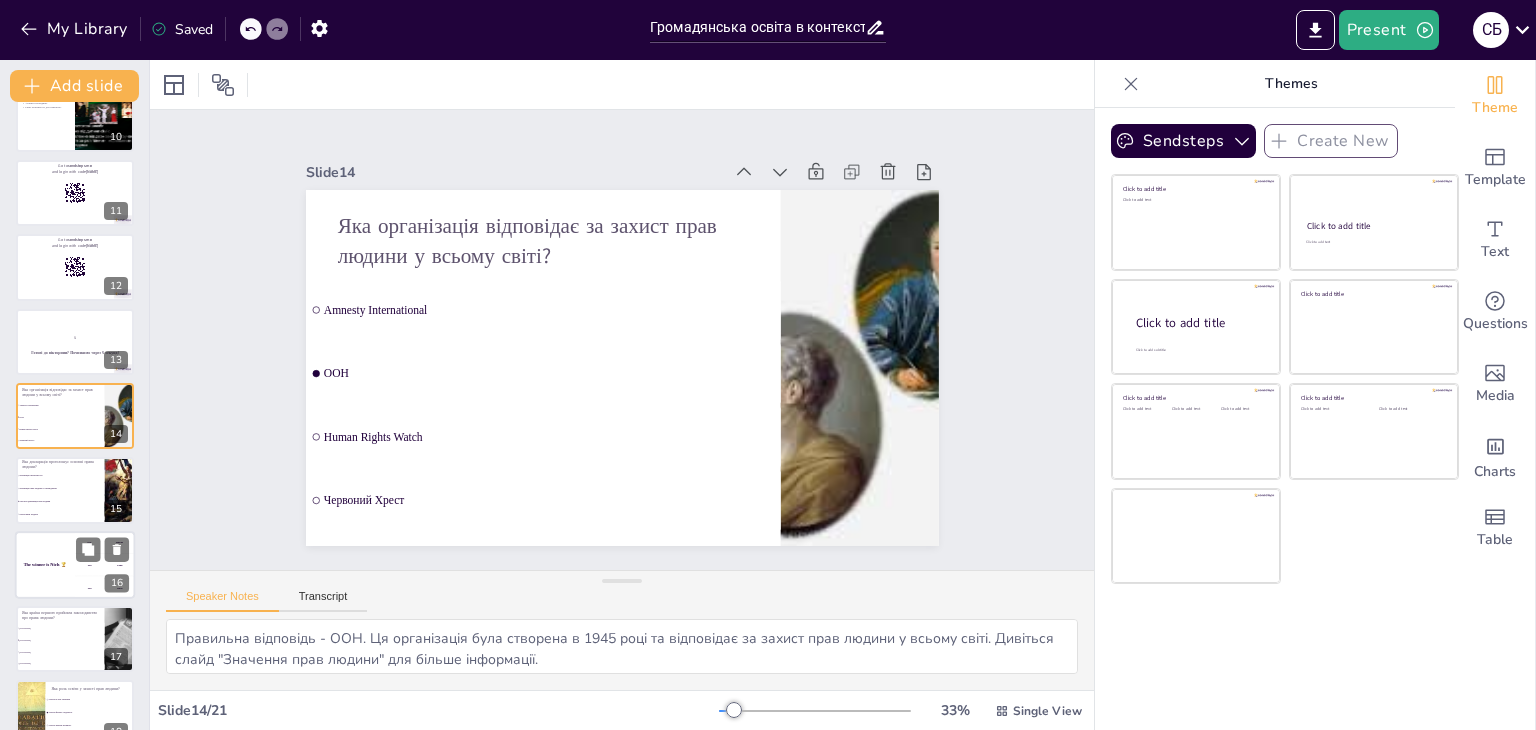 click on "The winner is   Niels 🏆" at bounding box center [45, 564] 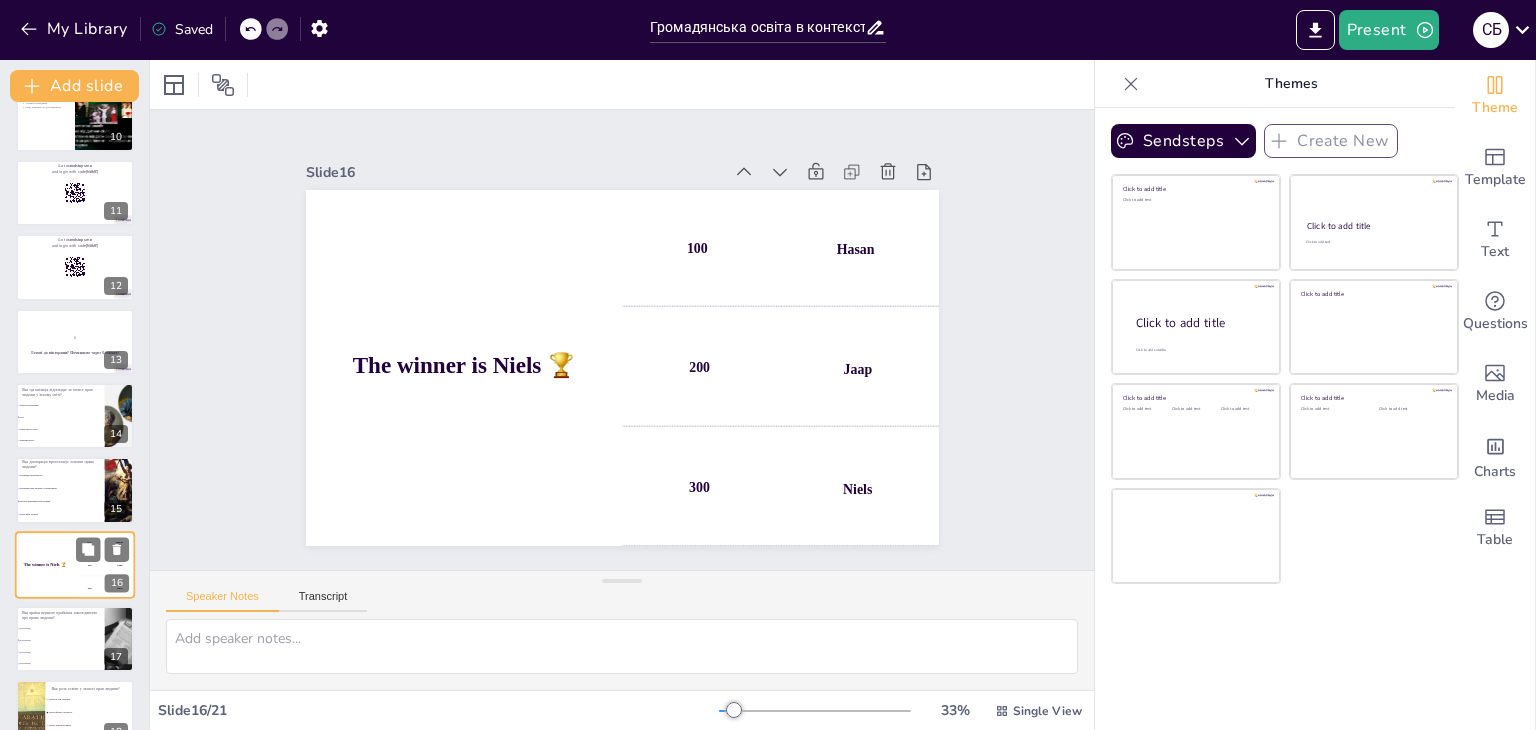 scroll, scrollTop: 851, scrollLeft: 0, axis: vertical 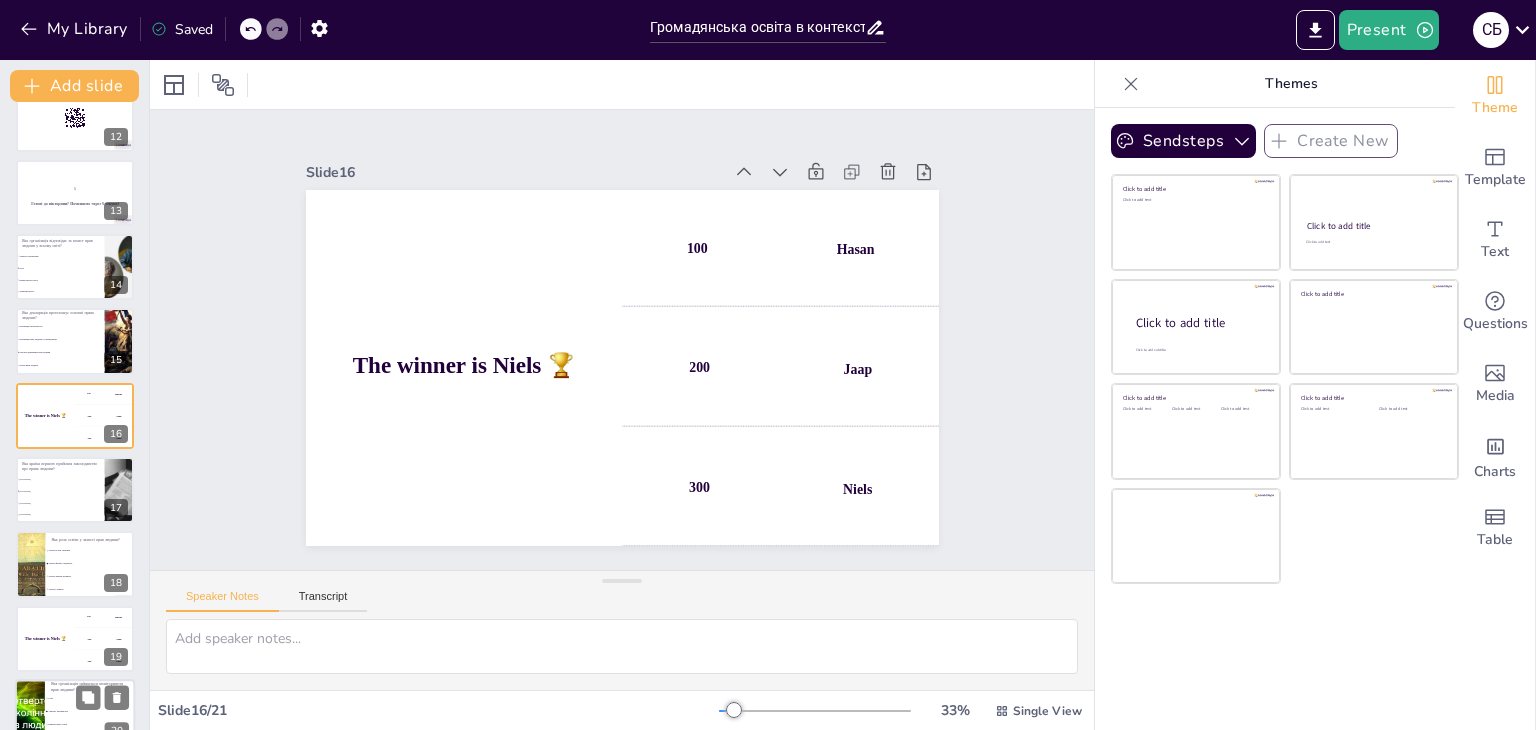 drag, startPoint x: 58, startPoint y: 499, endPoint x: 36, endPoint y: 614, distance: 117.08544 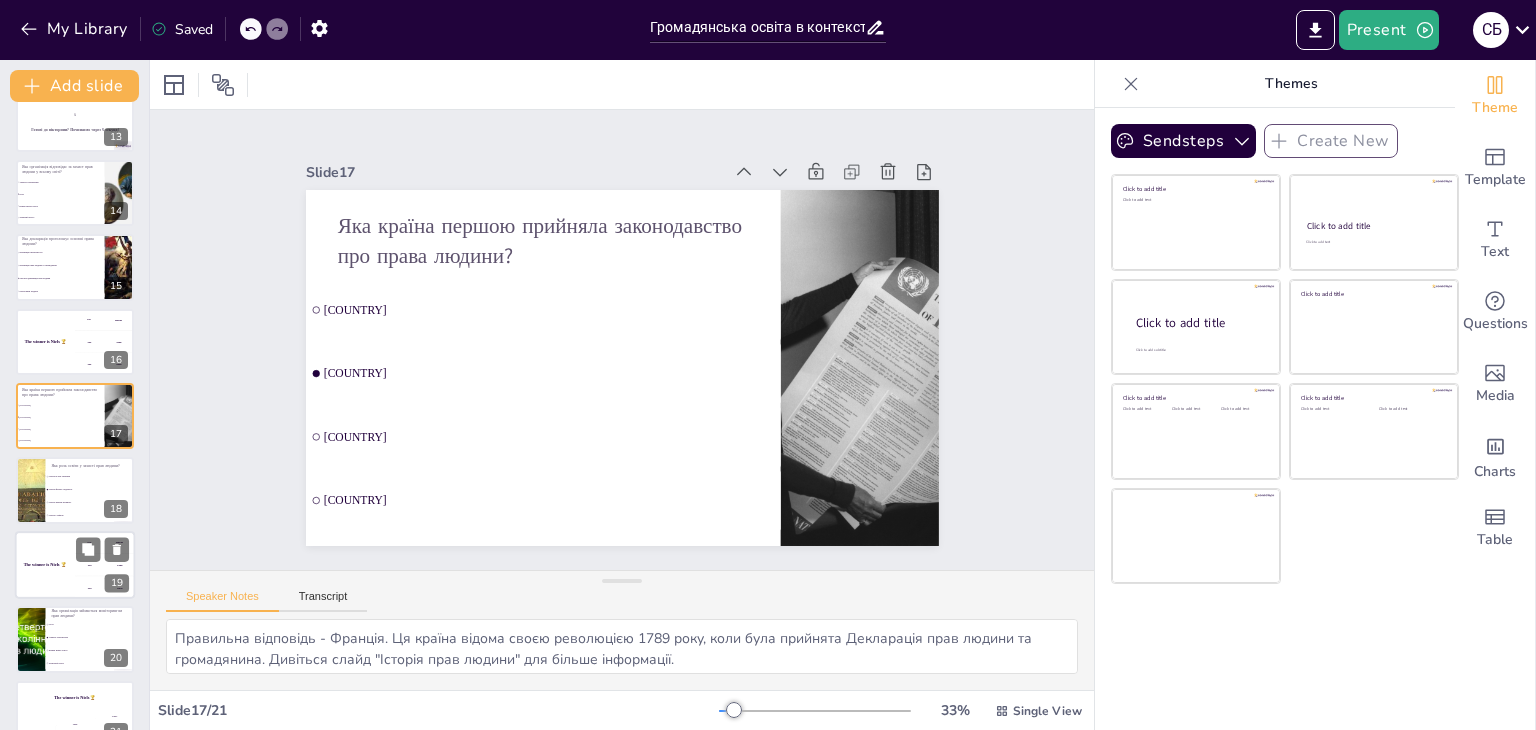 click on "The winner is   Niels 🏆" at bounding box center (45, 565) 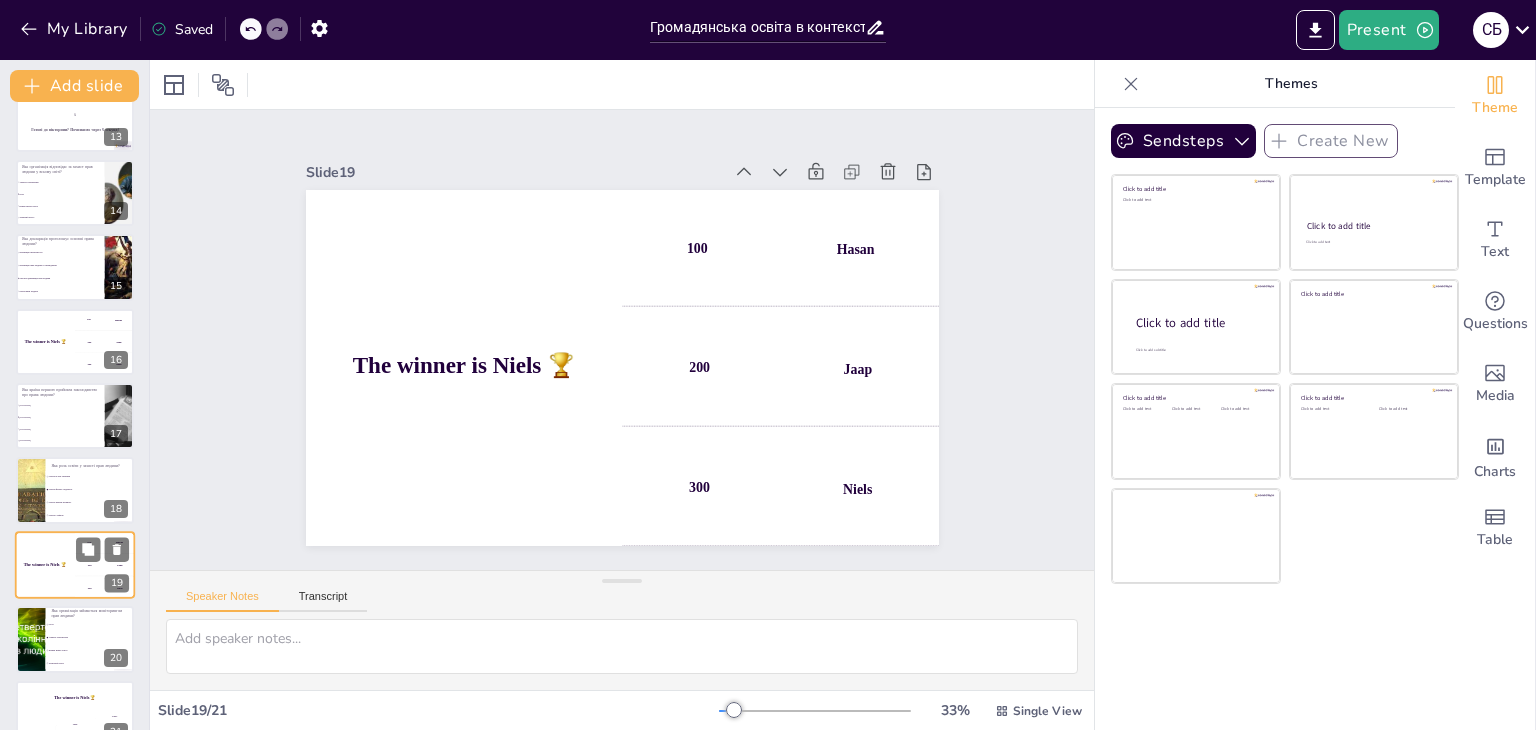 scroll, scrollTop: 957, scrollLeft: 0, axis: vertical 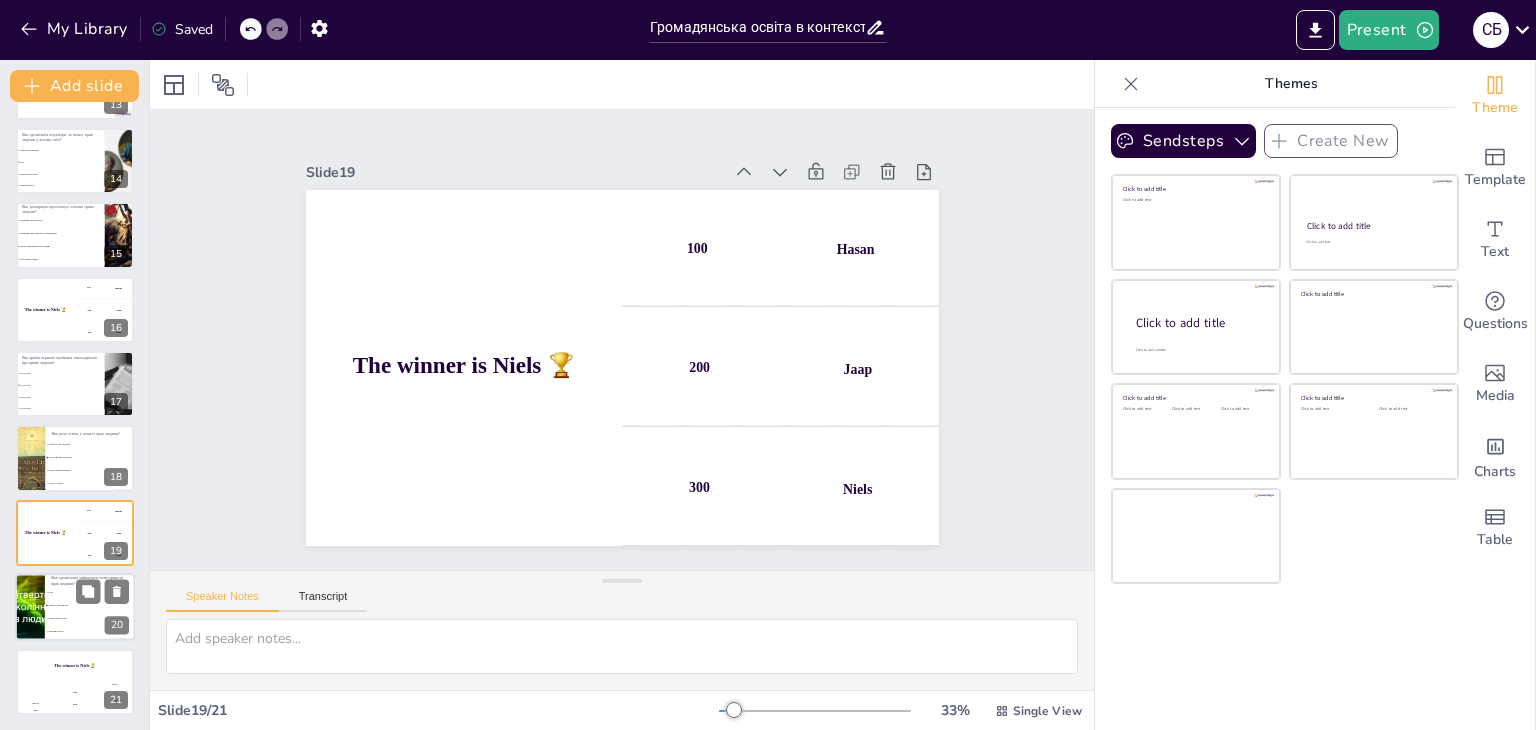 click on "Human Rights Watch" at bounding box center [90, 619] 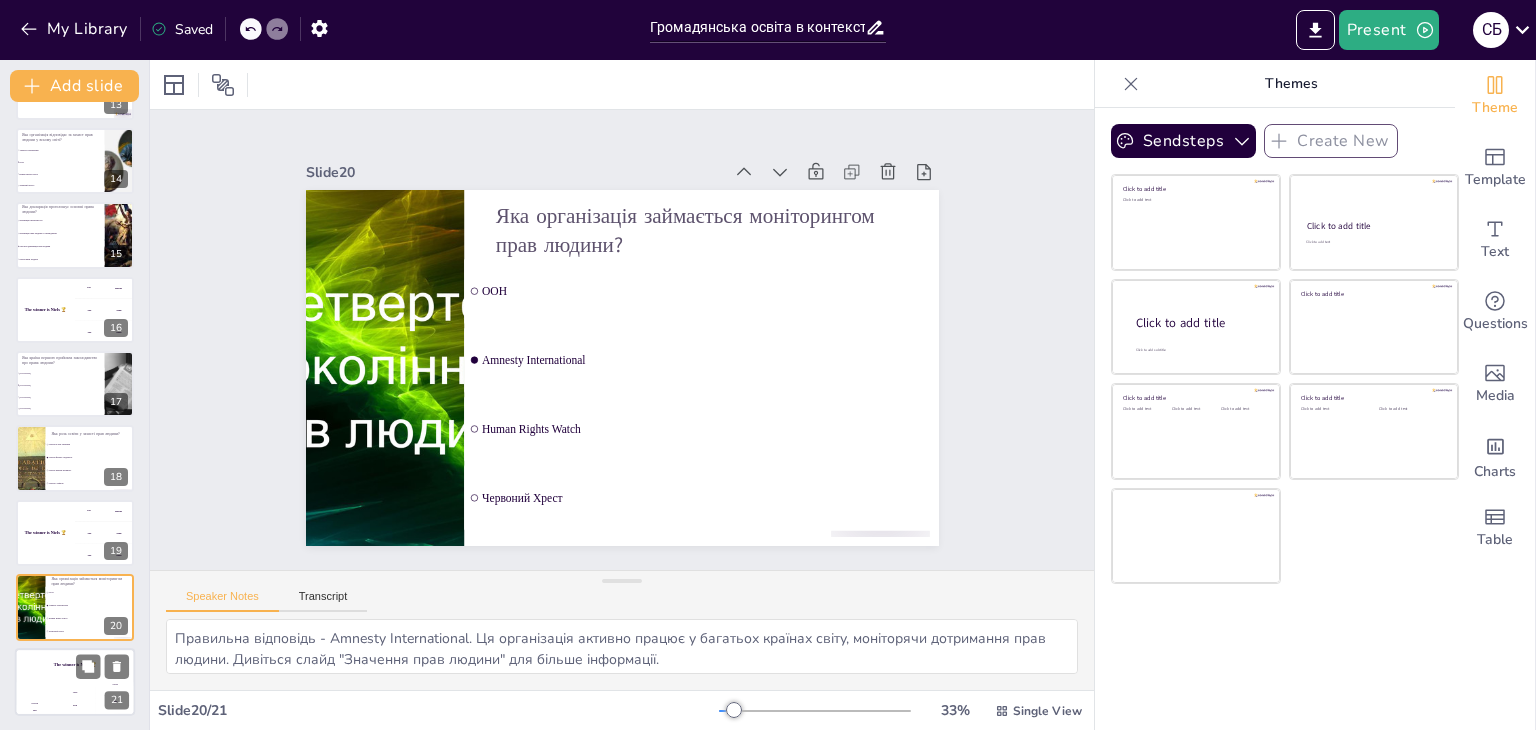 click on "Hasan" at bounding box center [35, 702] 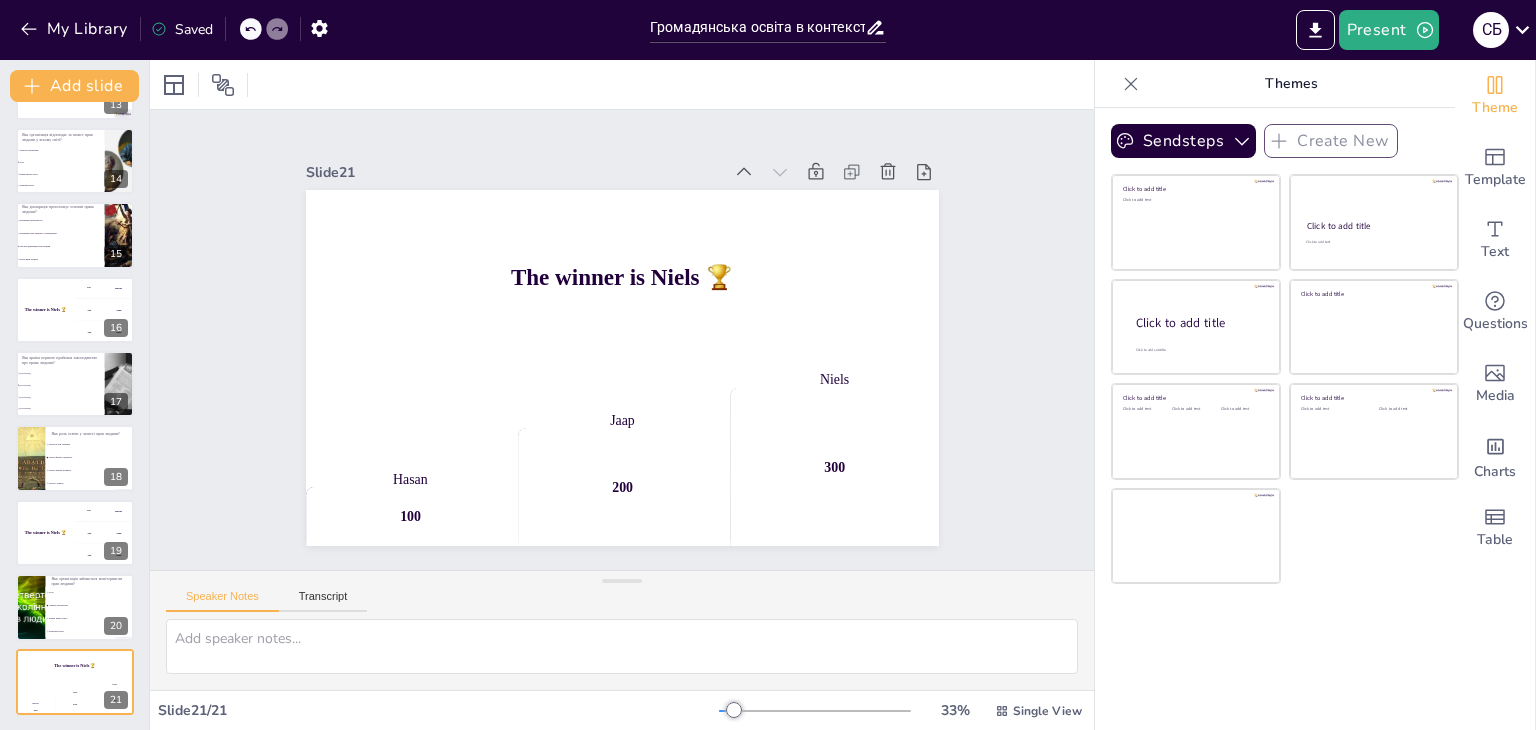 scroll, scrollTop: 957, scrollLeft: 0, axis: vertical 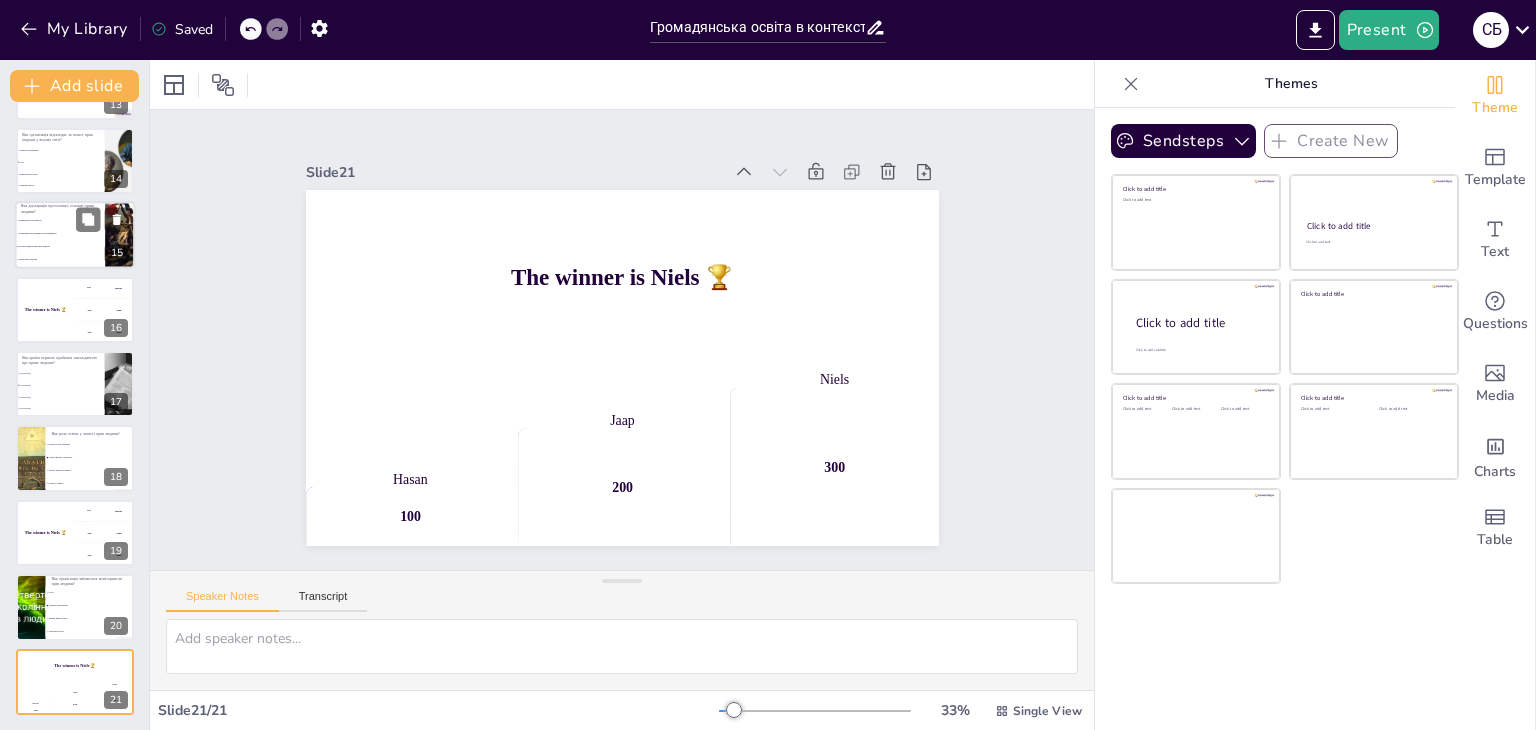 click on "Декларація прав людини та громадянина" at bounding box center (61, 234) 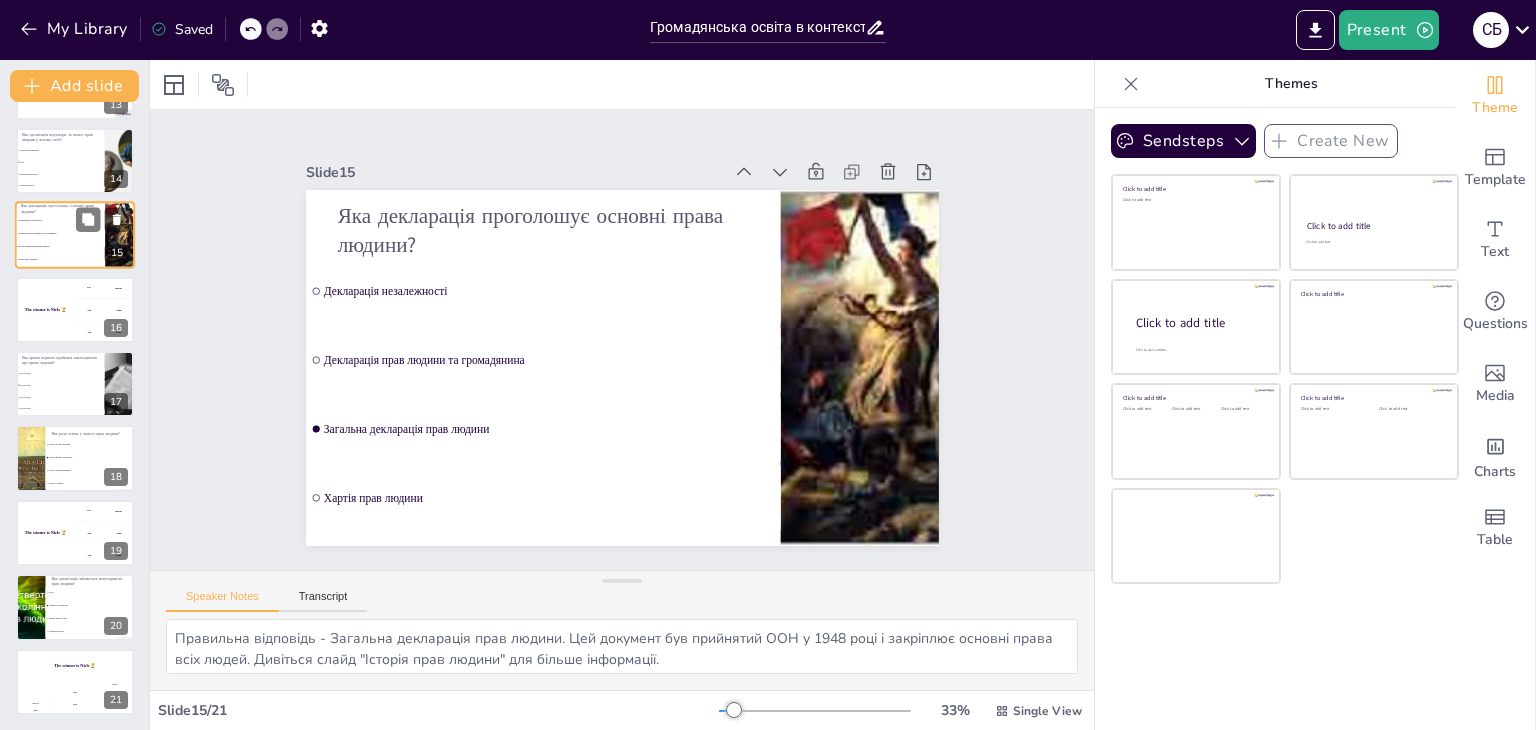 scroll, scrollTop: 776, scrollLeft: 0, axis: vertical 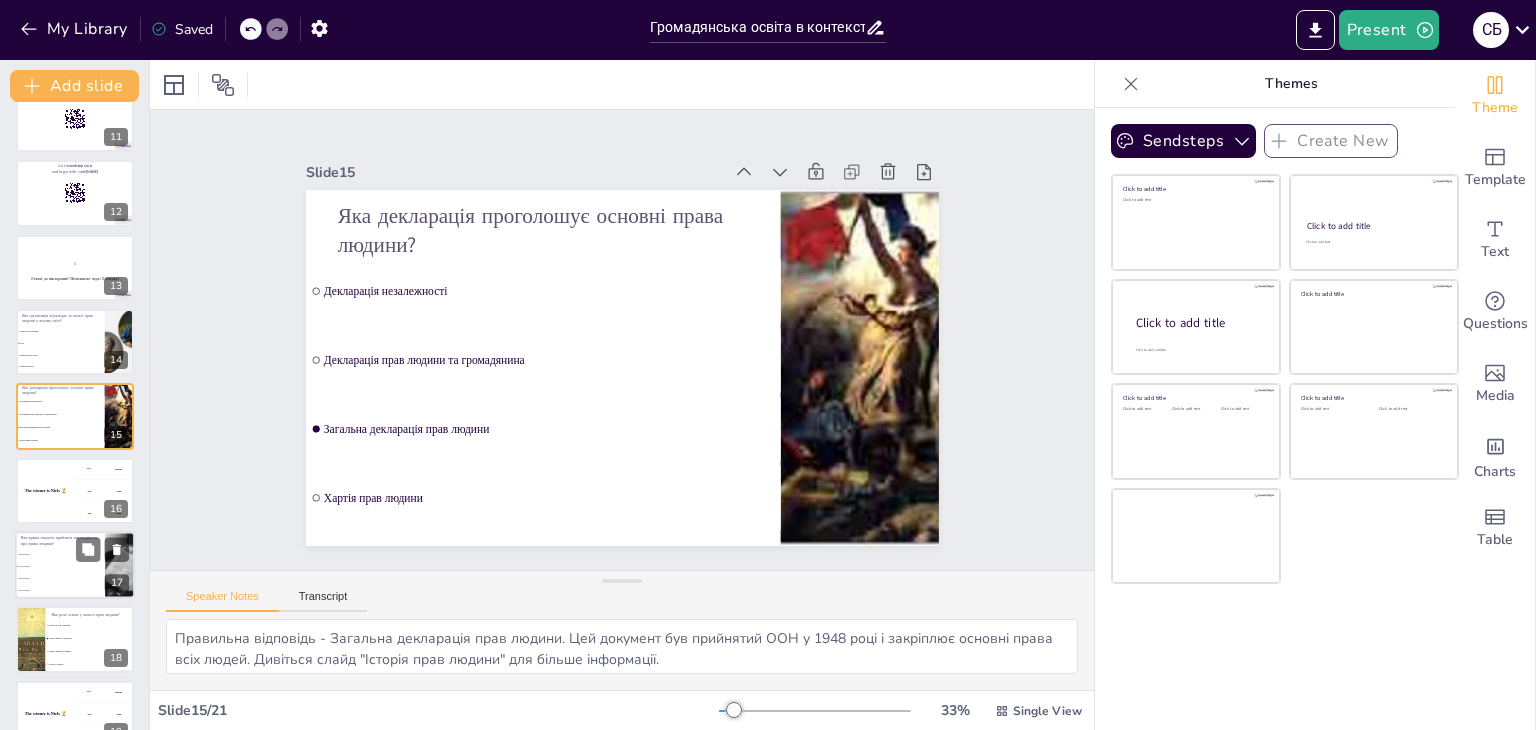 click on "[COUNTRY]" at bounding box center (60, 579) 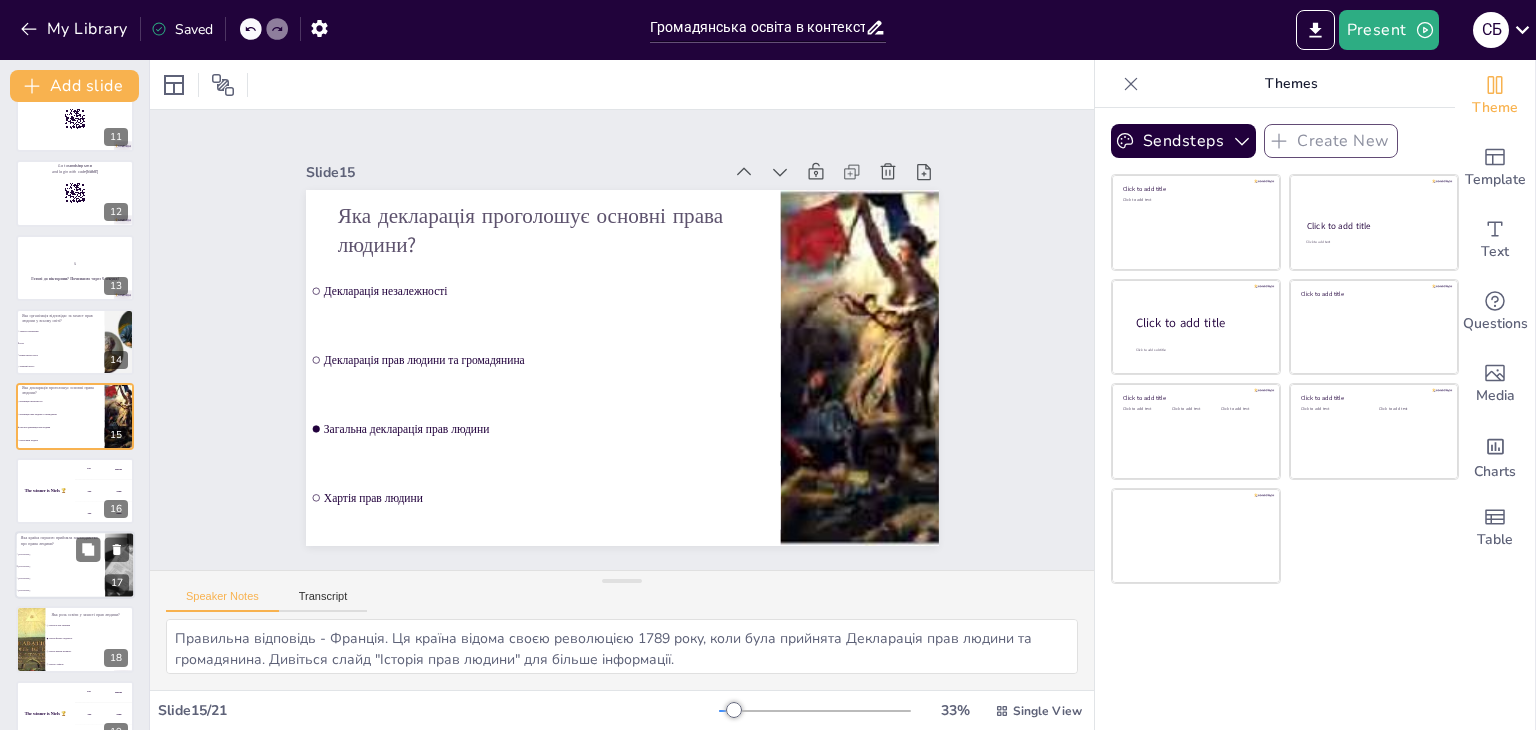 scroll, scrollTop: 925, scrollLeft: 0, axis: vertical 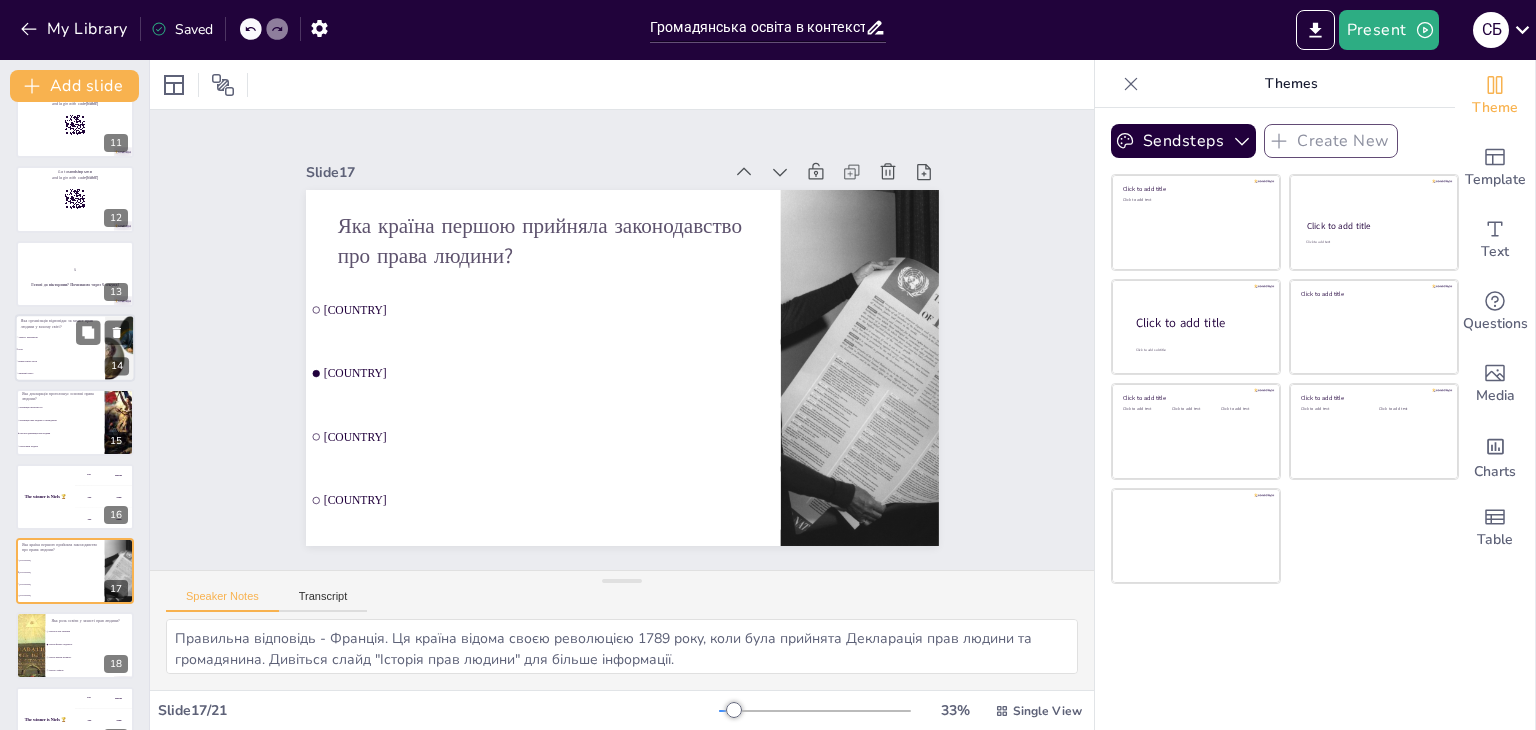 click on "ООН" at bounding box center (60, 349) 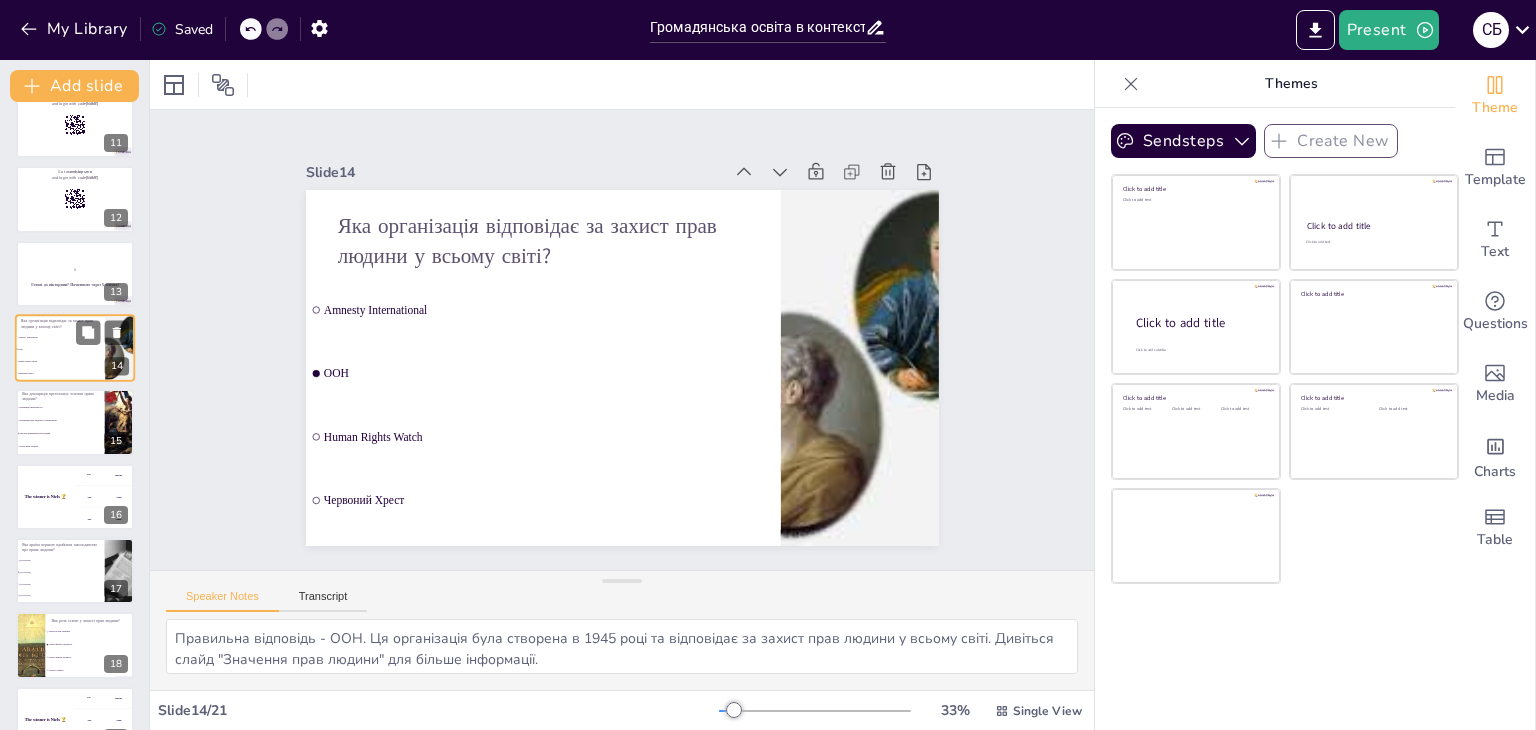 scroll, scrollTop: 702, scrollLeft: 0, axis: vertical 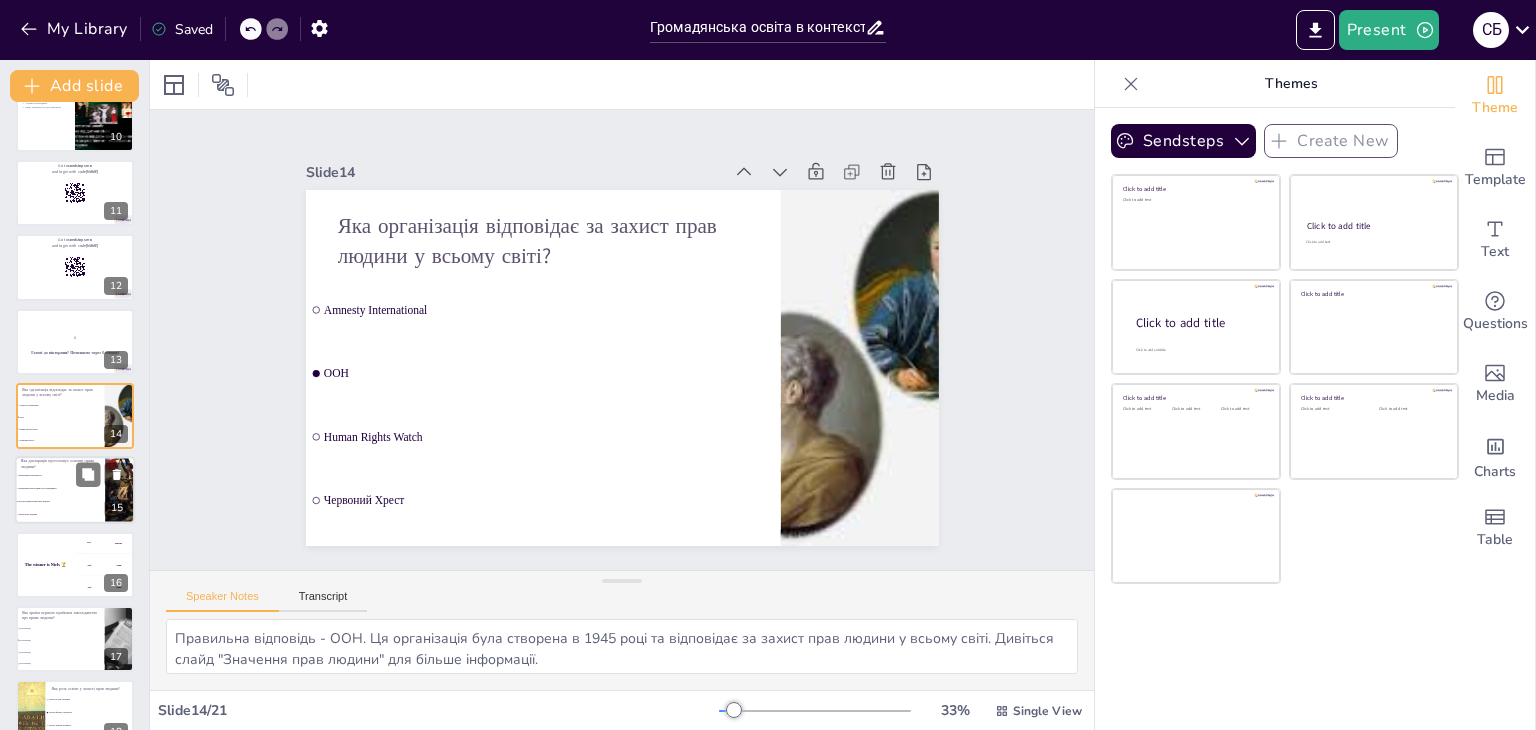 click on "Декларація прав людини та громадянина" at bounding box center (60, 489) 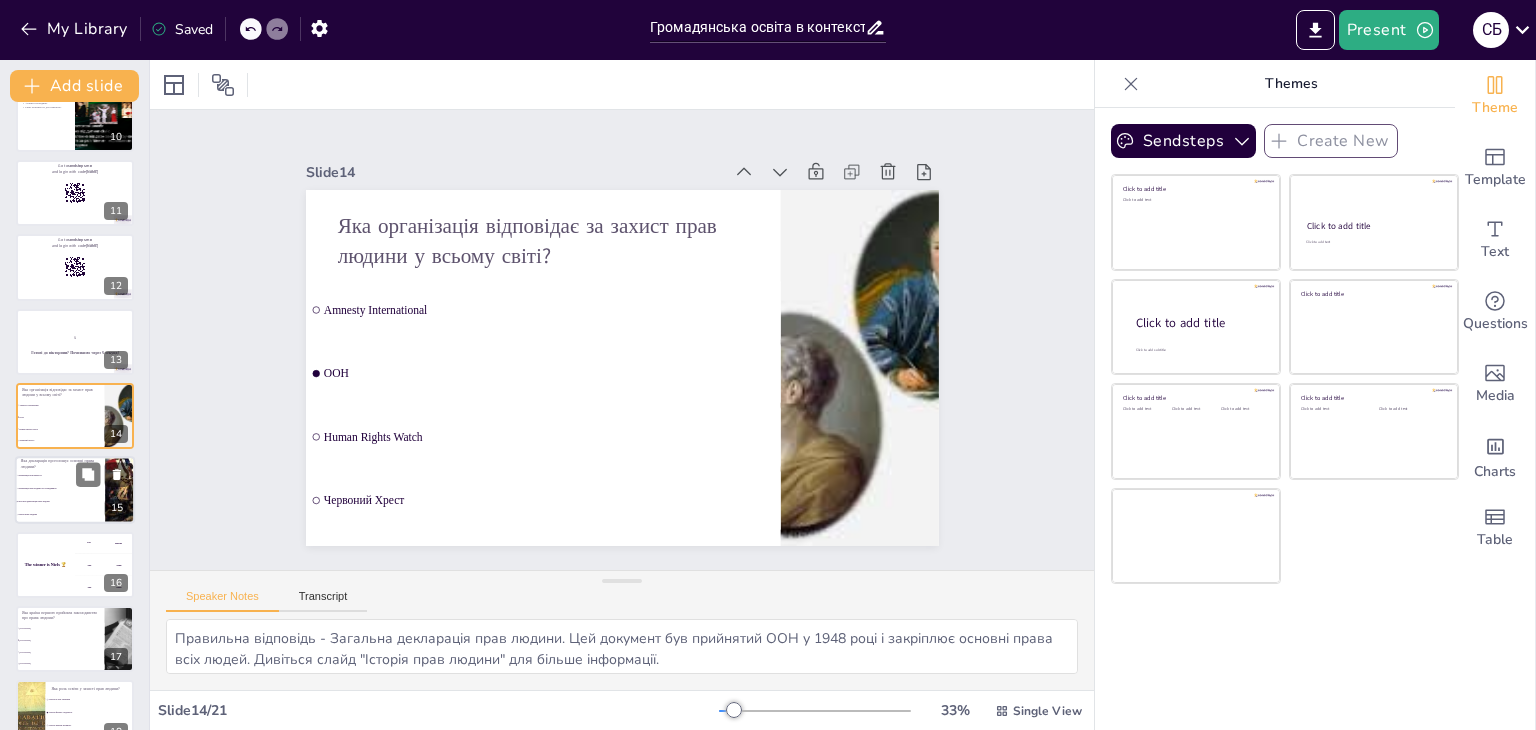 scroll, scrollTop: 776, scrollLeft: 0, axis: vertical 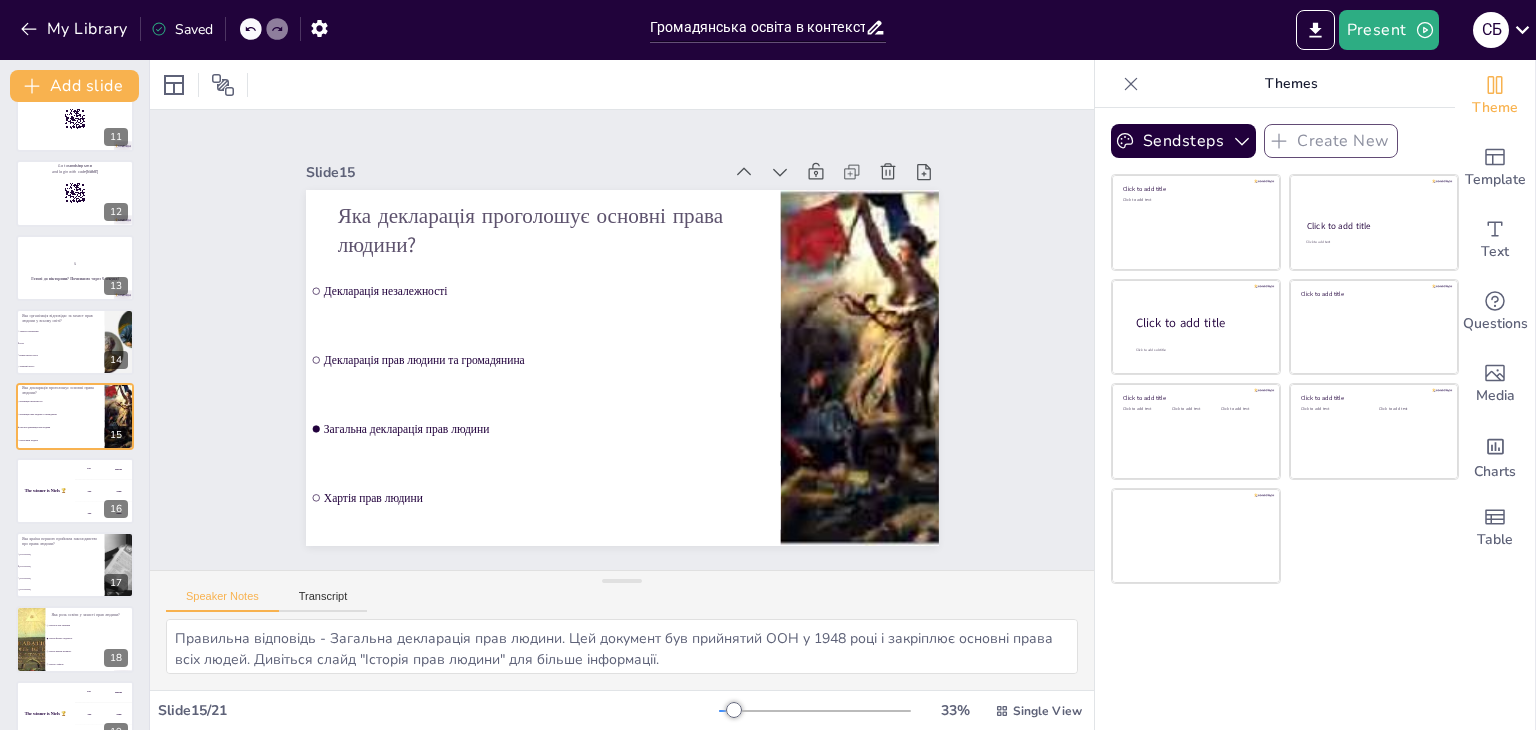 click on "Громадянська освіта в контексті покоління прав людини У цій презентації ми розглянемо важливість громадянської освіти, її вплив на формування покоління прав людини та історичний контекст цього процесу. Generated with Sendsteps.ai 1 Що таке громадянська освіта? Громадянська освіта формує свідомість молоді. Громадянська освіта сприяє розвитку критичного мислення. Громадянська освіта підтримує активну участь у суспільстві. 2 Значення прав людини Права людини забезпечують гідність. Права людини гарантують свободу. Права людини забезпечують рівність. 3 4 5 6 7 8 9 10 Go to  5" at bounding box center (74, 119) 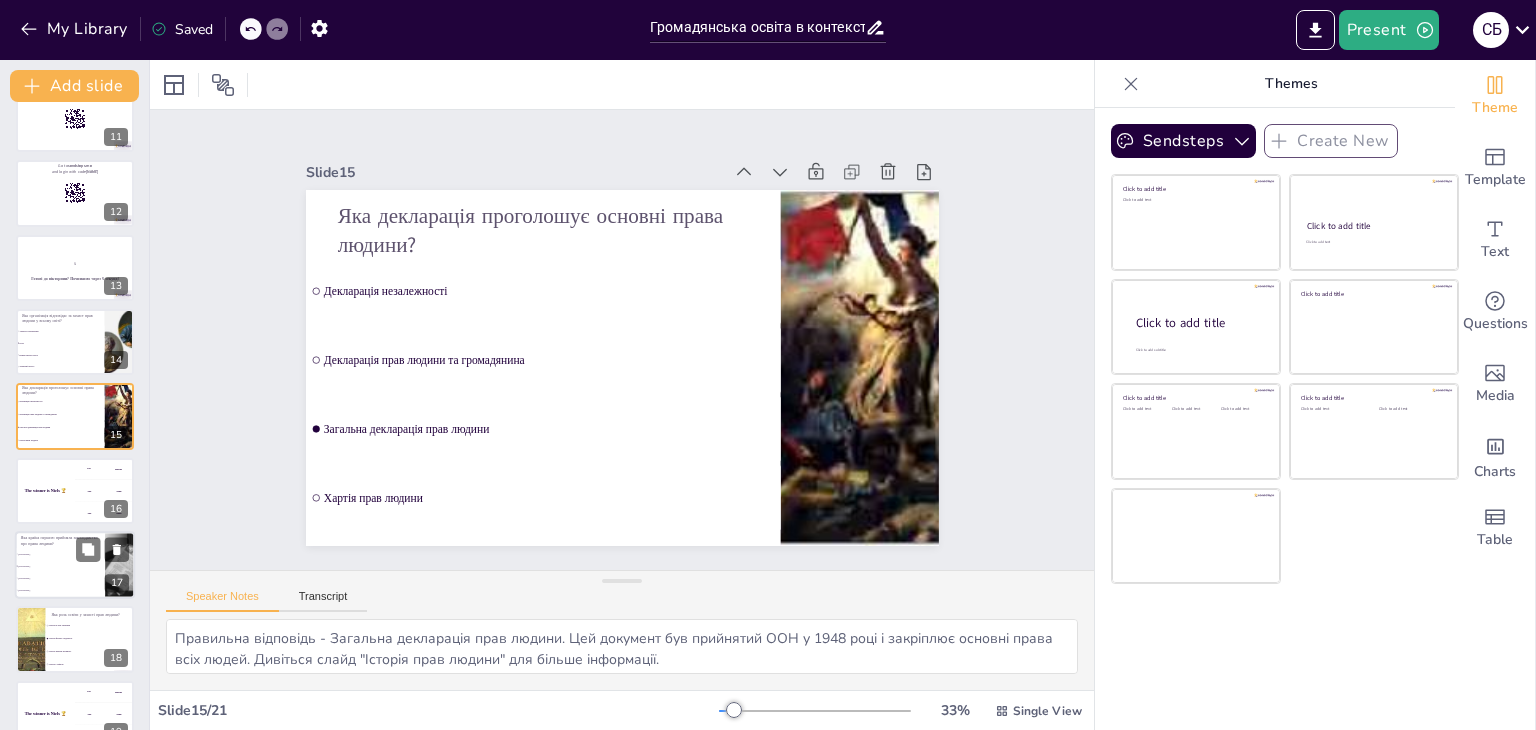 click on "[COUNTRY]" at bounding box center [60, 554] 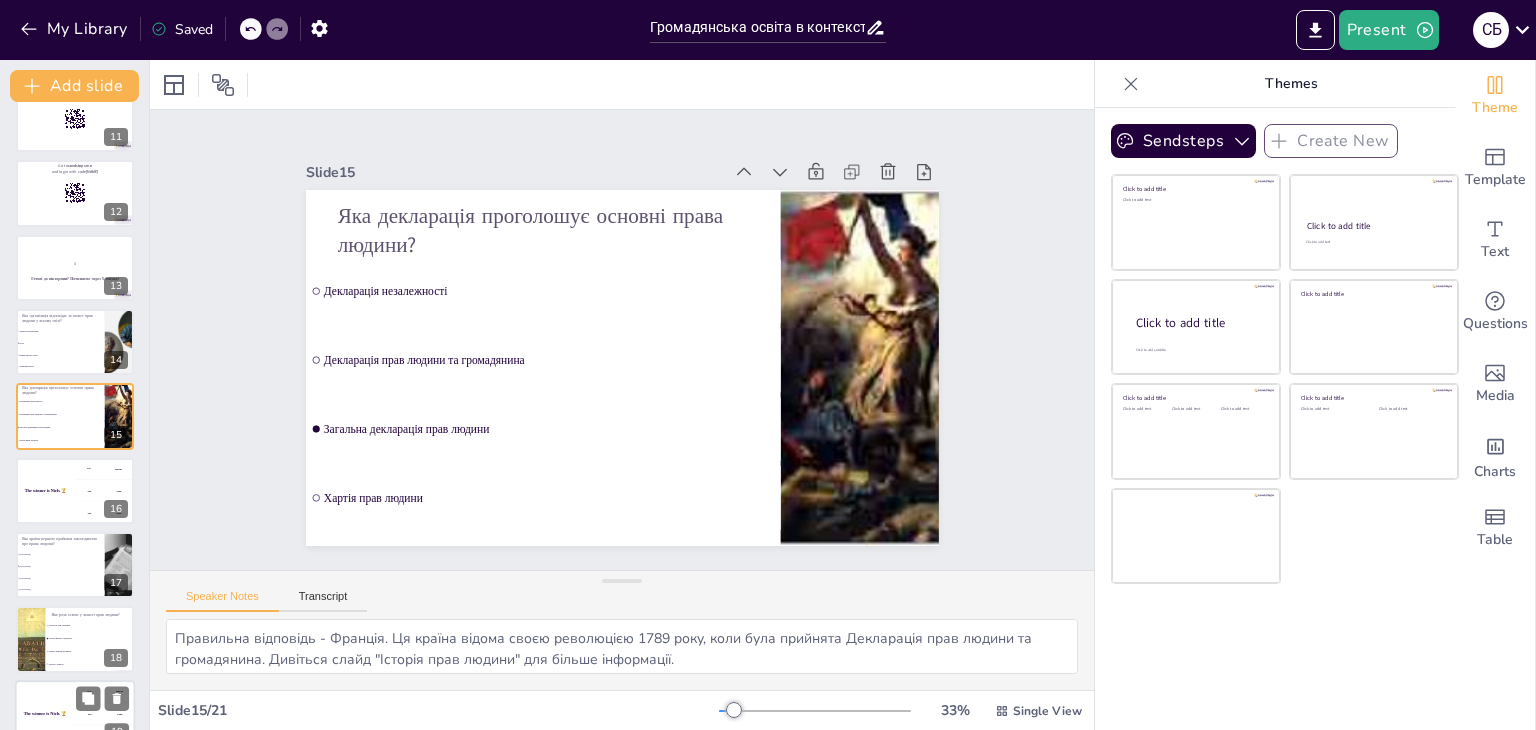 scroll, scrollTop: 925, scrollLeft: 0, axis: vertical 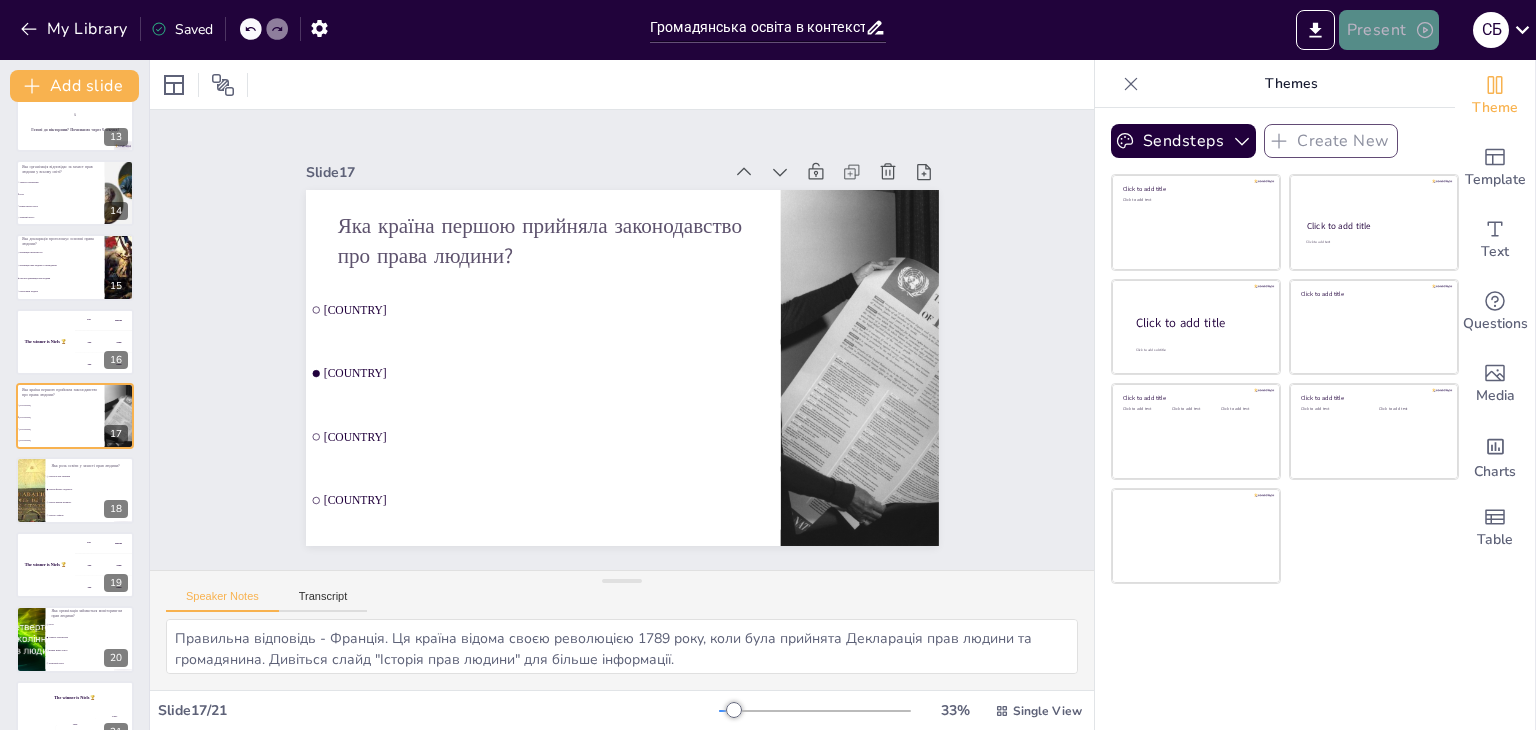 click on "Present" at bounding box center (1389, 30) 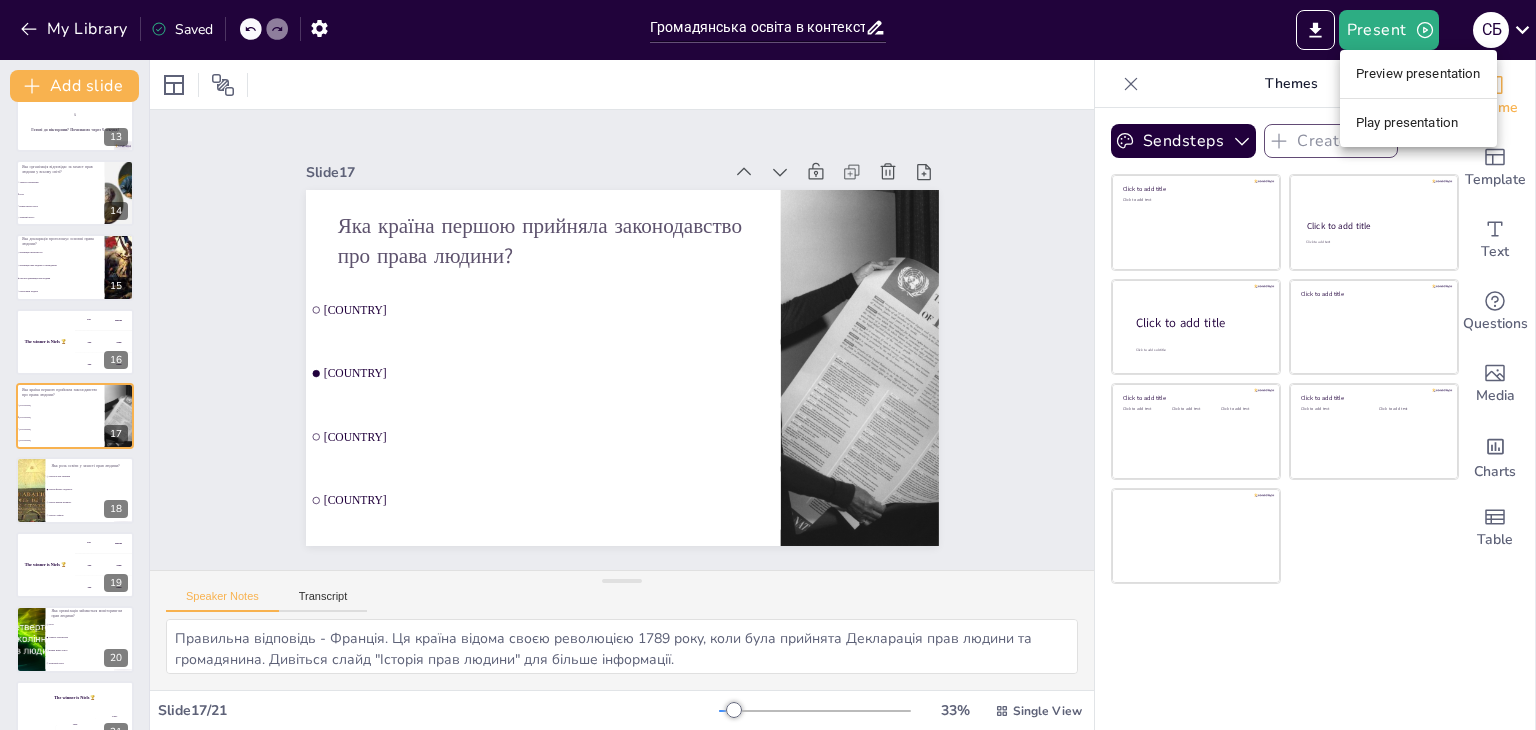 click on "Preview presentation" at bounding box center (1418, 74) 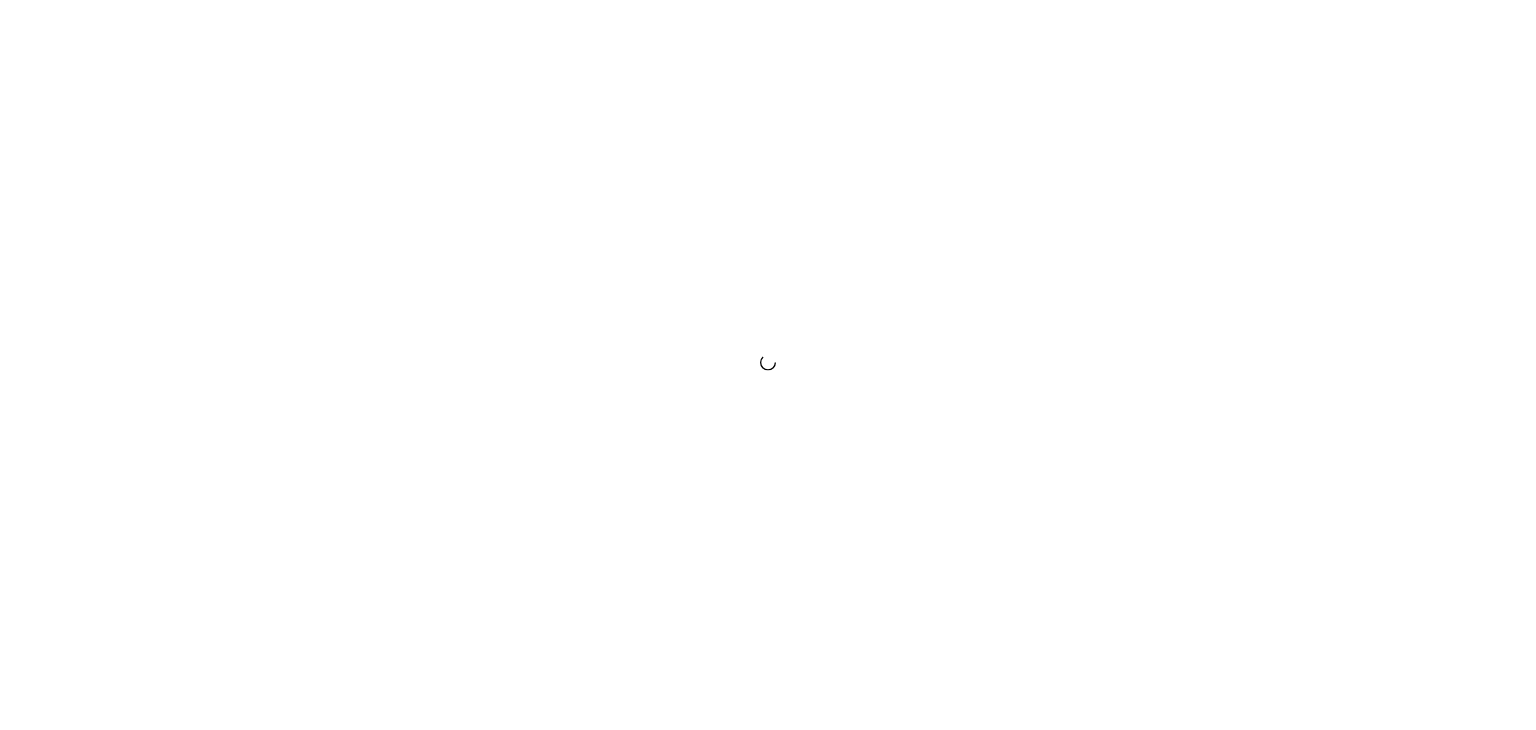 scroll, scrollTop: 0, scrollLeft: 0, axis: both 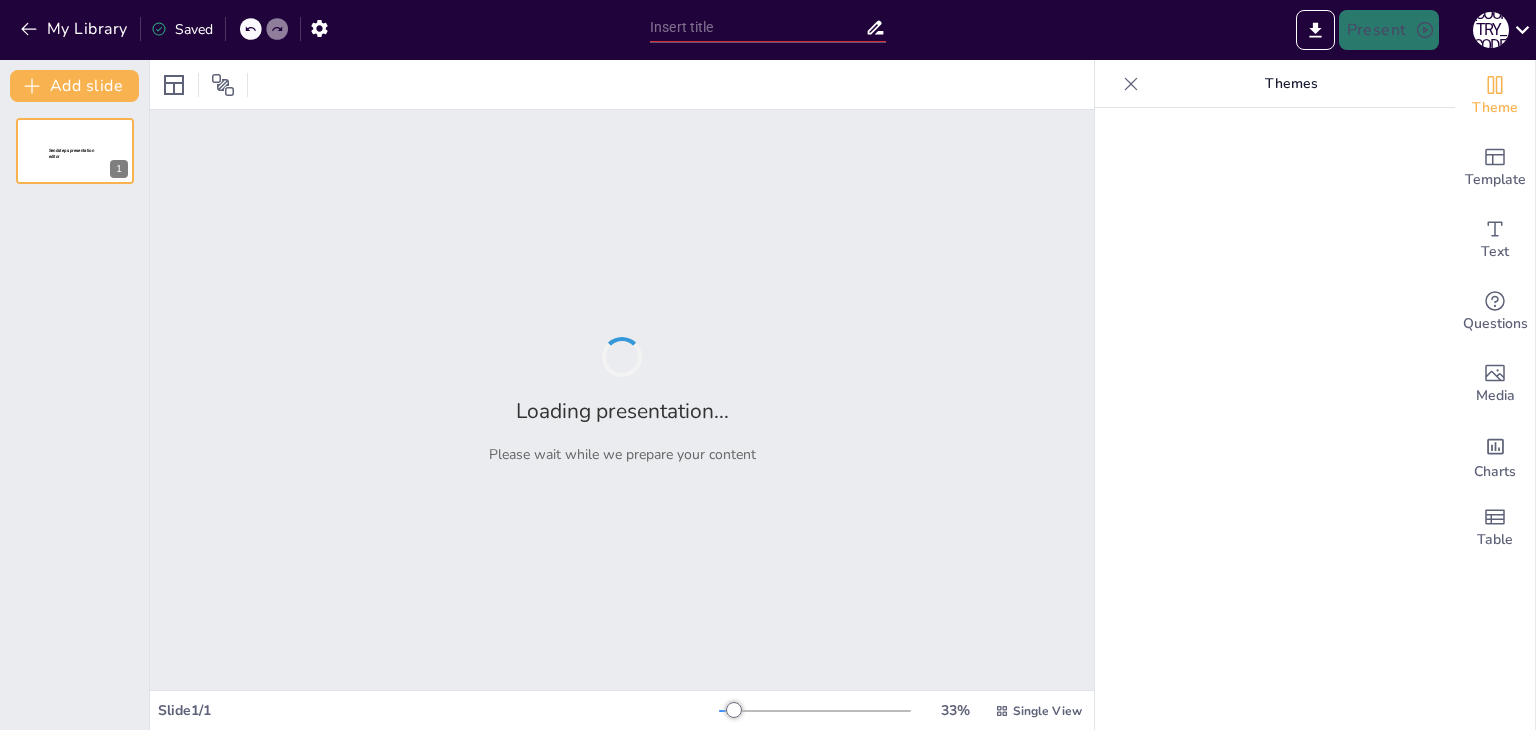 type on "Громадянська освіта в контексті покоління прав людини" 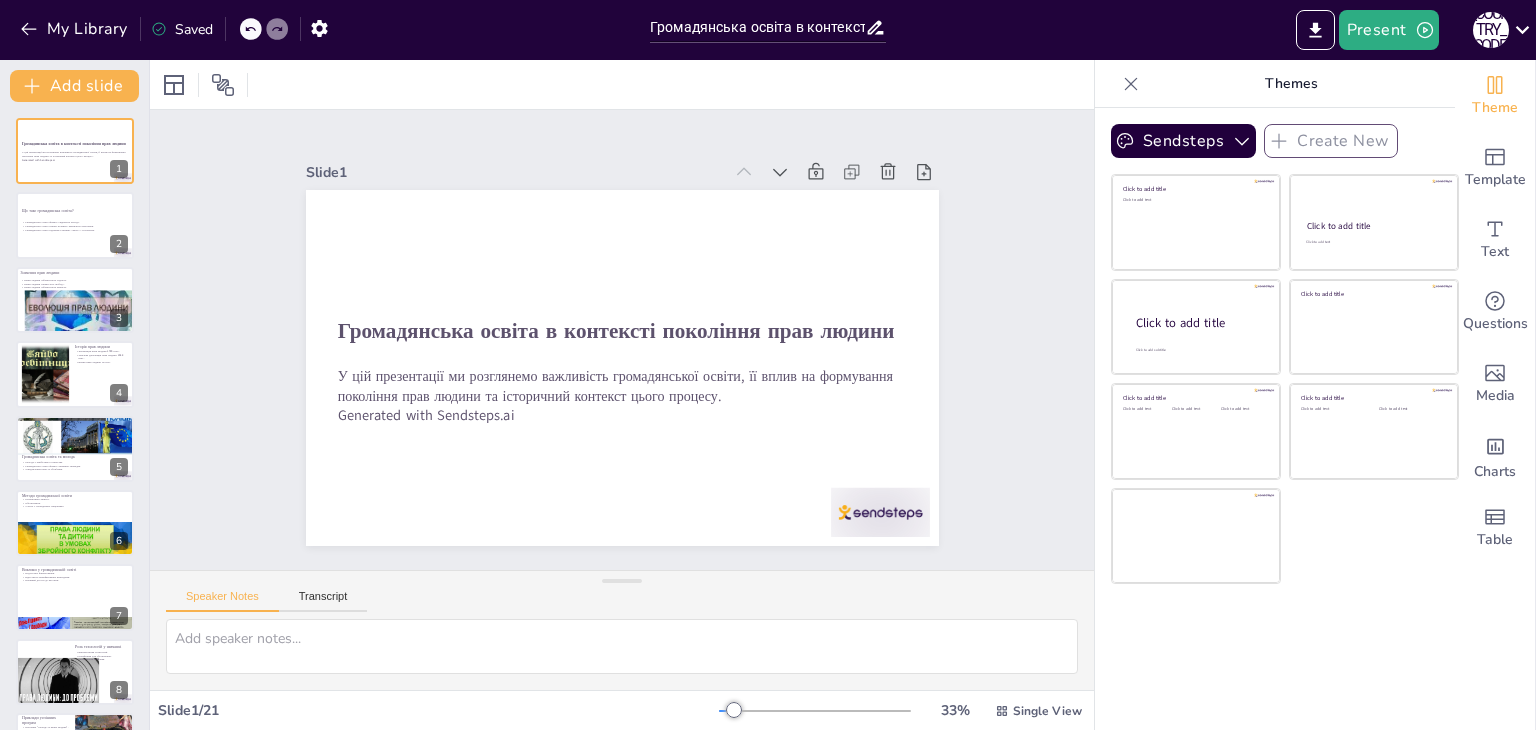 checkbox on "true" 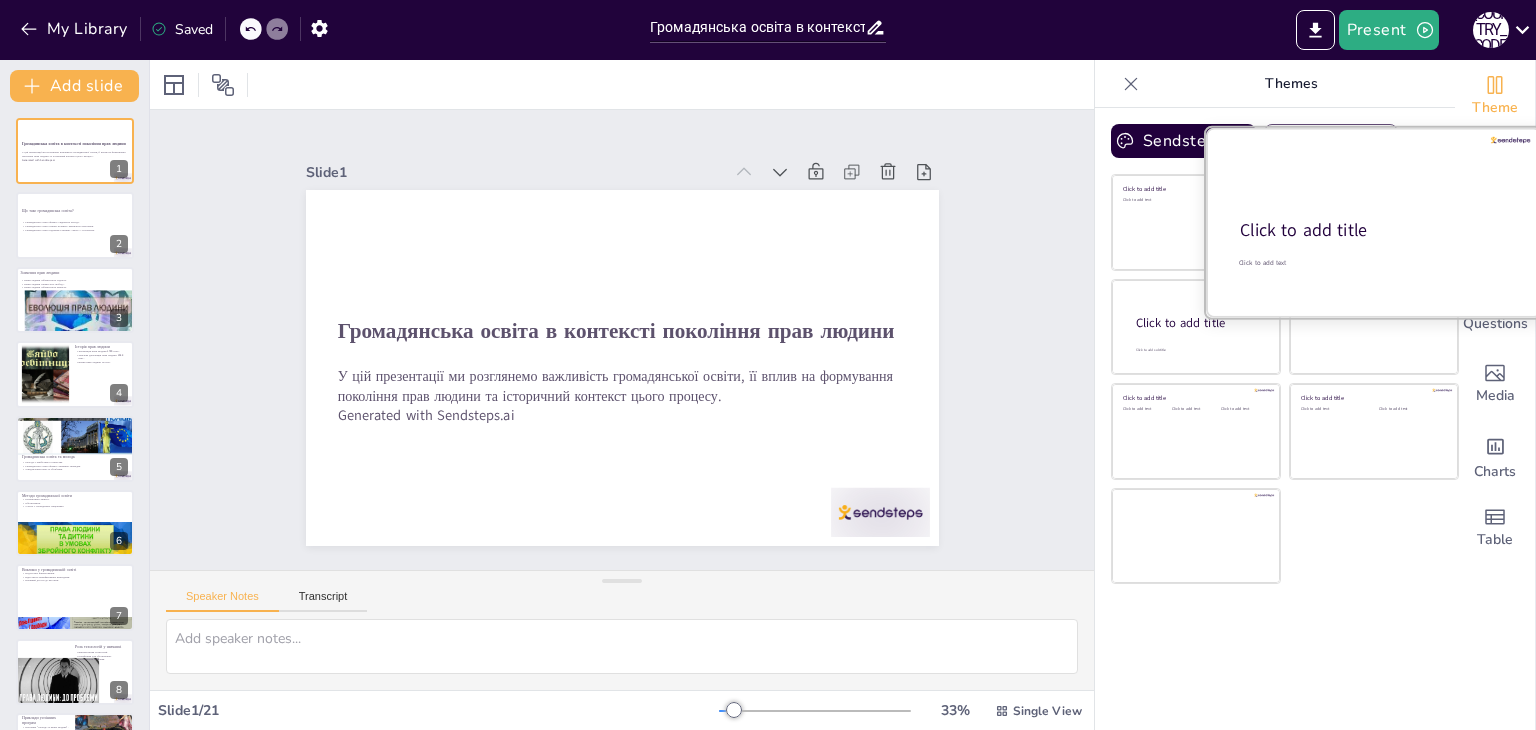 scroll, scrollTop: 0, scrollLeft: 0, axis: both 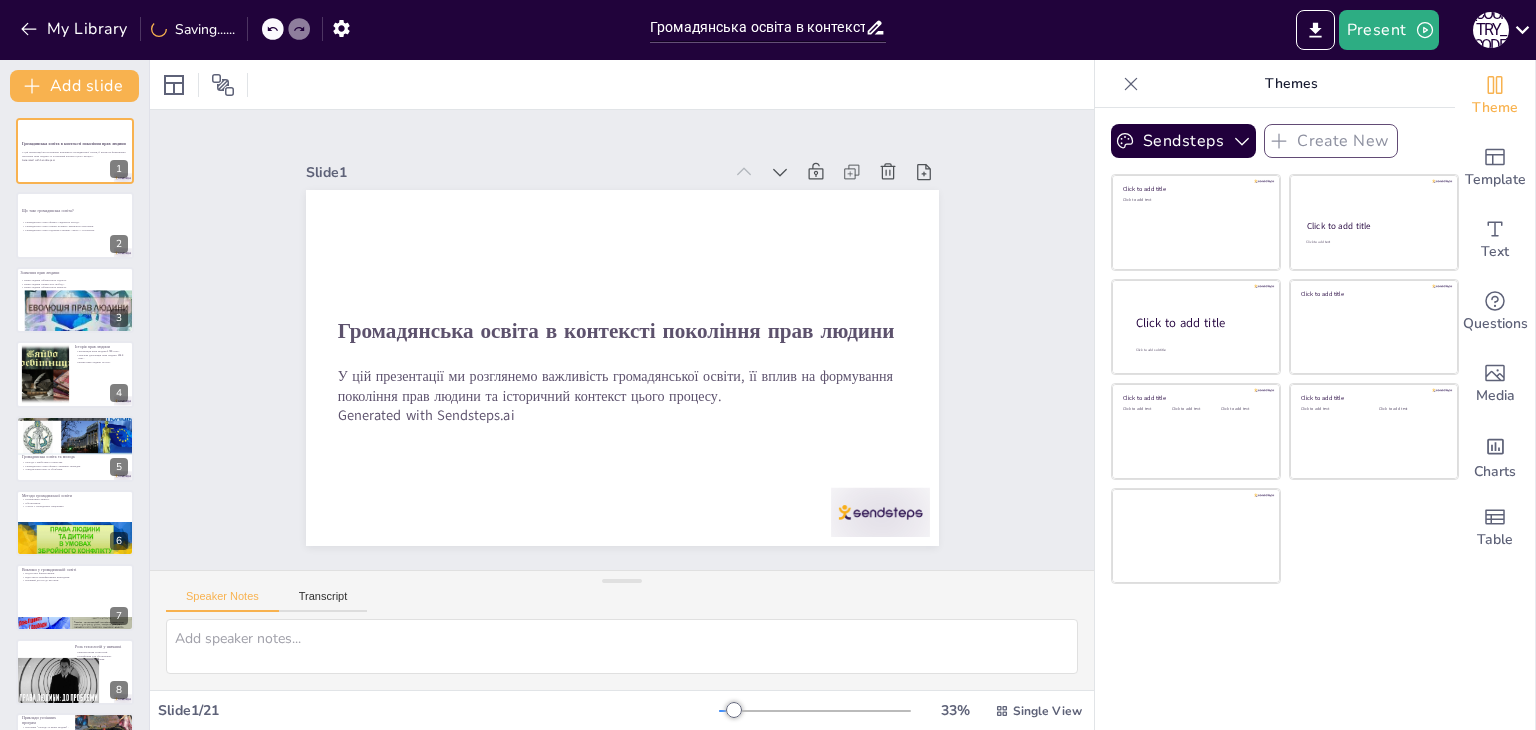checkbox on "true" 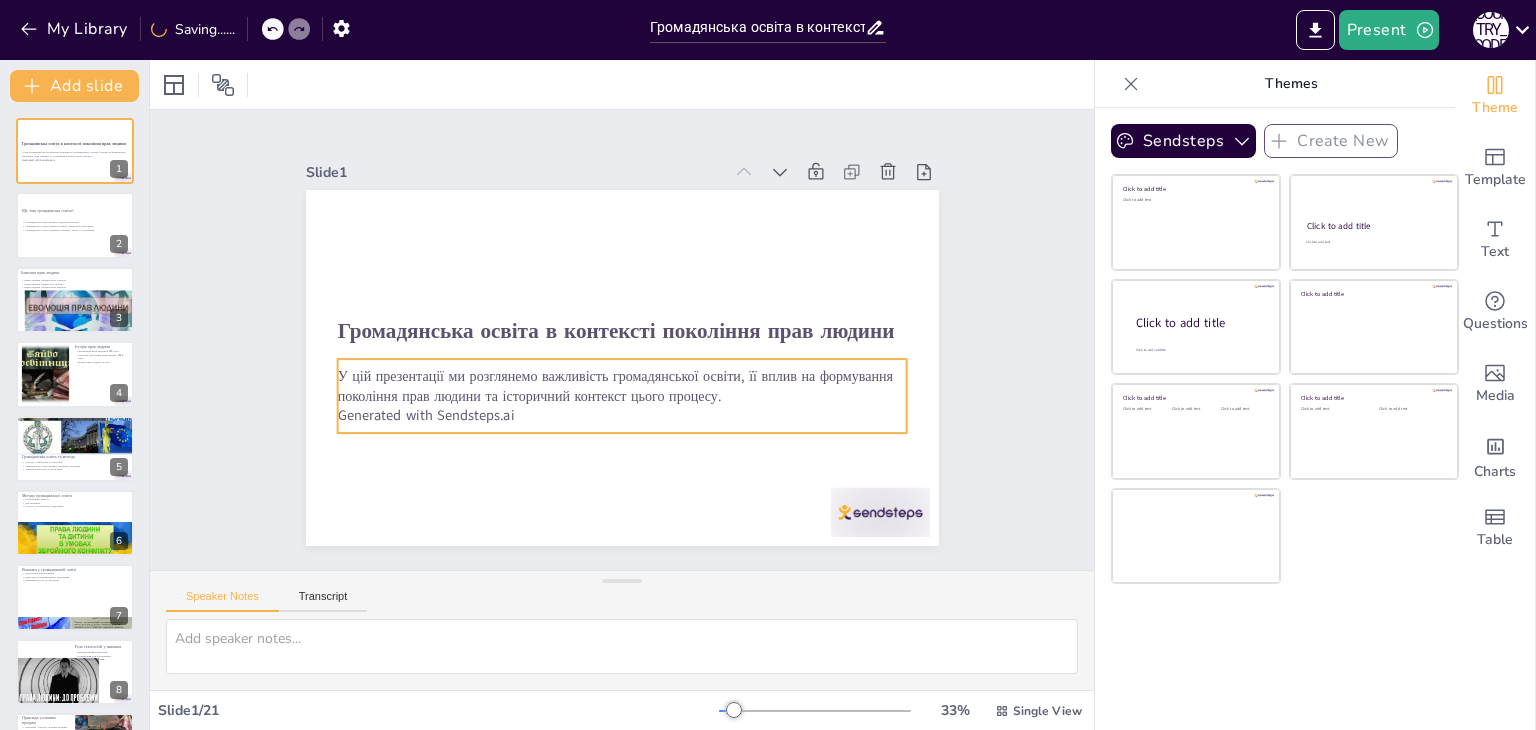 checkbox on "true" 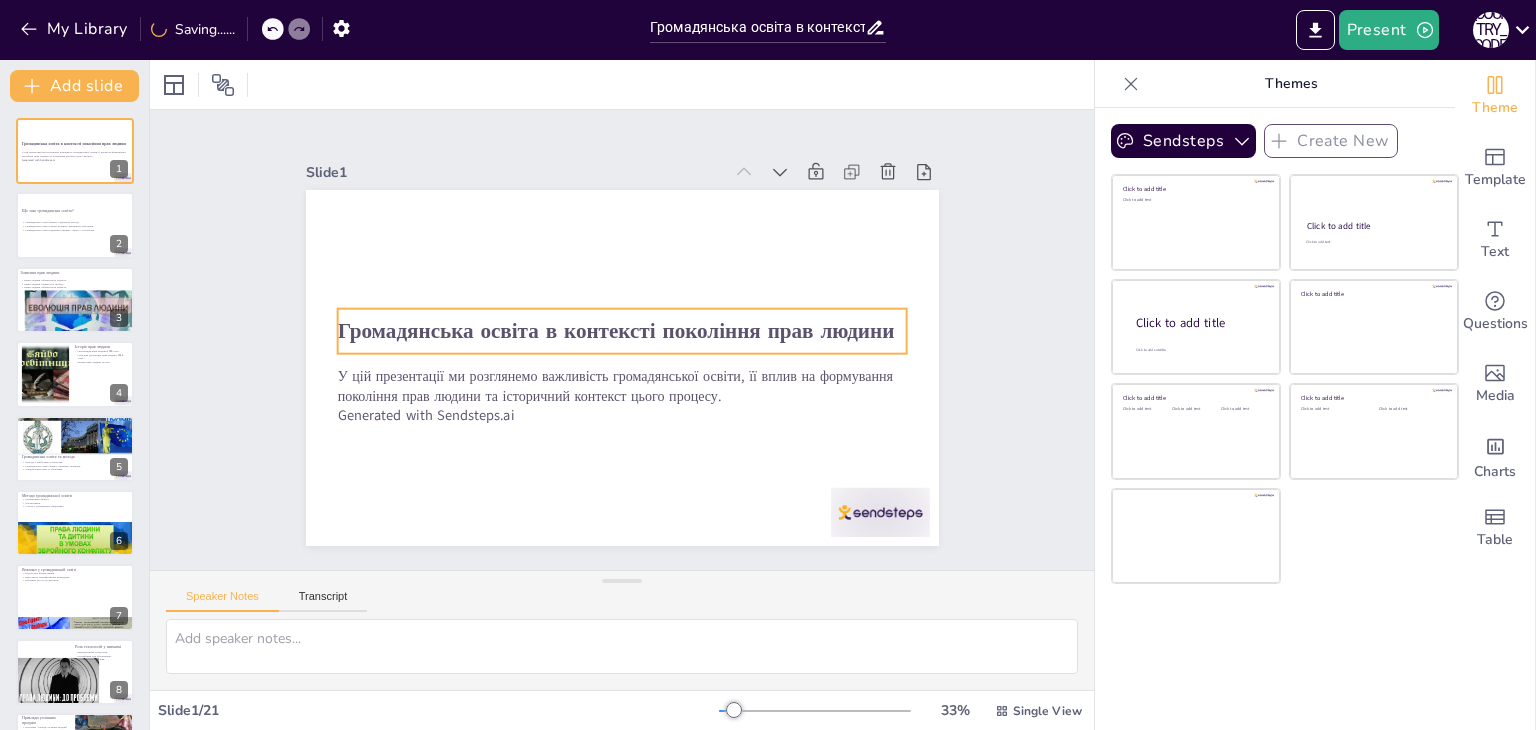 checkbox on "true" 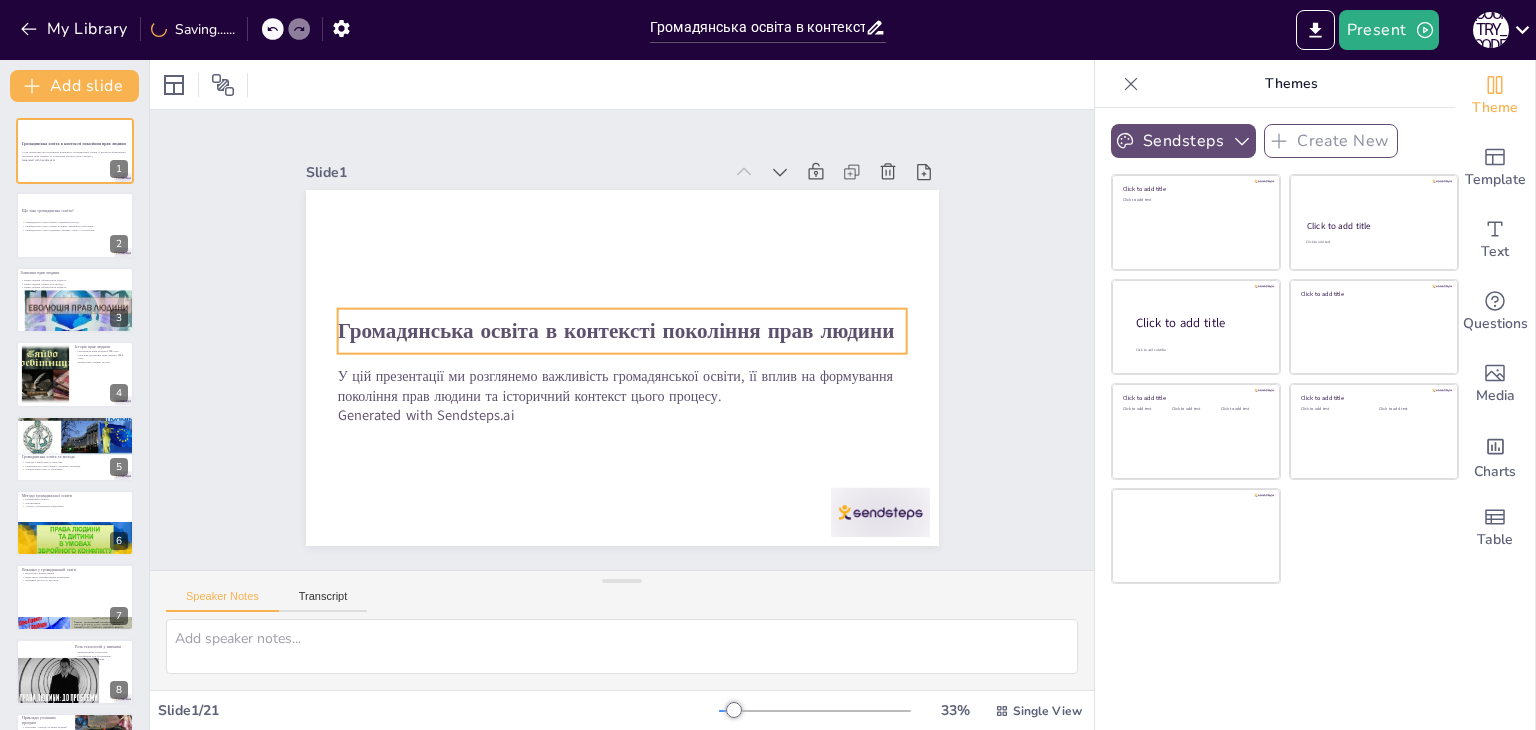 checkbox on "true" 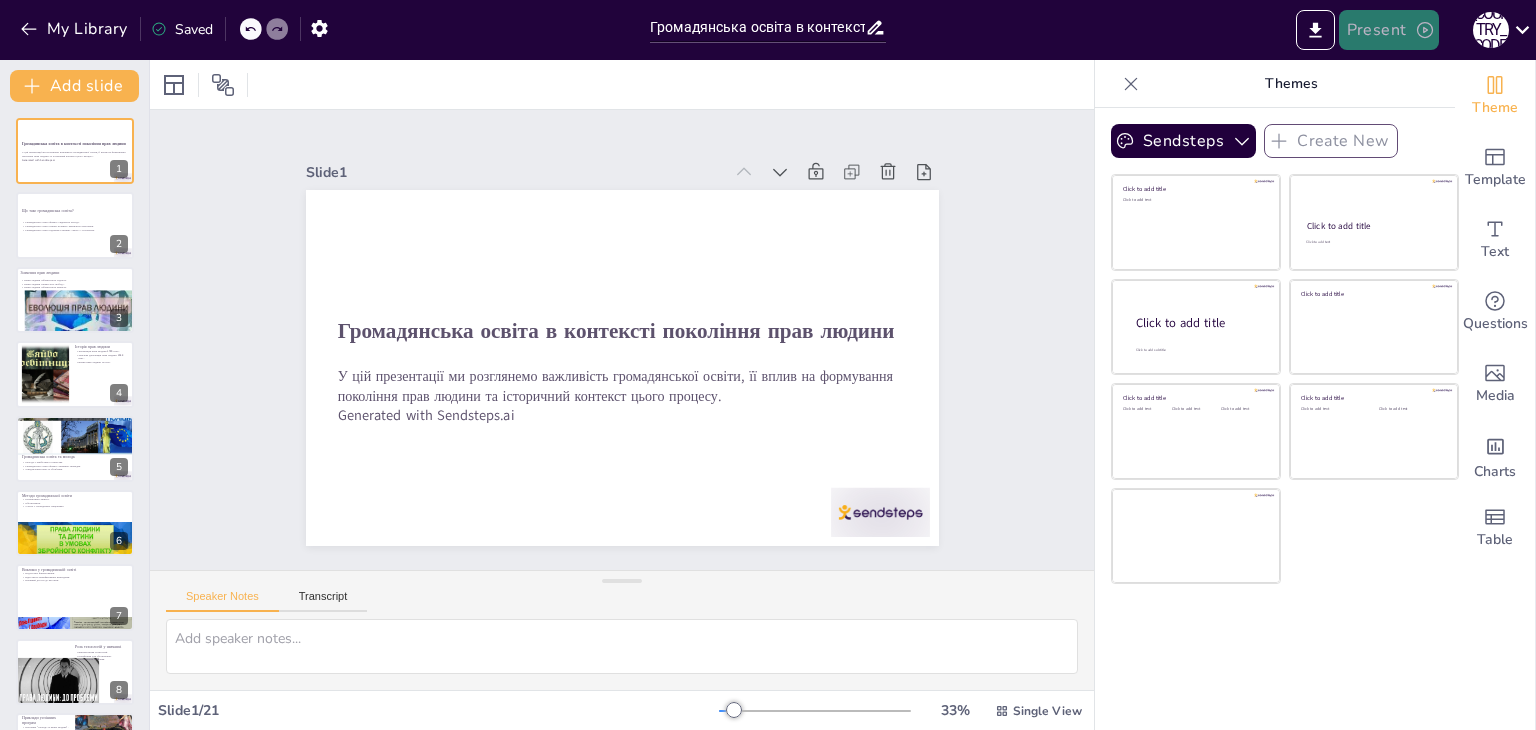 click on "Present" at bounding box center (1389, 30) 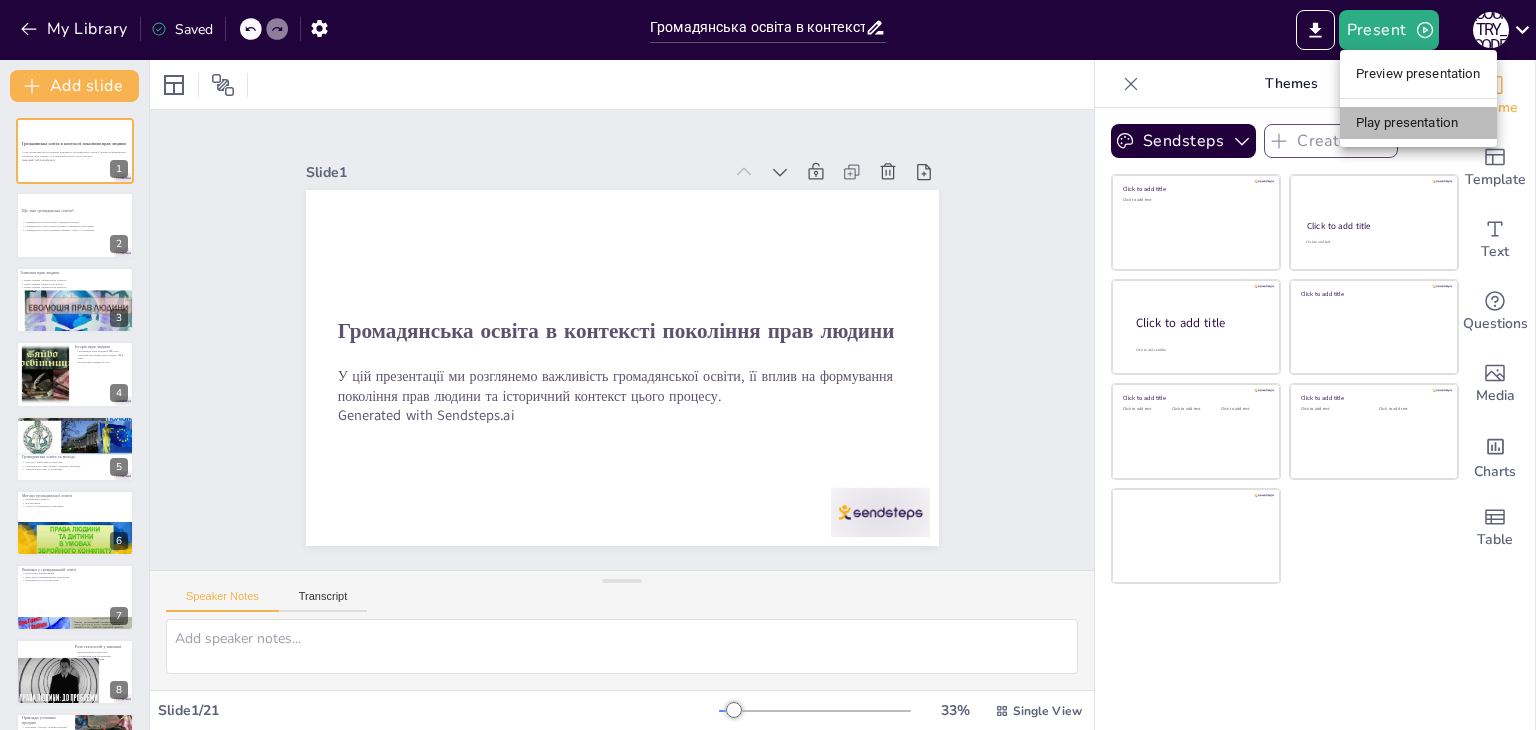click on "Play presentation" at bounding box center (1418, 123) 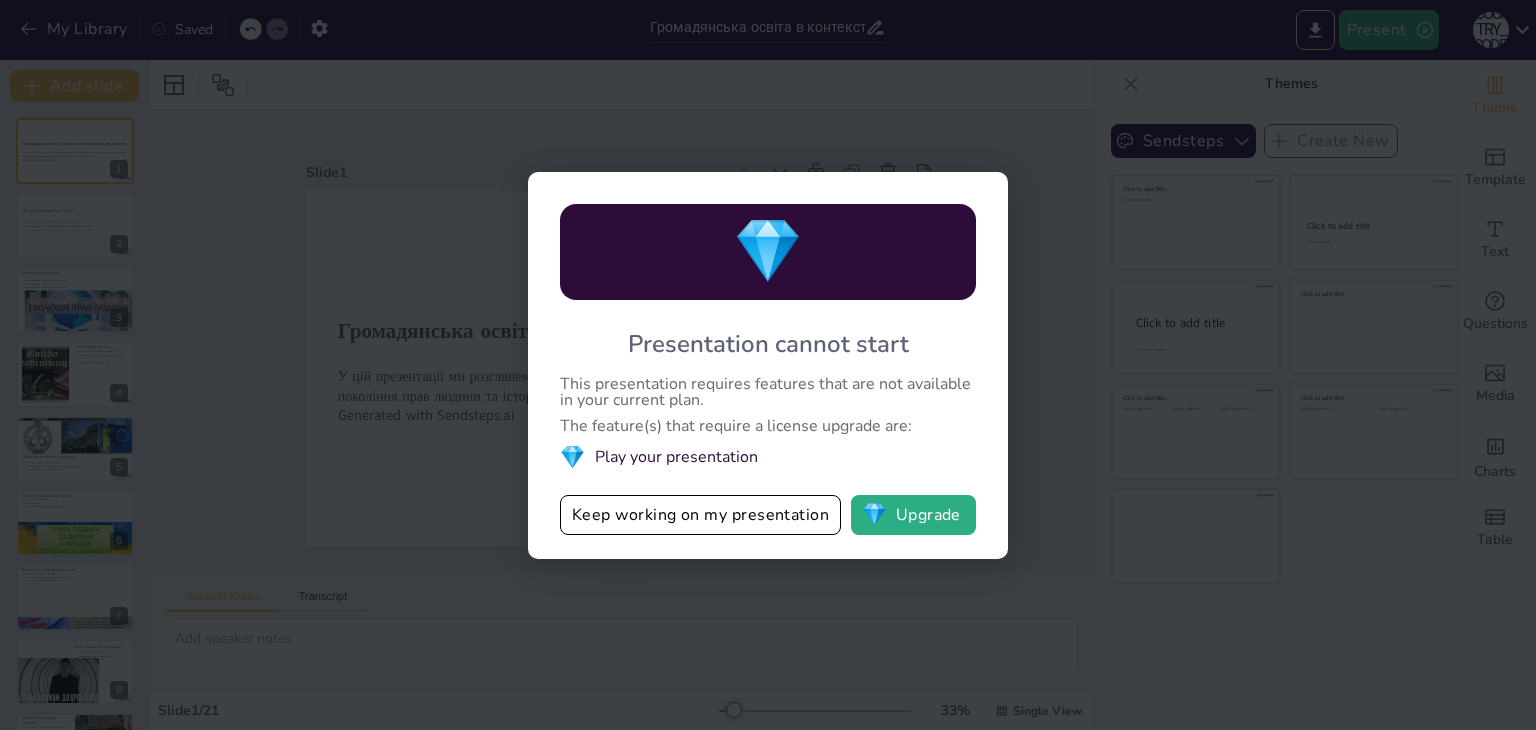 click on "💎 Presentation cannot start This presentation requires features that are not available in your current plan. The feature(s) that require a license upgrade are: 💎 Play your presentation Keep working on my presentation 💎 Upgrade" at bounding box center [768, 365] 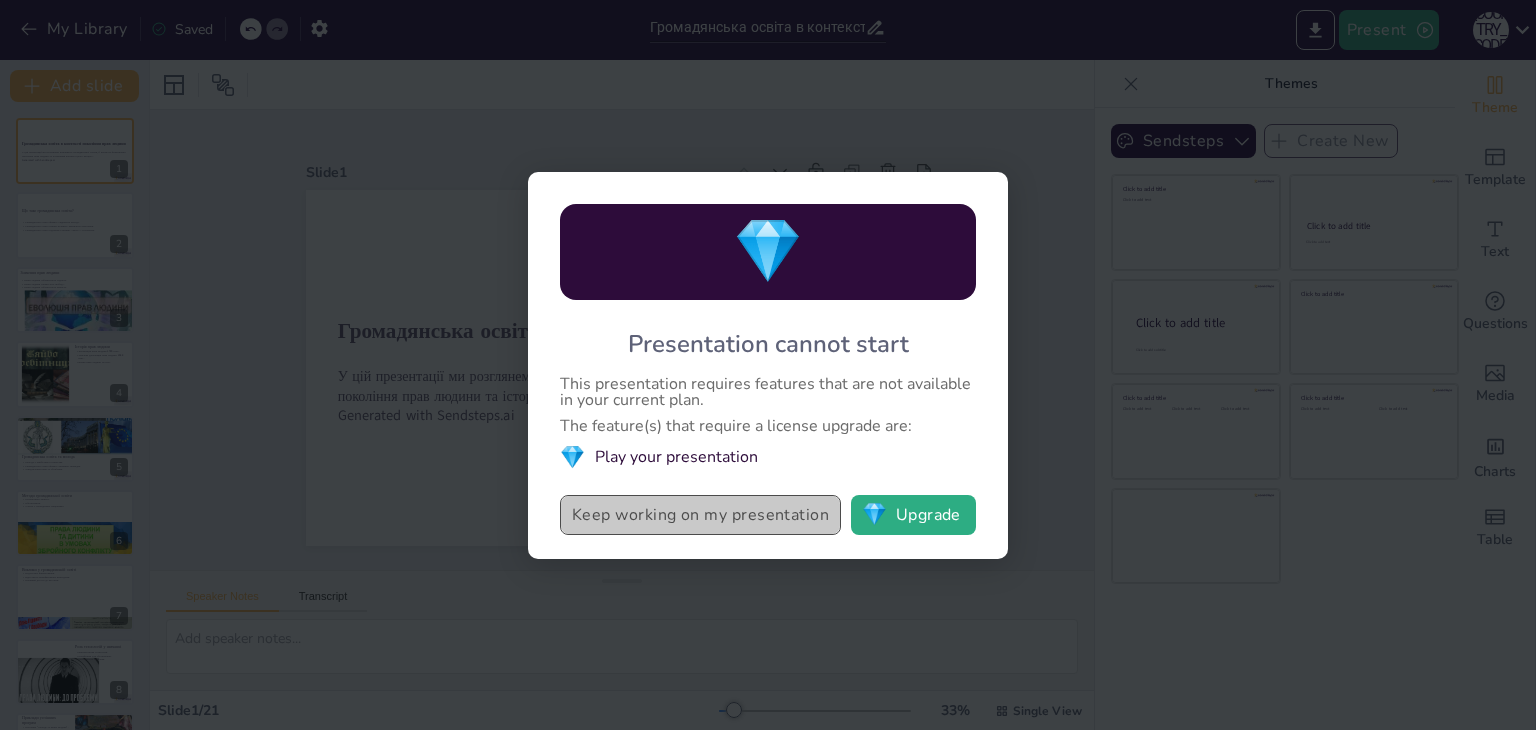 click on "Keep working on my presentation" at bounding box center (700, 515) 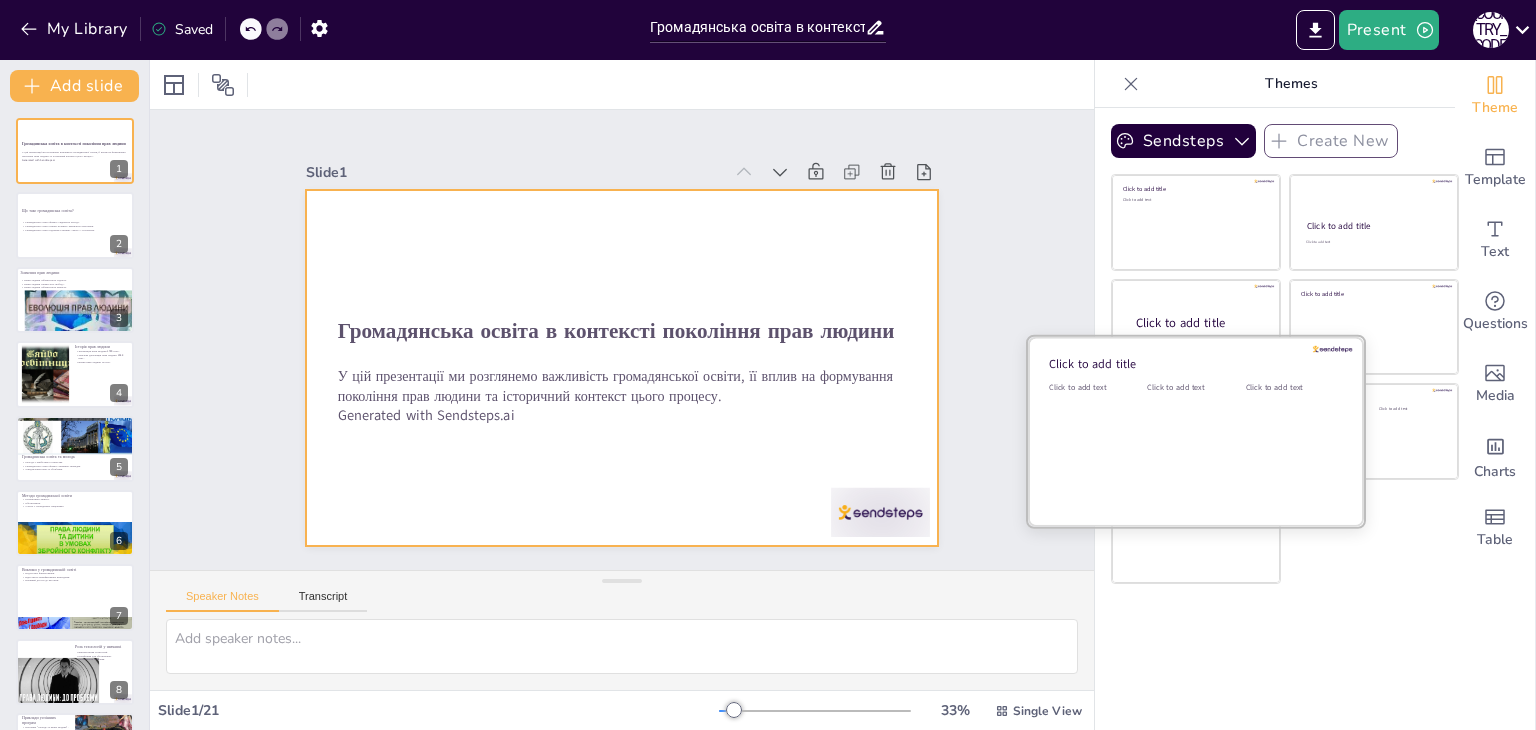 checkbox on "true" 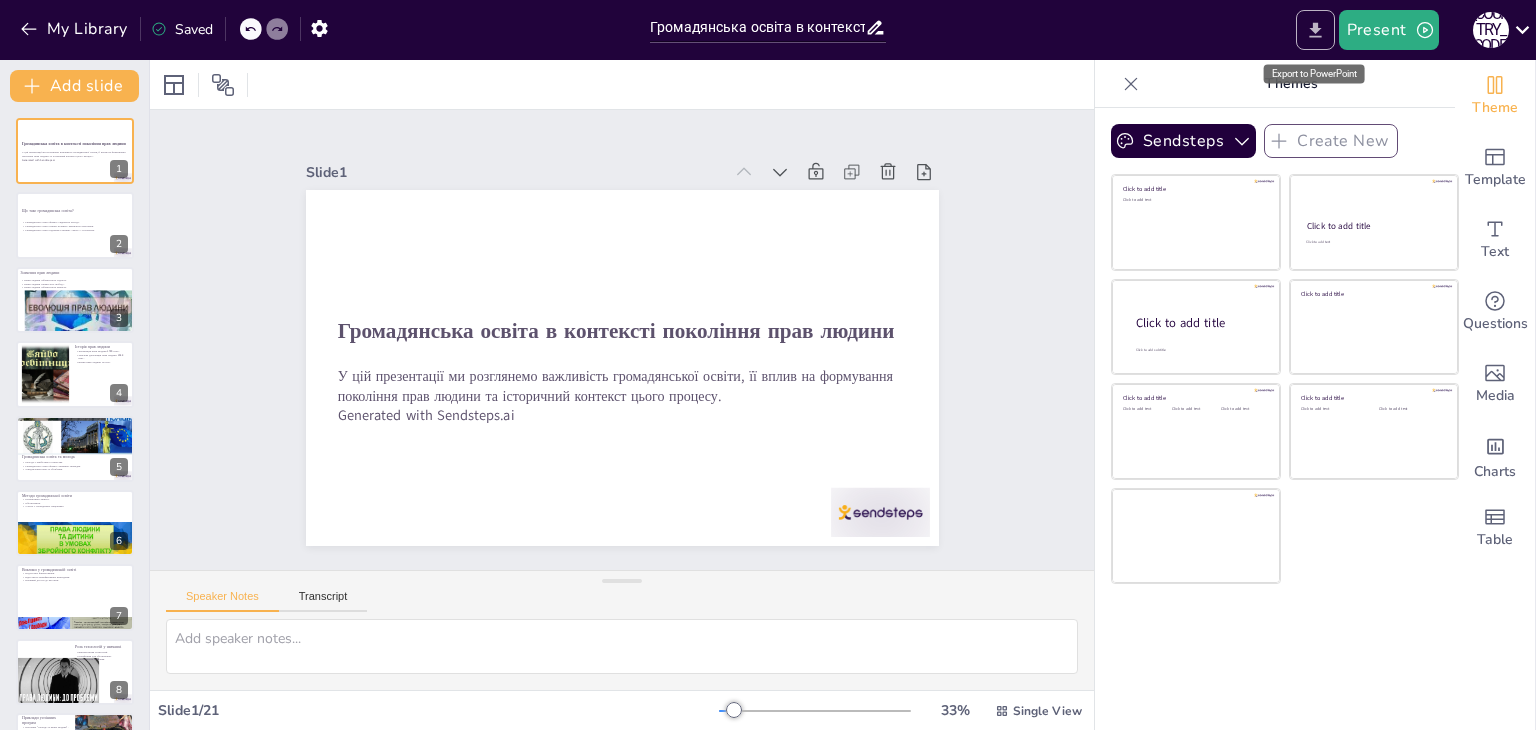 click 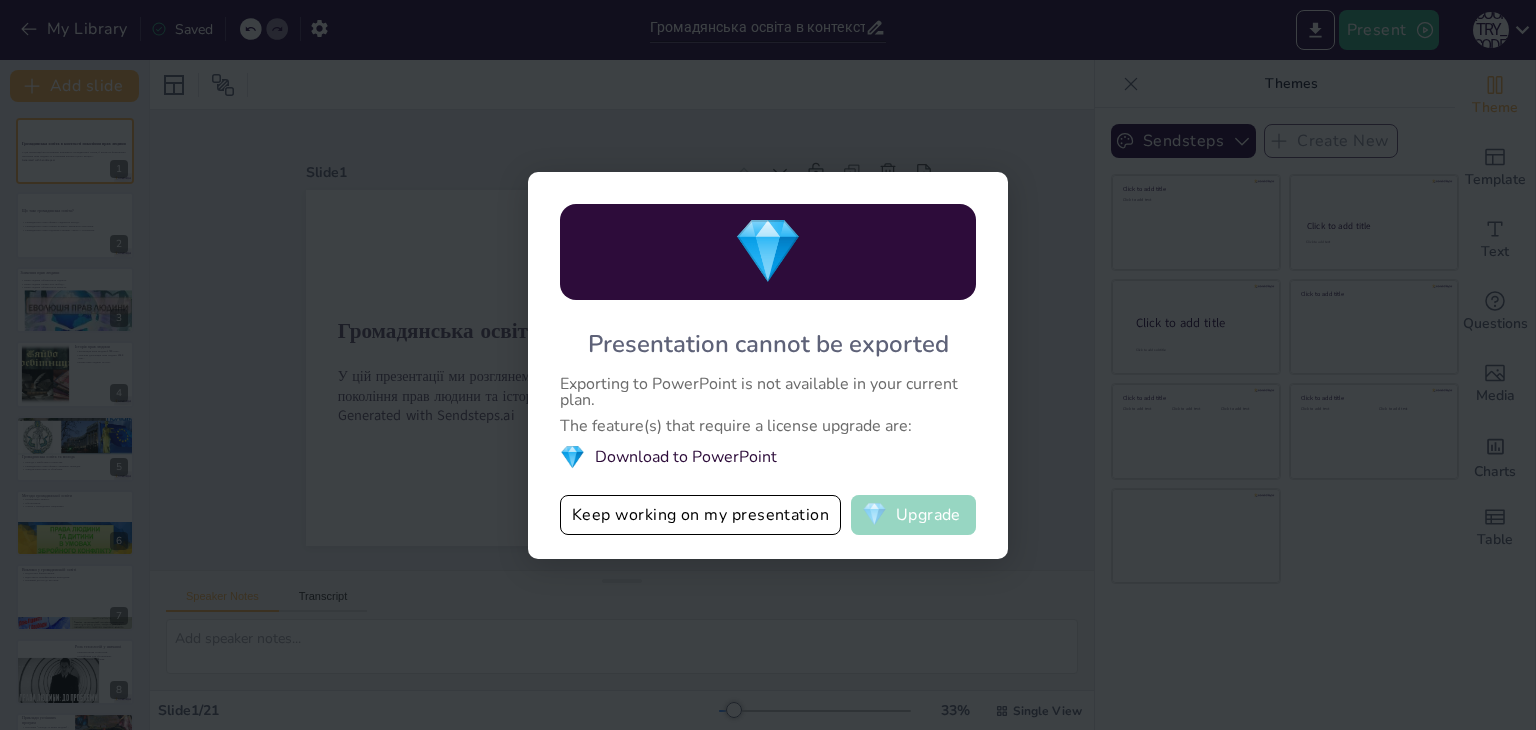 click on "💎 Upgrade" at bounding box center (913, 515) 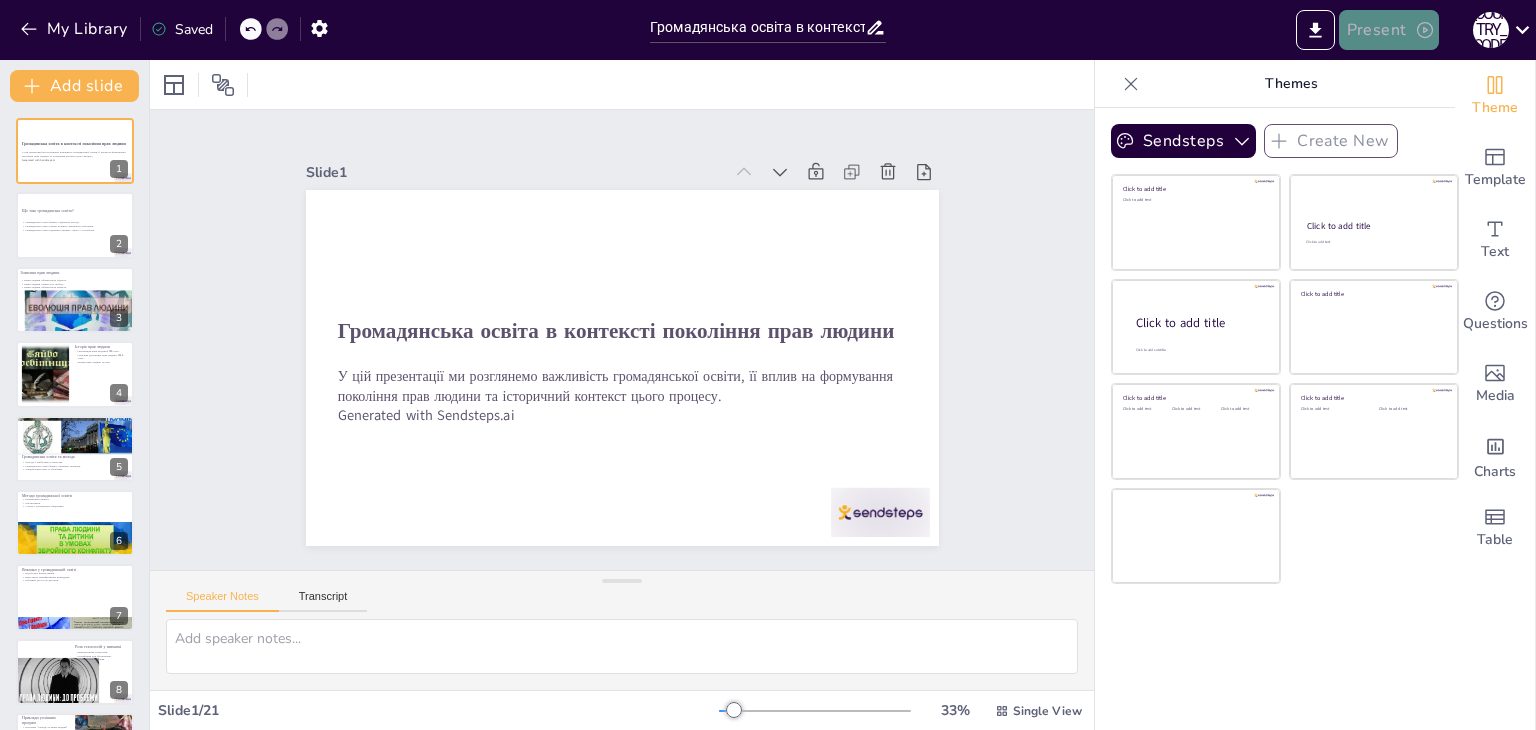 click on "Present" at bounding box center (1389, 30) 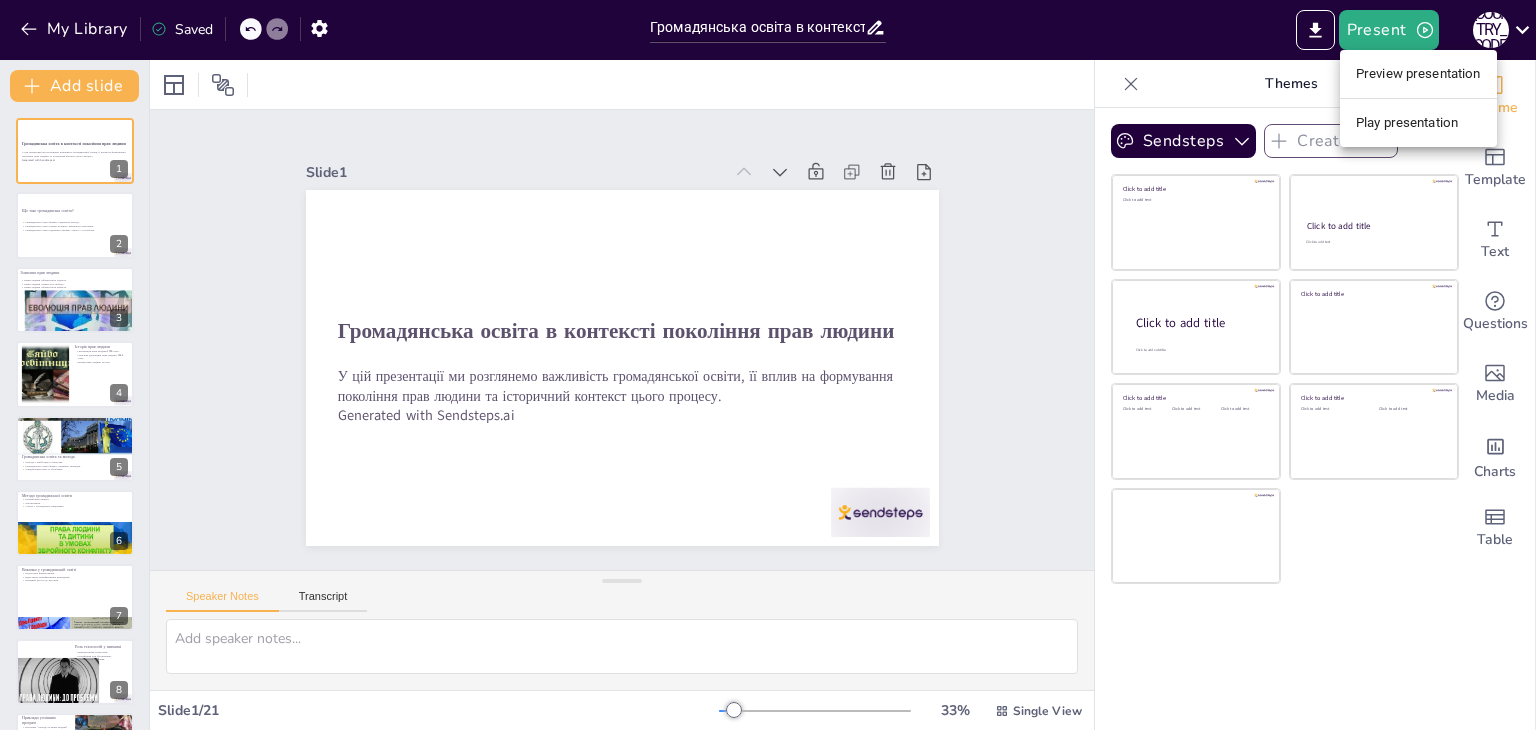 click on "Preview presentation" at bounding box center (1418, 74) 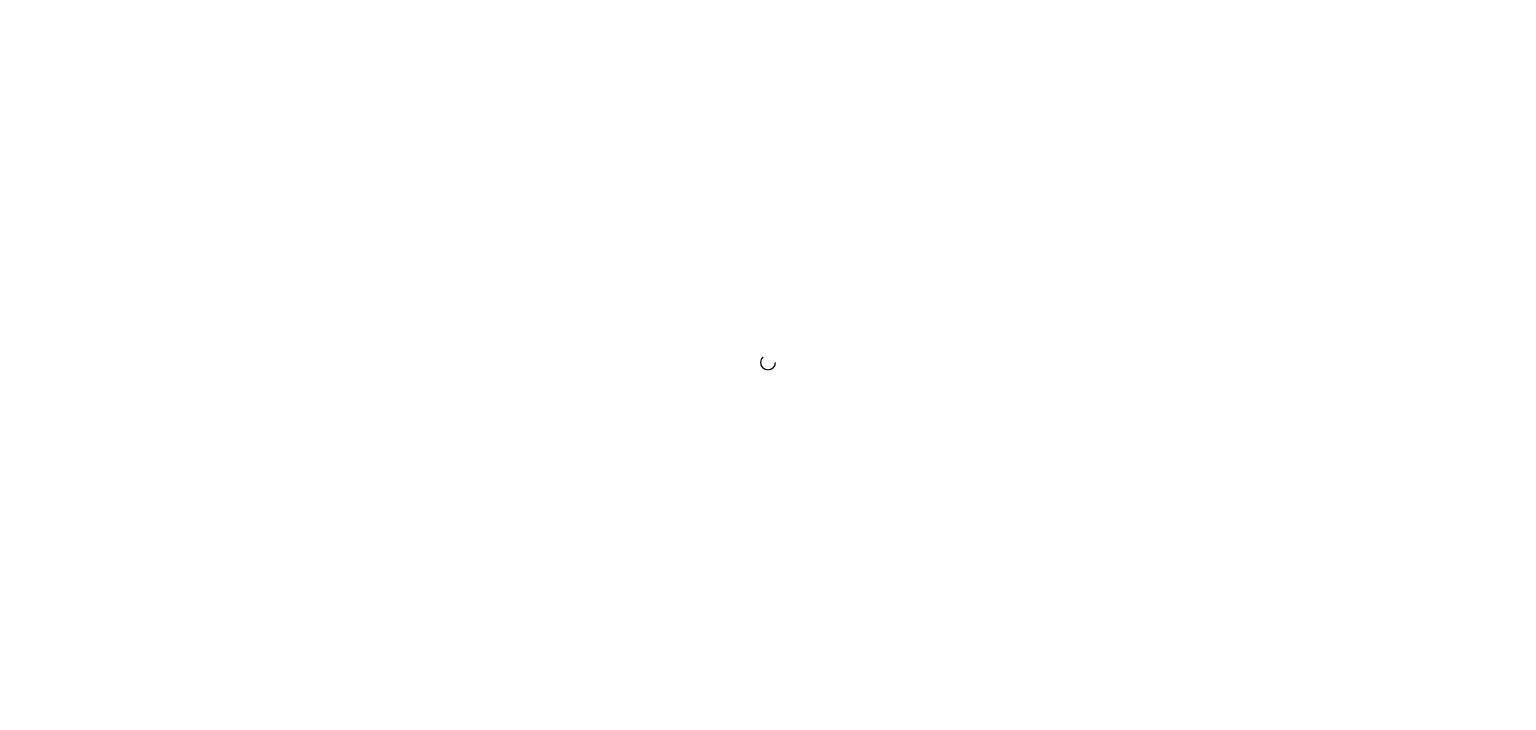 scroll, scrollTop: 0, scrollLeft: 0, axis: both 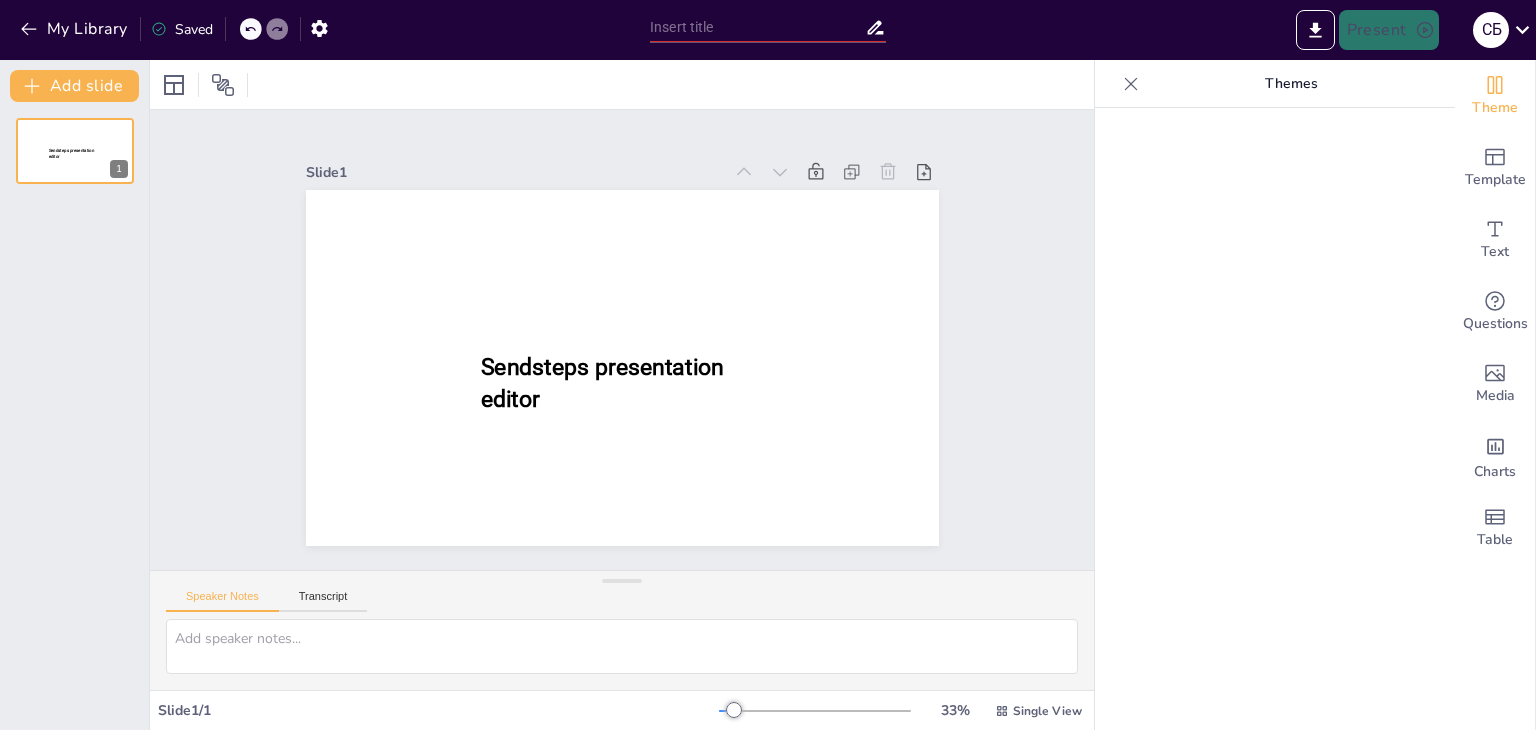 type on "Громадянська освіта в контексті покоління прав людини" 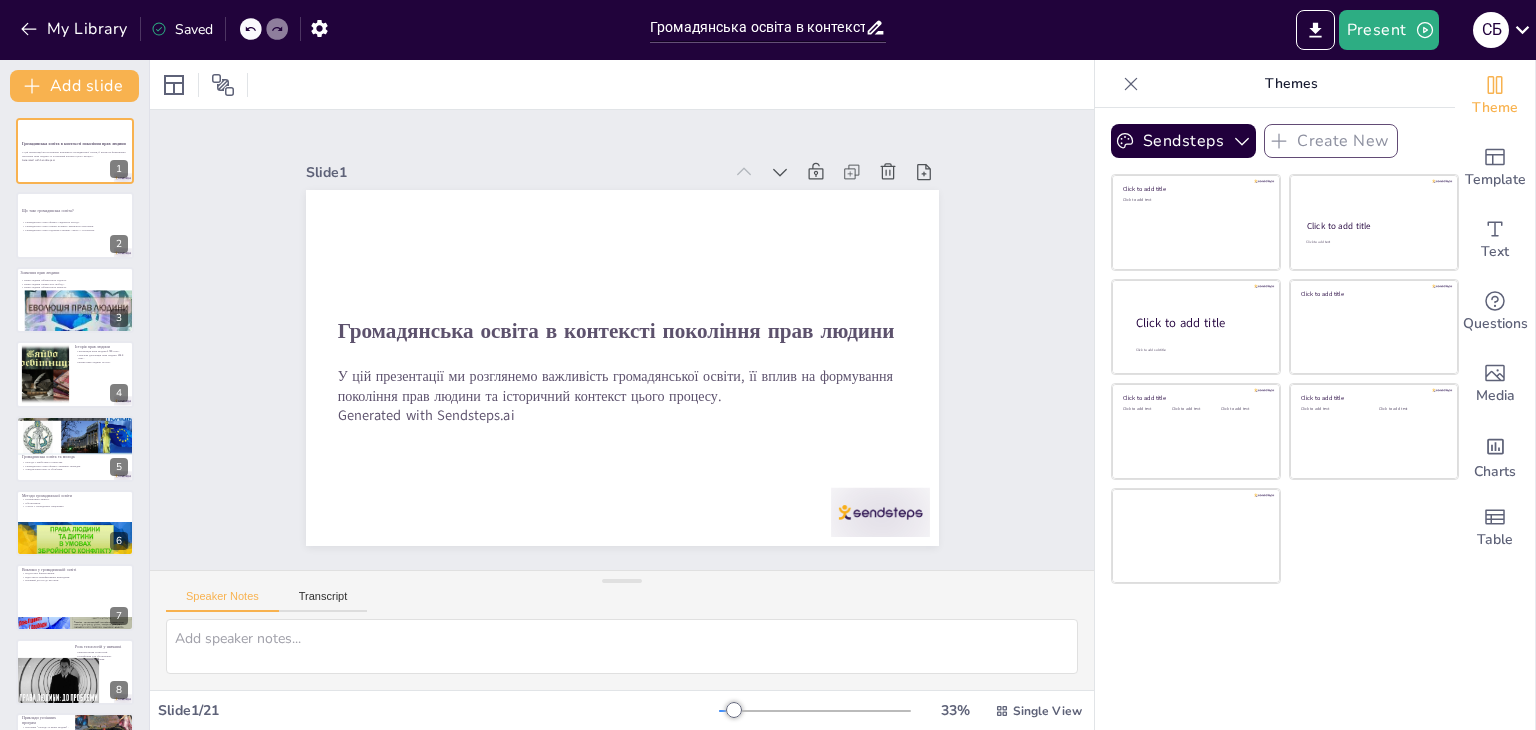 checkbox on "true" 